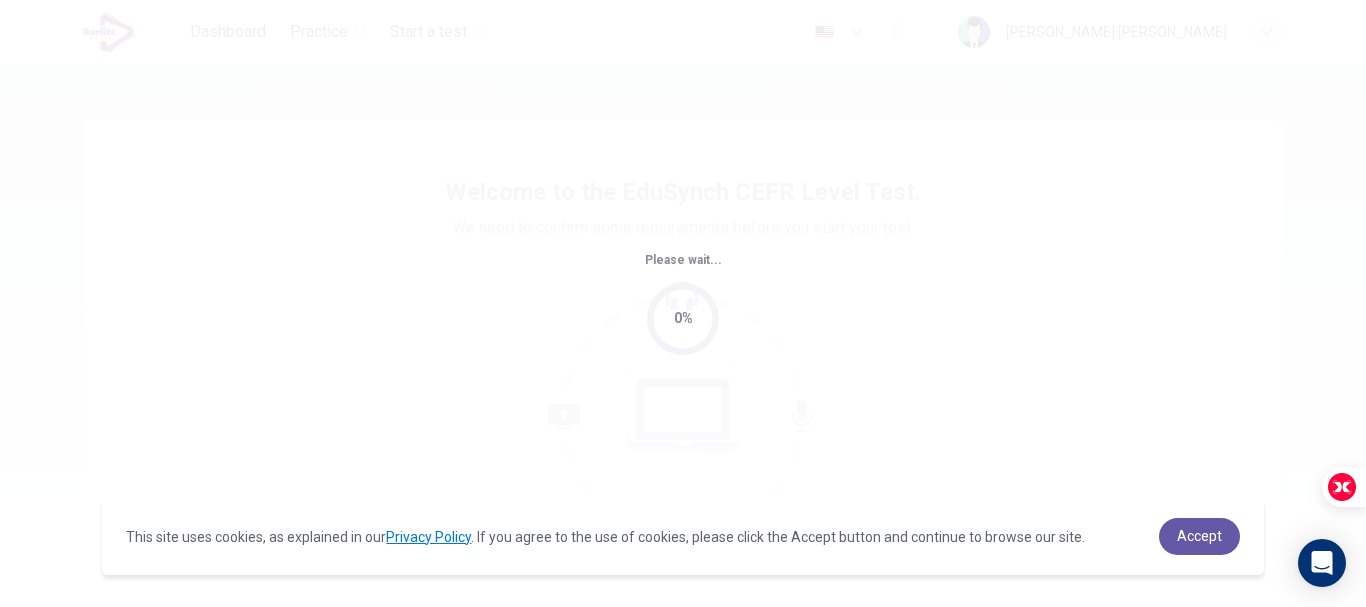 scroll, scrollTop: 0, scrollLeft: 0, axis: both 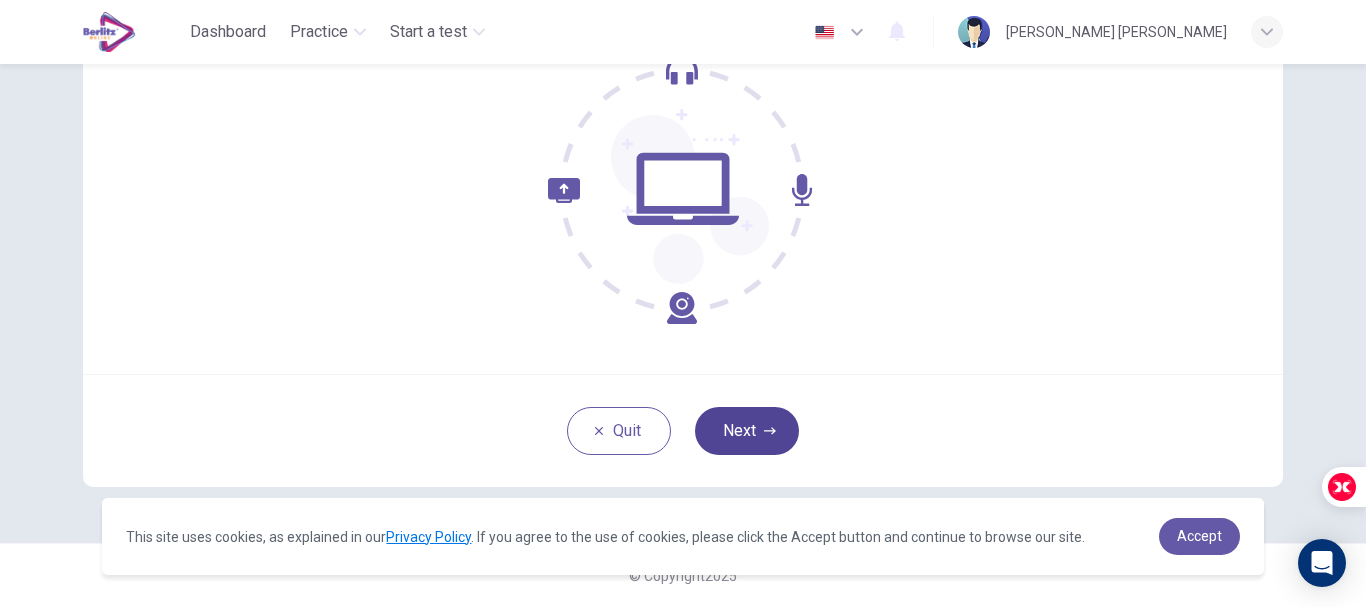 click on "Next" at bounding box center (747, 431) 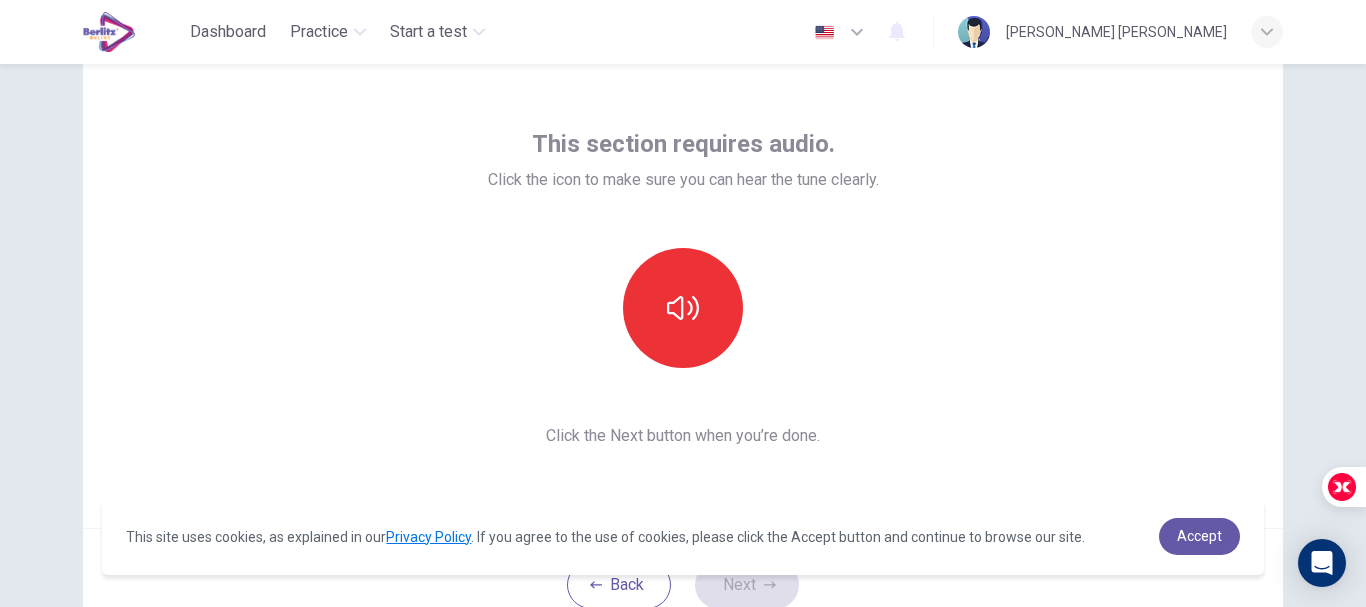 scroll, scrollTop: 26, scrollLeft: 0, axis: vertical 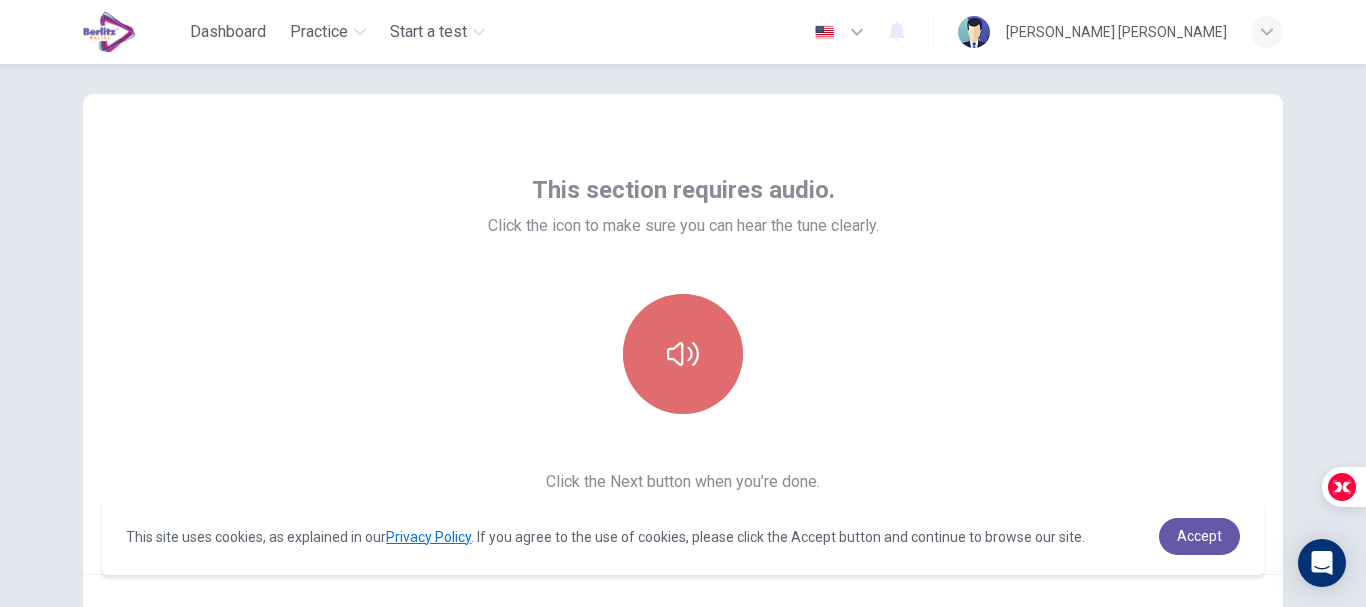 click at bounding box center [683, 354] 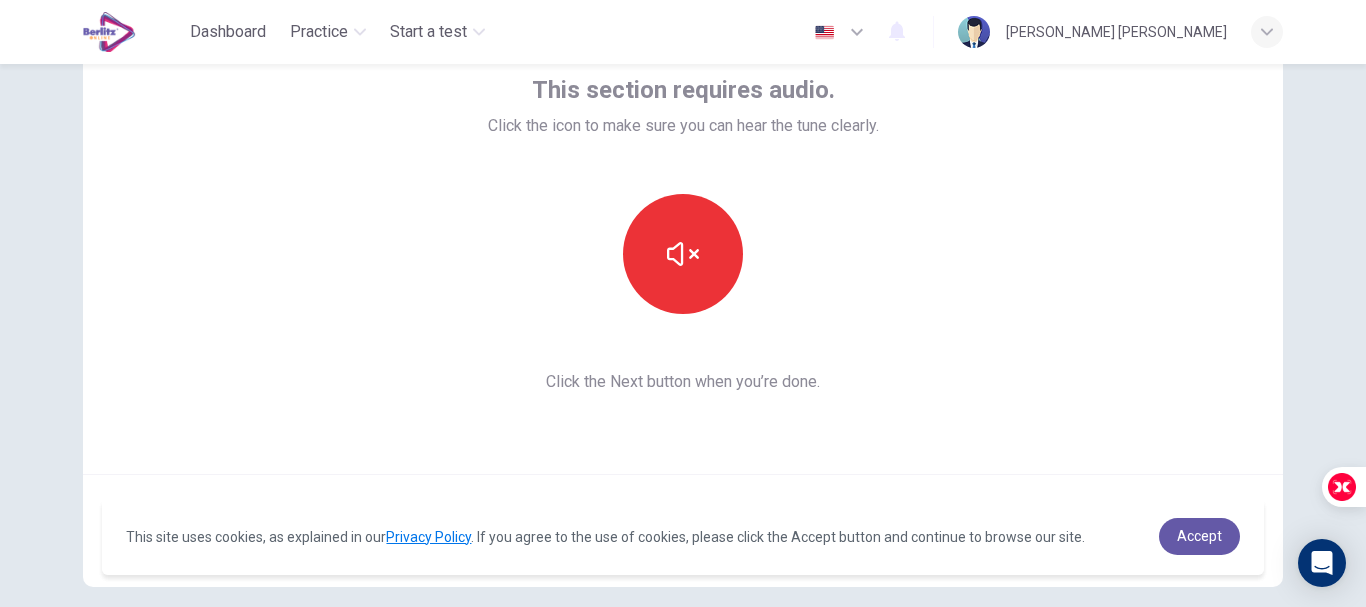 scroll, scrollTop: 226, scrollLeft: 0, axis: vertical 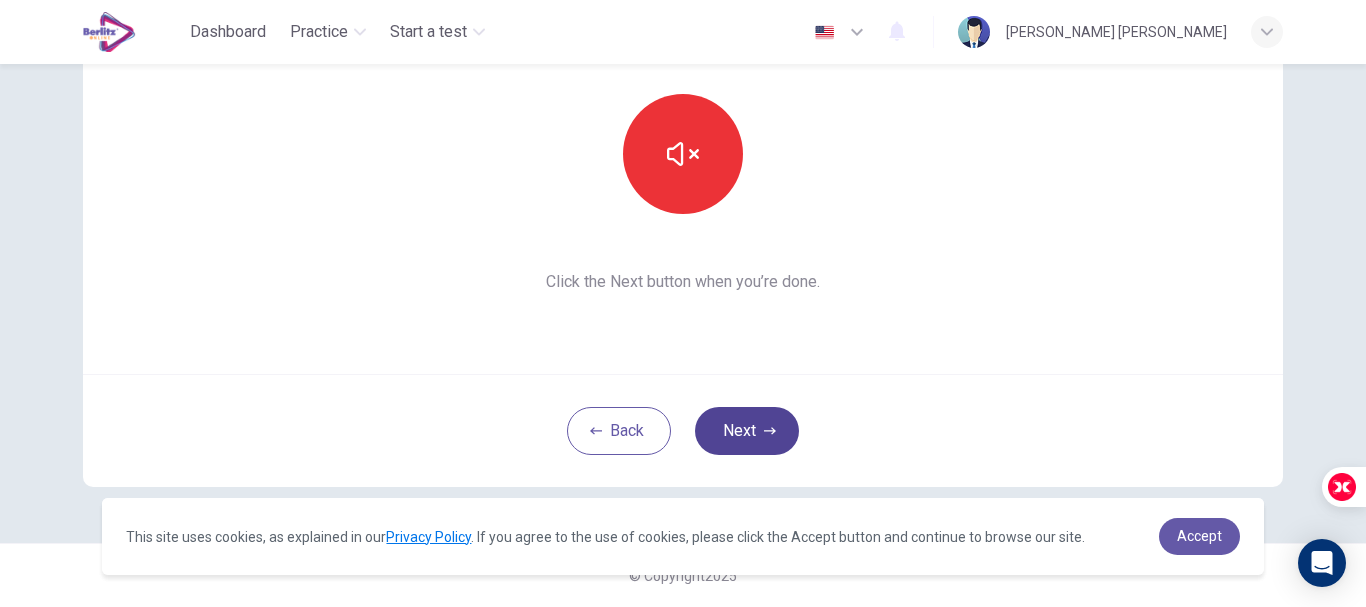 click 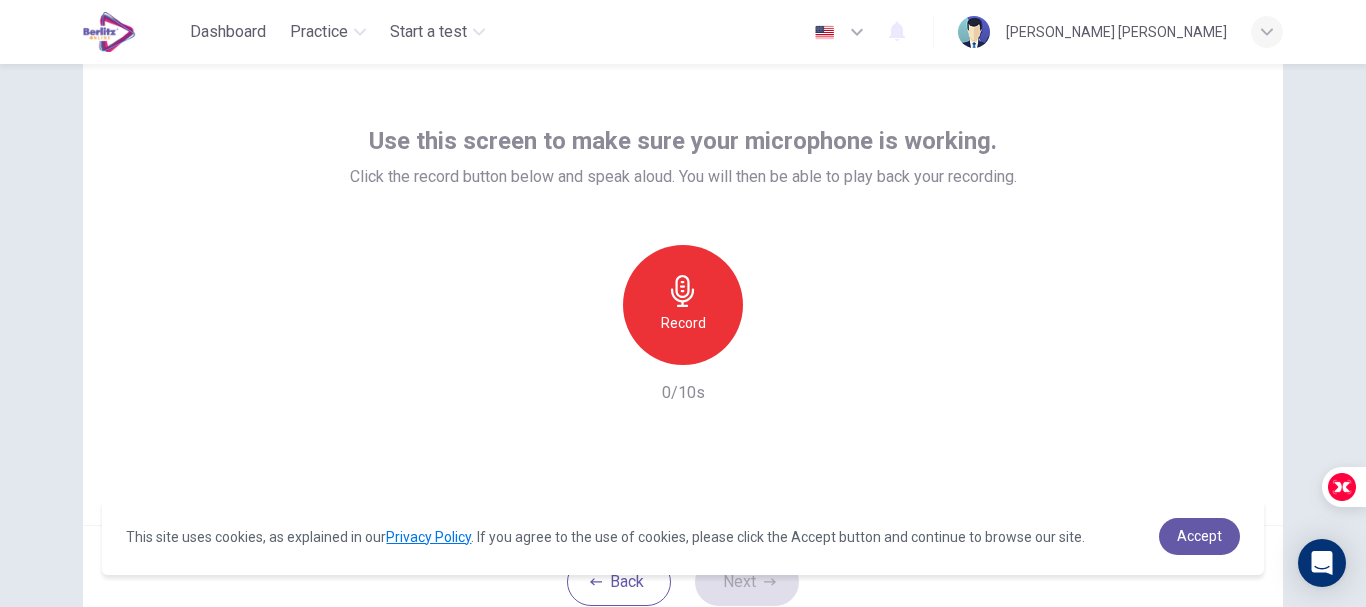 scroll, scrollTop: 26, scrollLeft: 0, axis: vertical 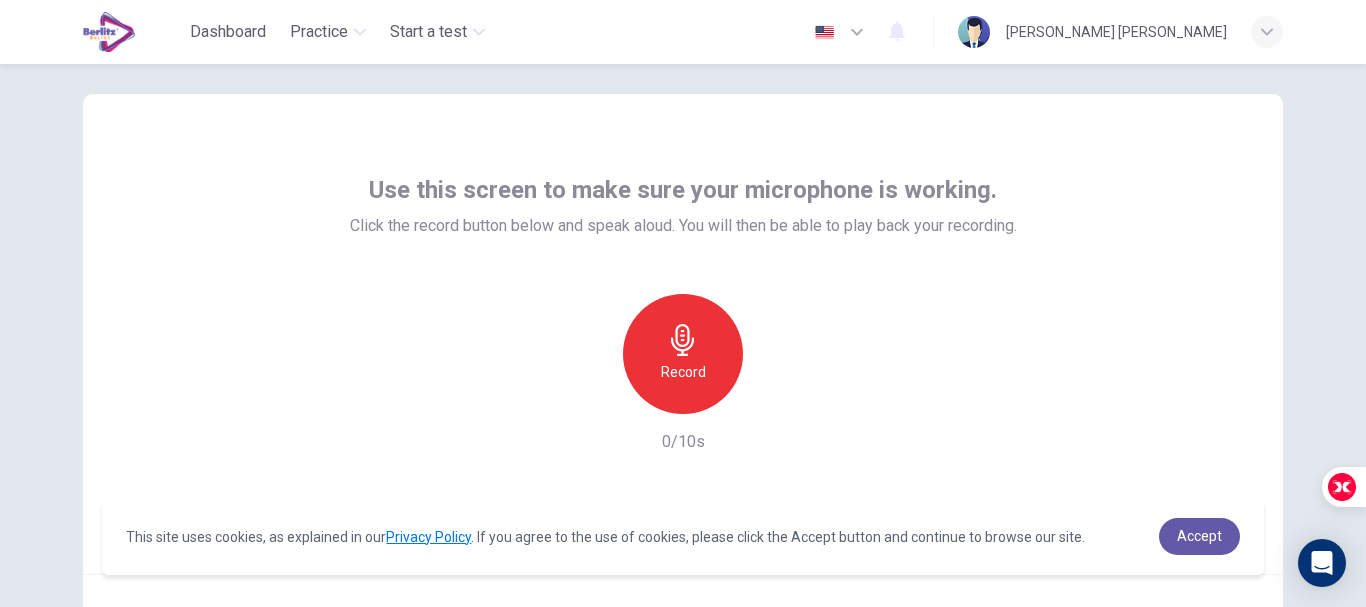 click on "Record" at bounding box center [683, 372] 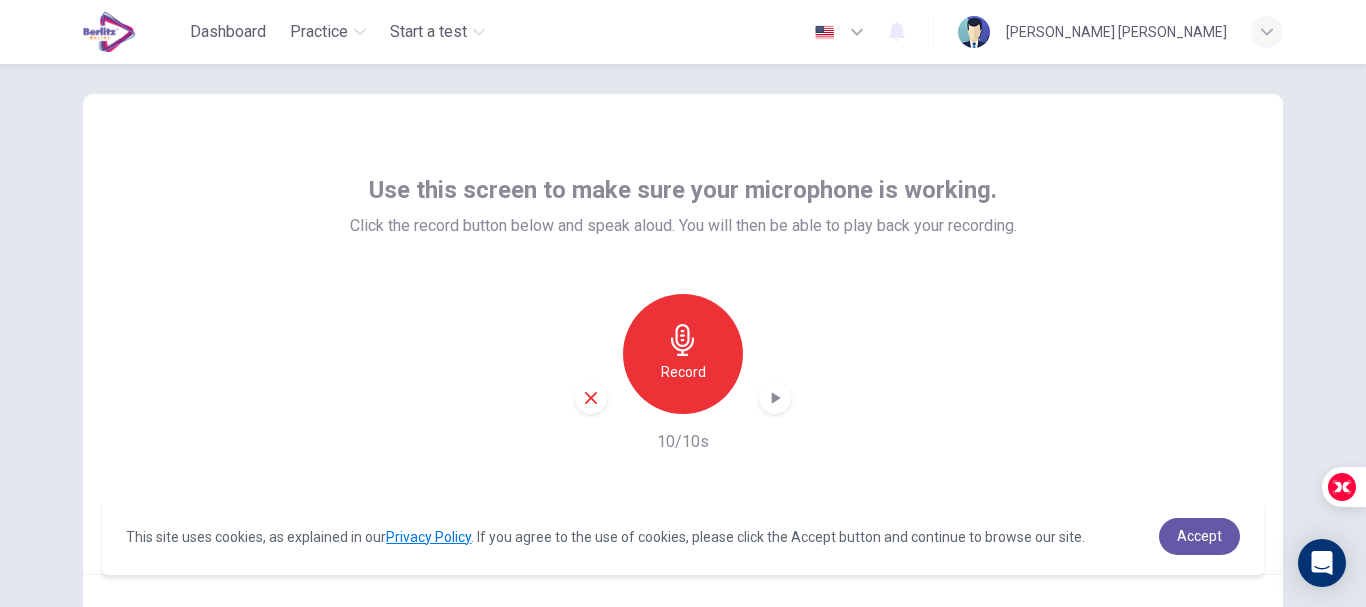 click on "Record" at bounding box center (683, 354) 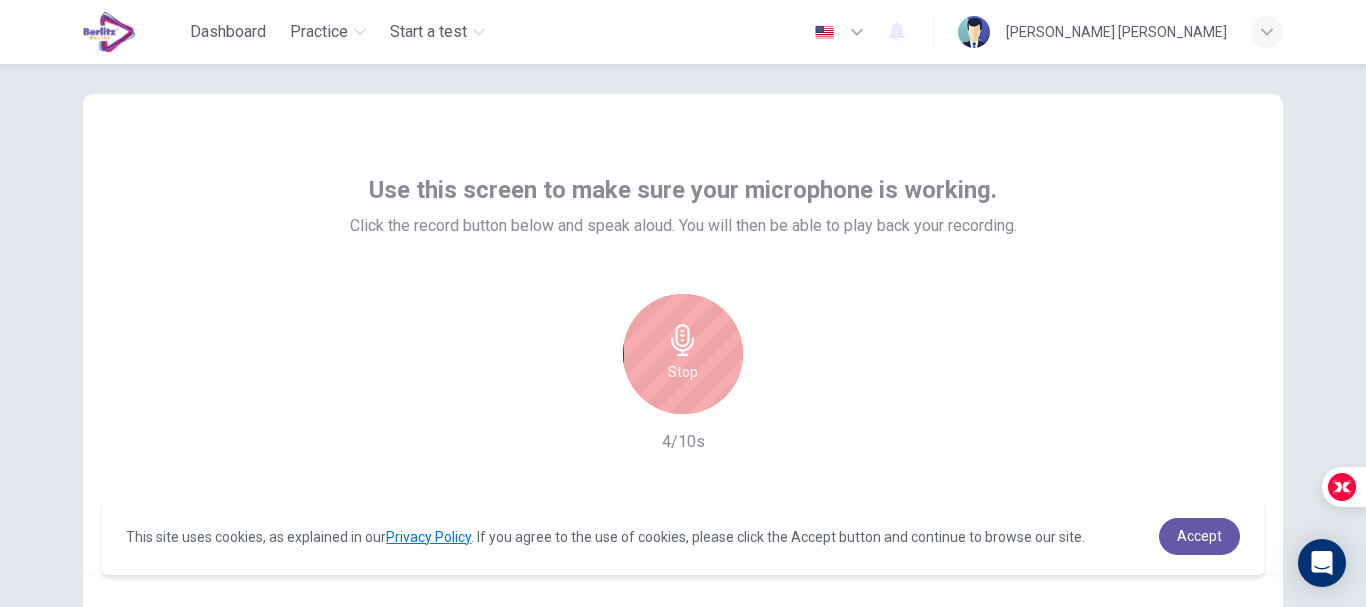 type 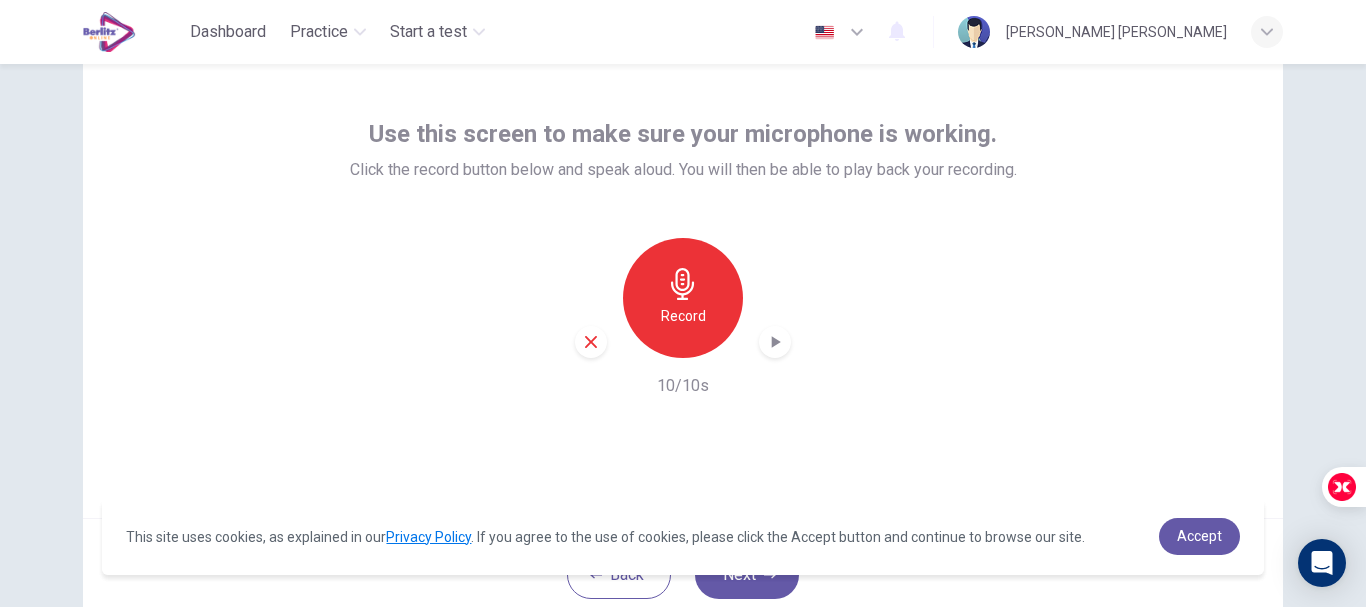 scroll, scrollTop: 126, scrollLeft: 0, axis: vertical 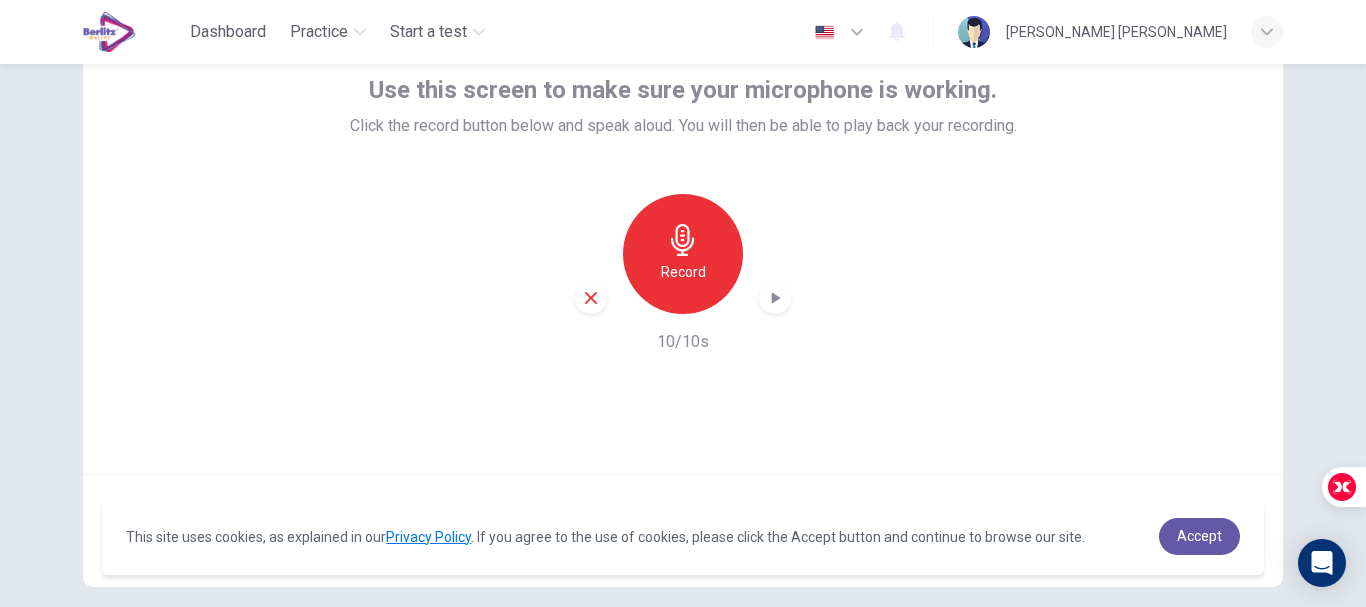 click 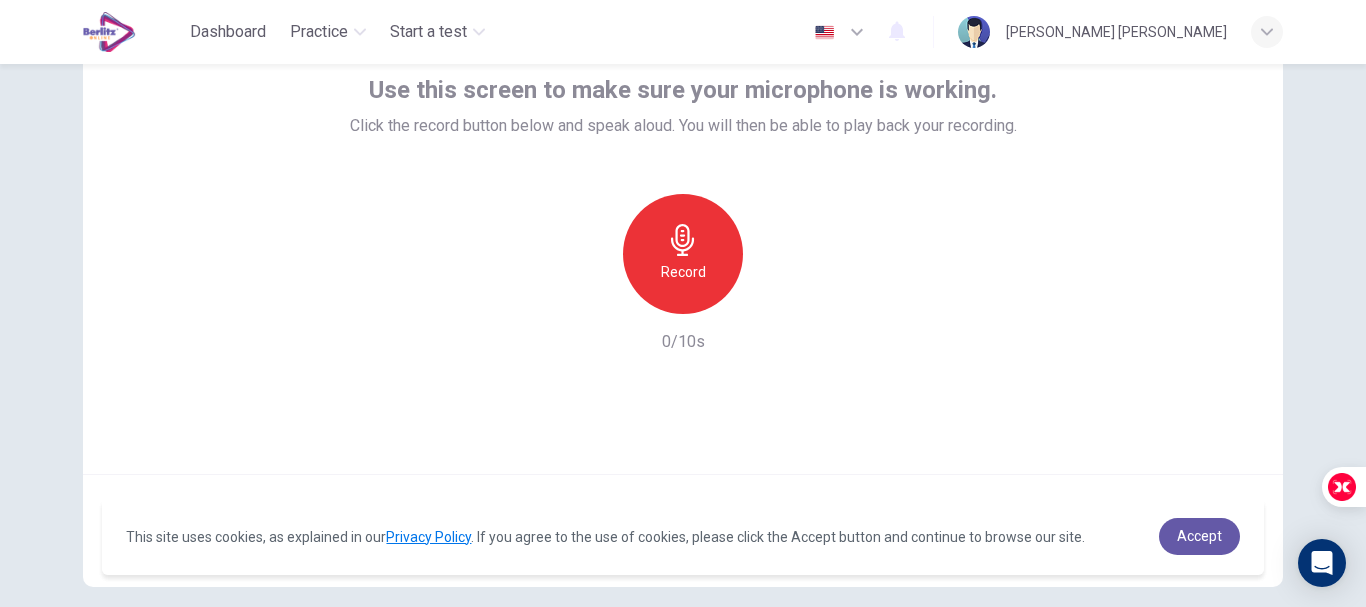 click on "Record" at bounding box center [683, 272] 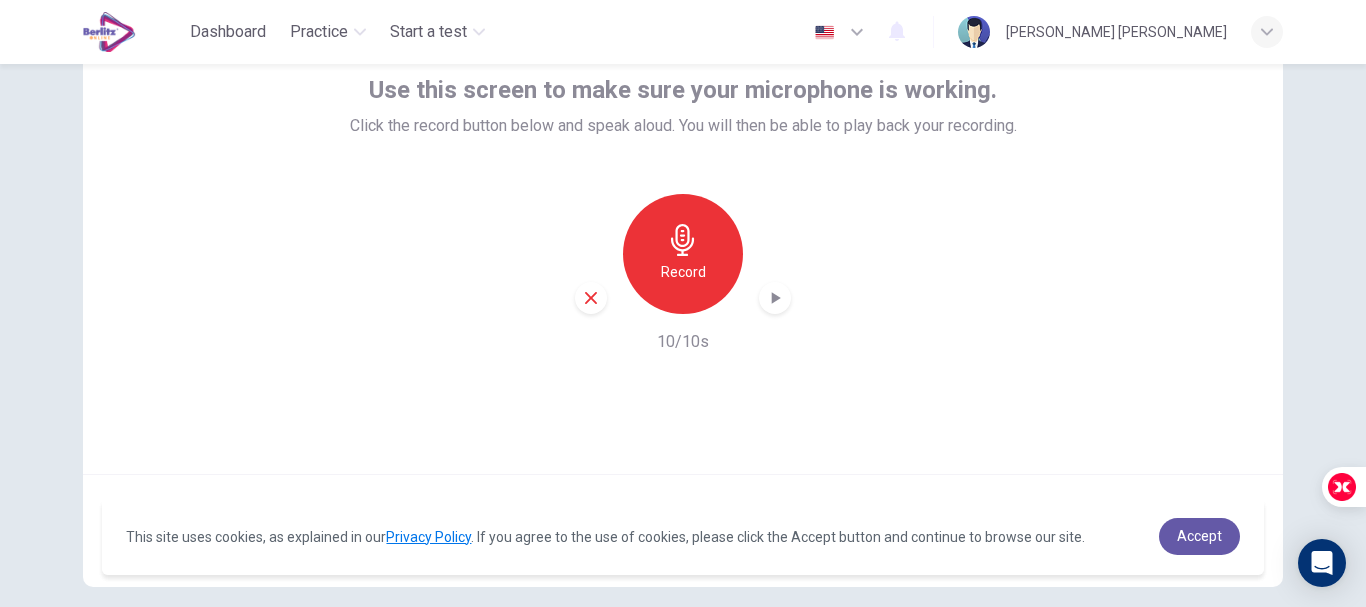 click on "Record" at bounding box center (683, 272) 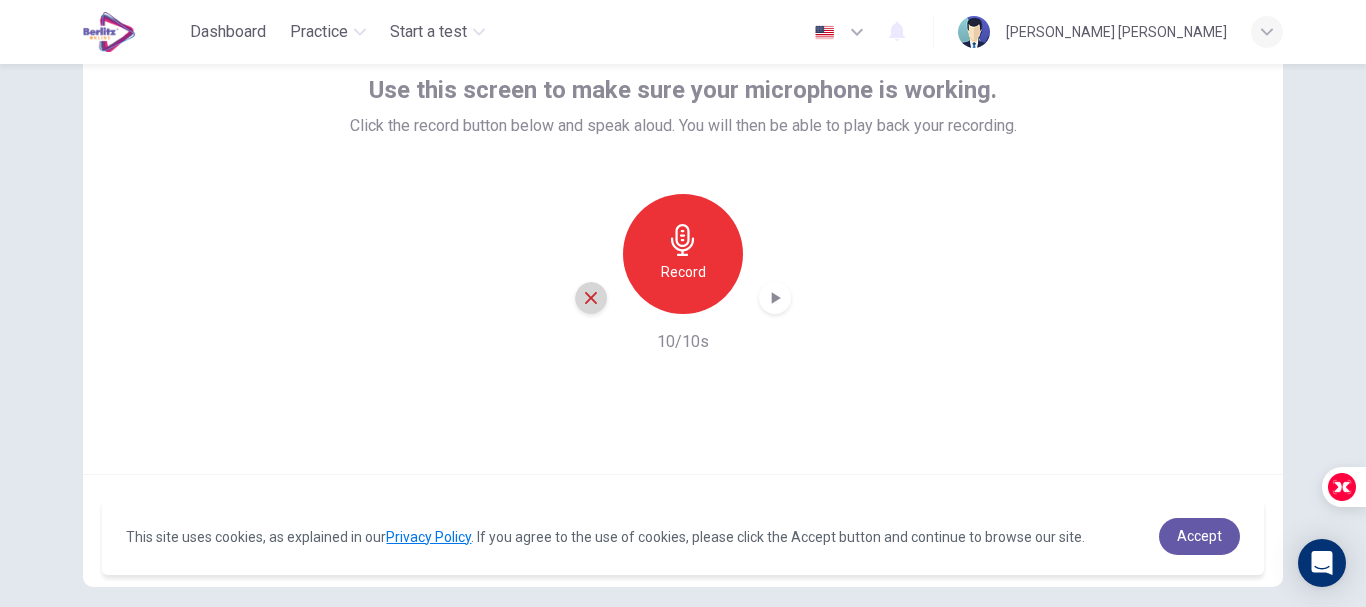 click 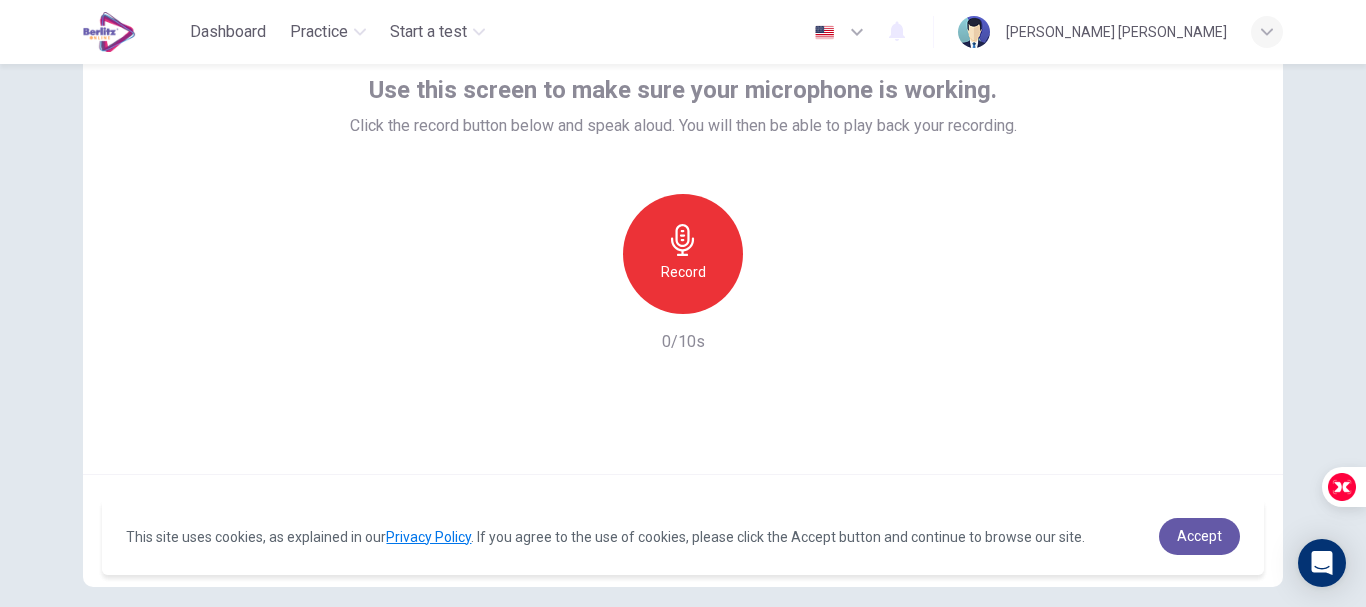 click on "Record" at bounding box center [683, 272] 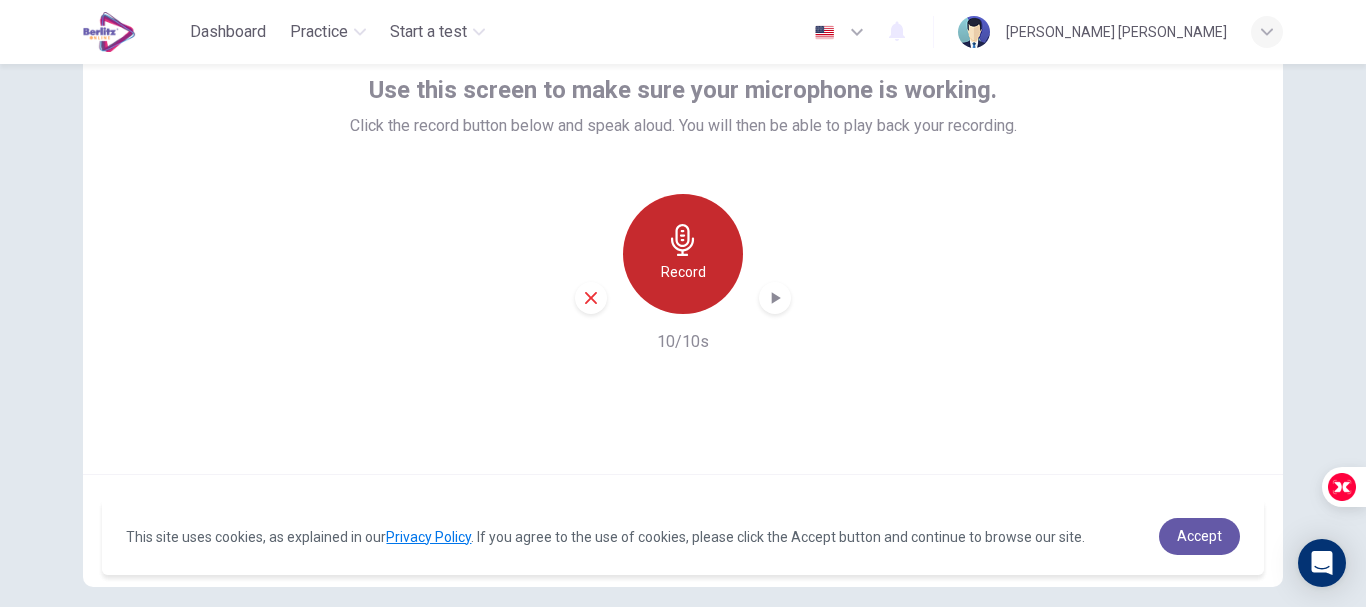 click on "Record" at bounding box center (683, 272) 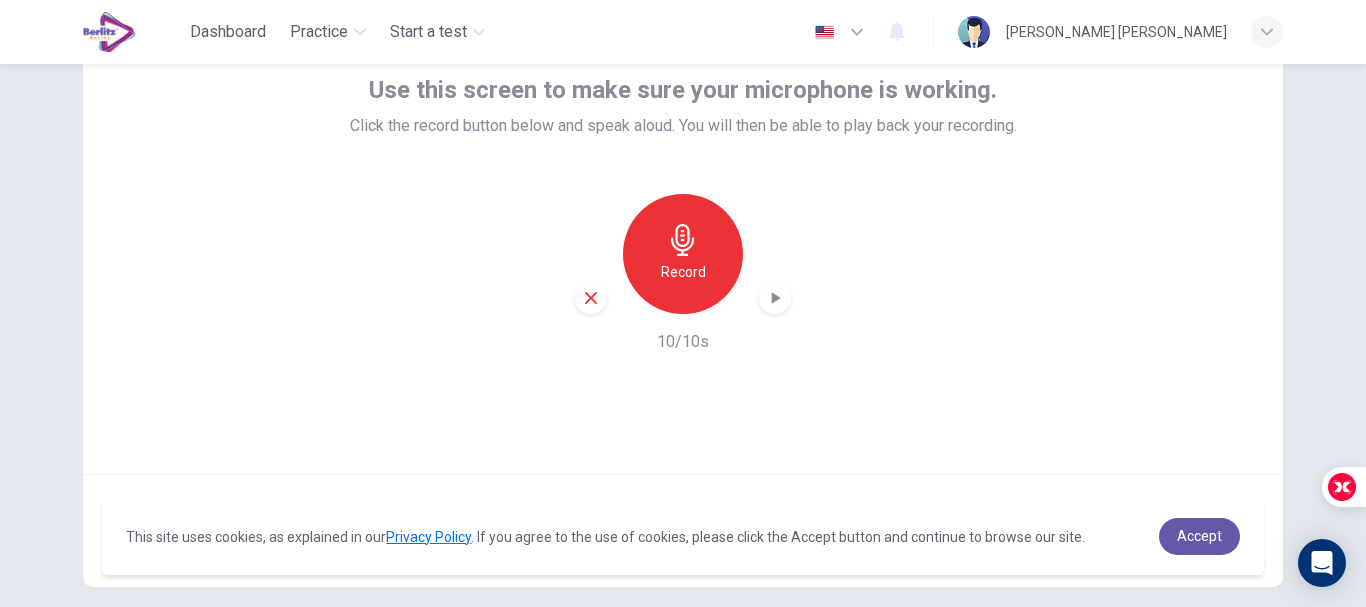click 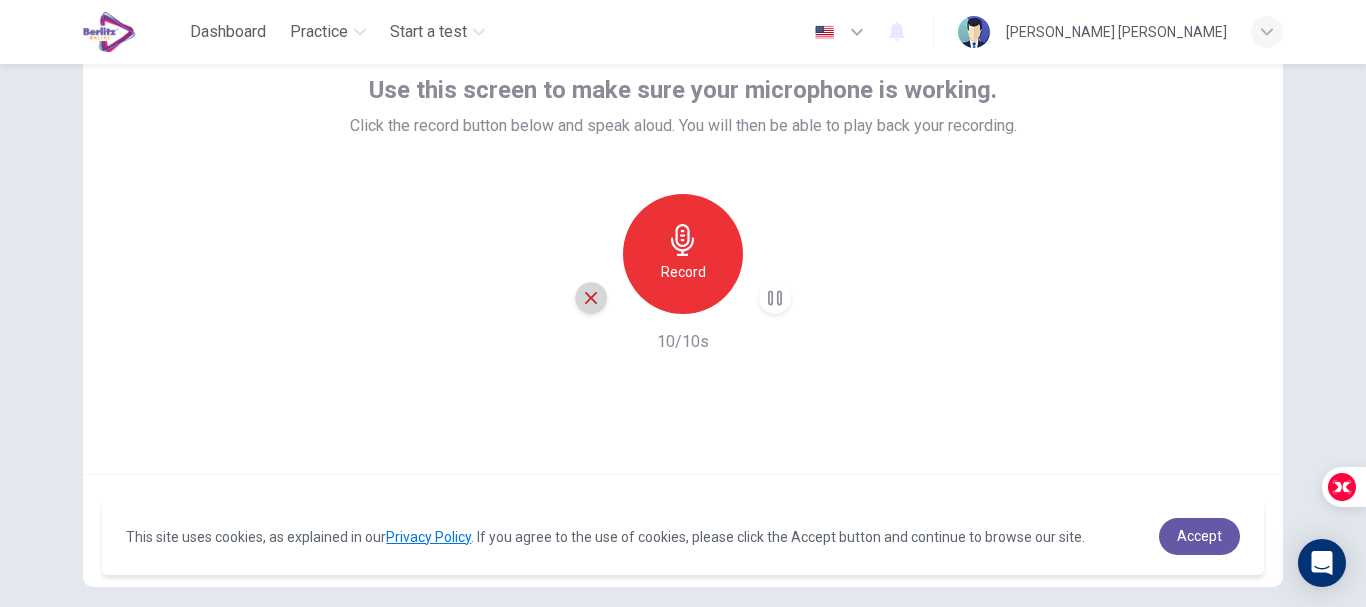 click 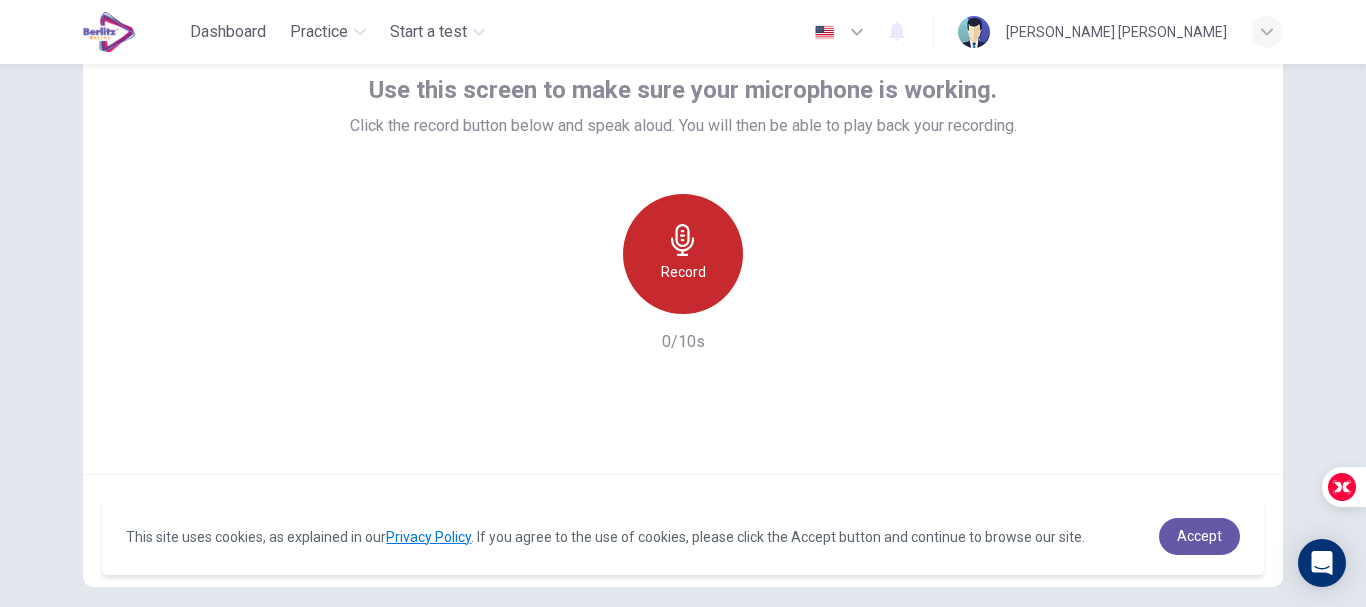 click on "Record" at bounding box center (683, 272) 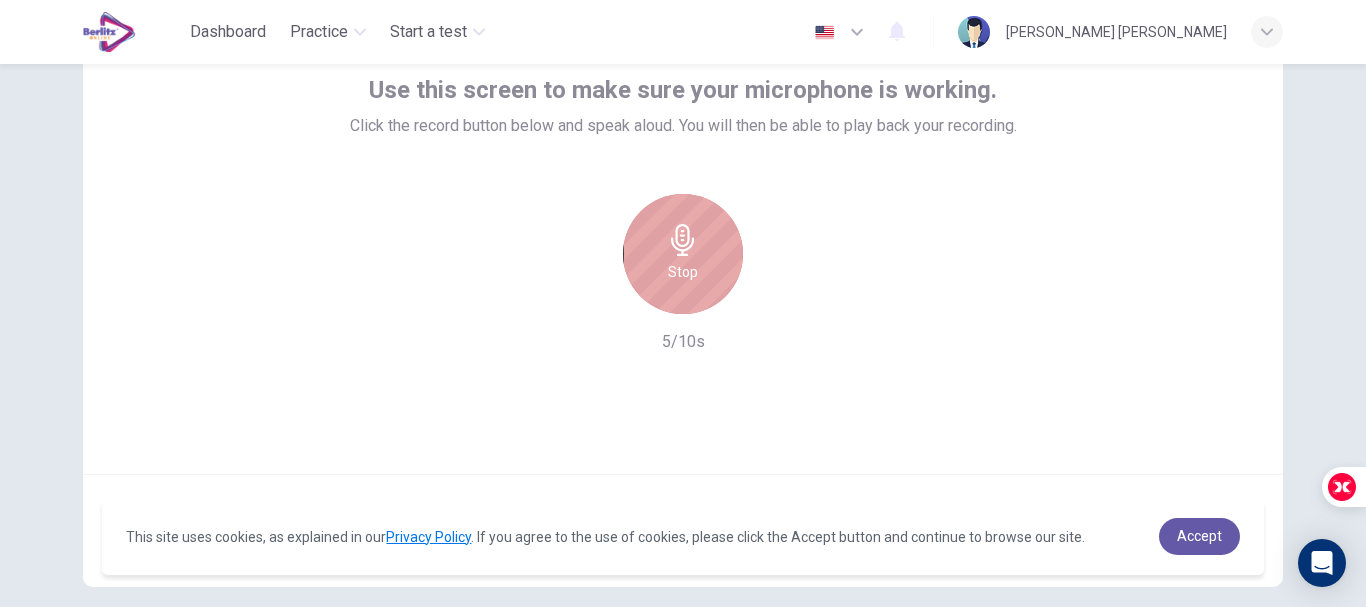 click on "Stop" at bounding box center [683, 254] 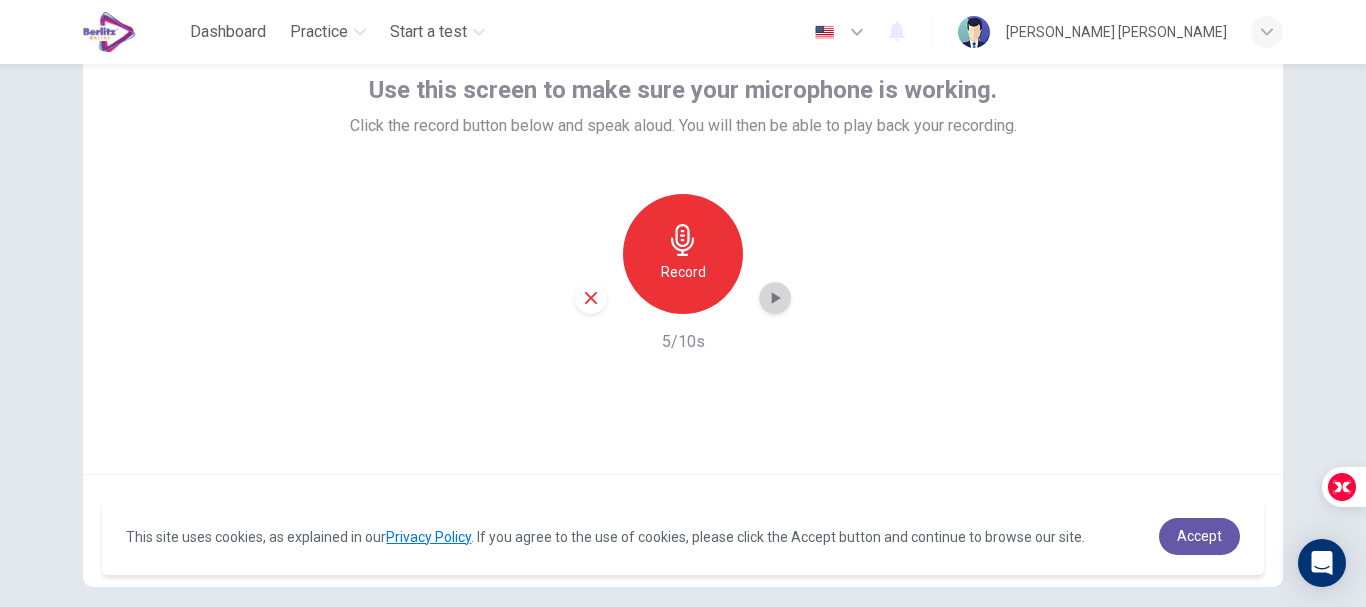 click 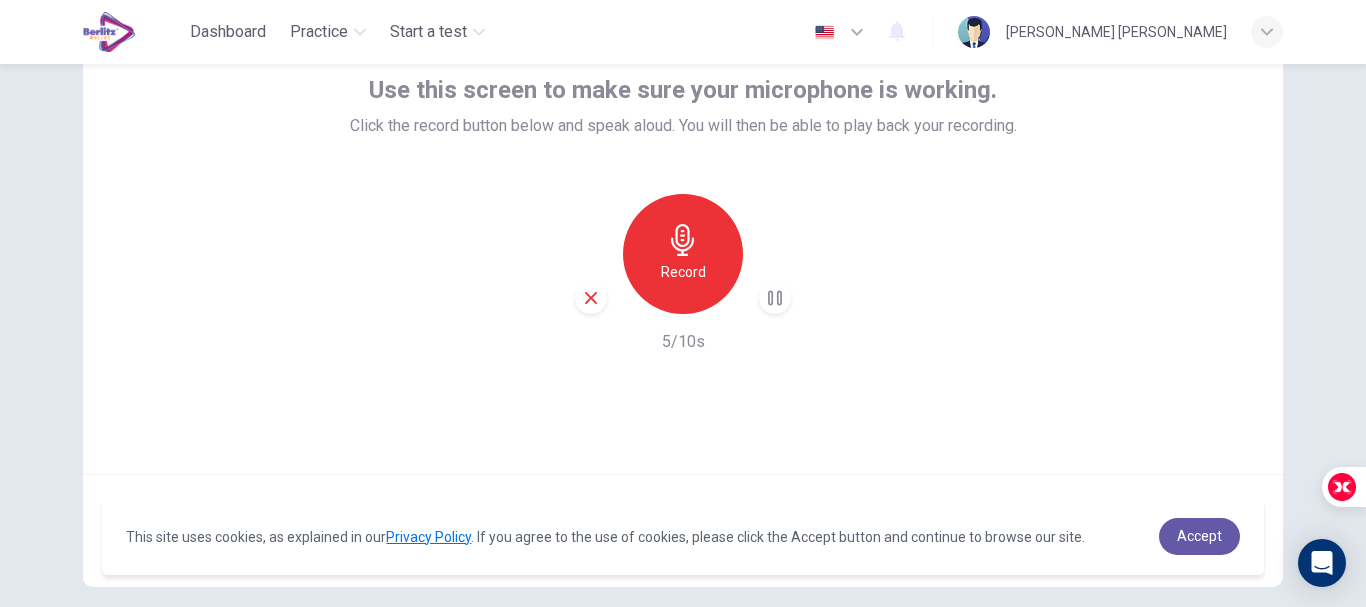 drag, startPoint x: 577, startPoint y: 302, endPoint x: 590, endPoint y: 305, distance: 13.341664 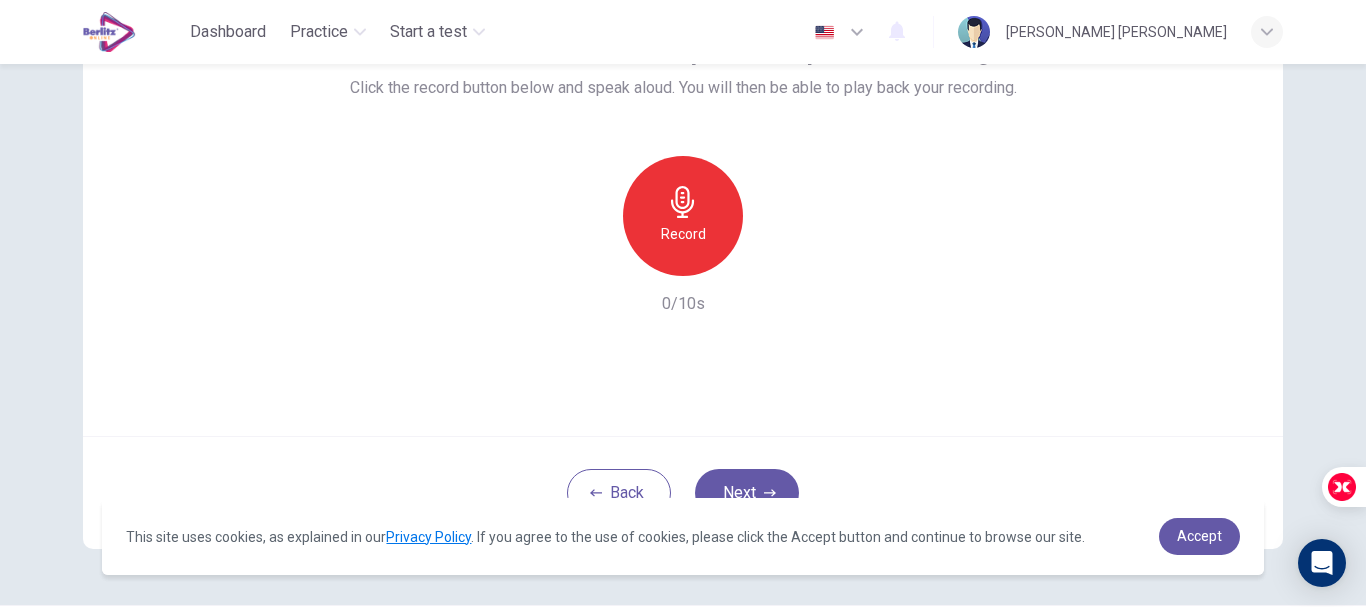 scroll, scrollTop: 226, scrollLeft: 0, axis: vertical 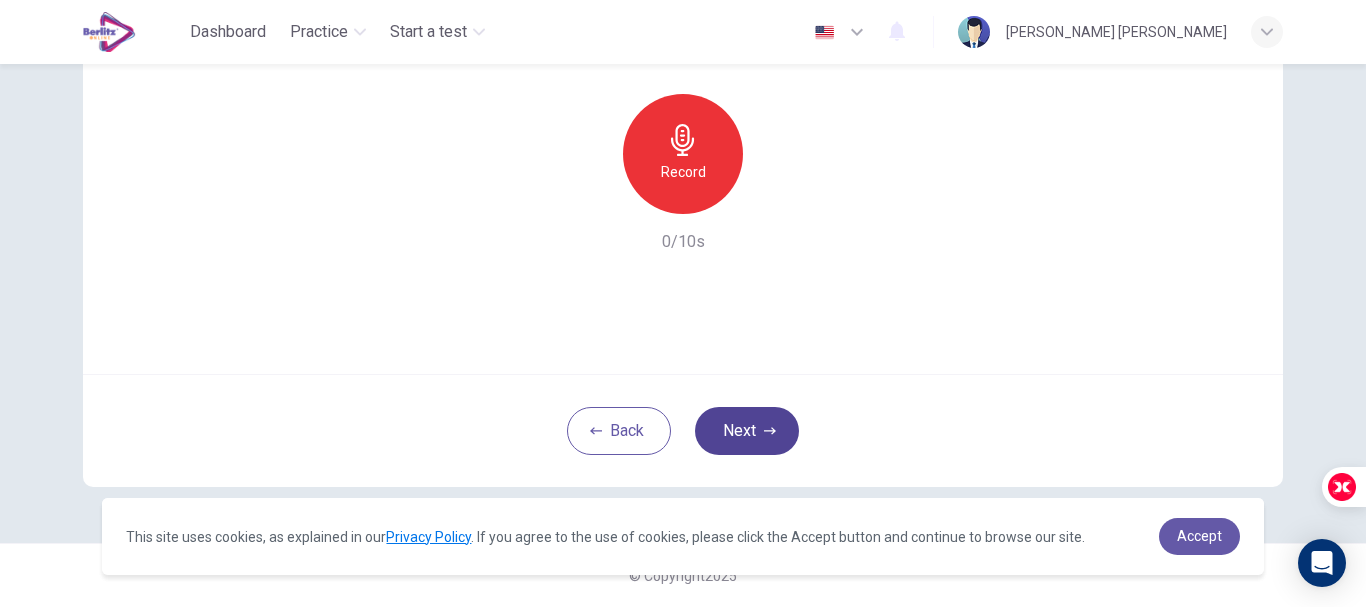 click on "Next" at bounding box center (747, 431) 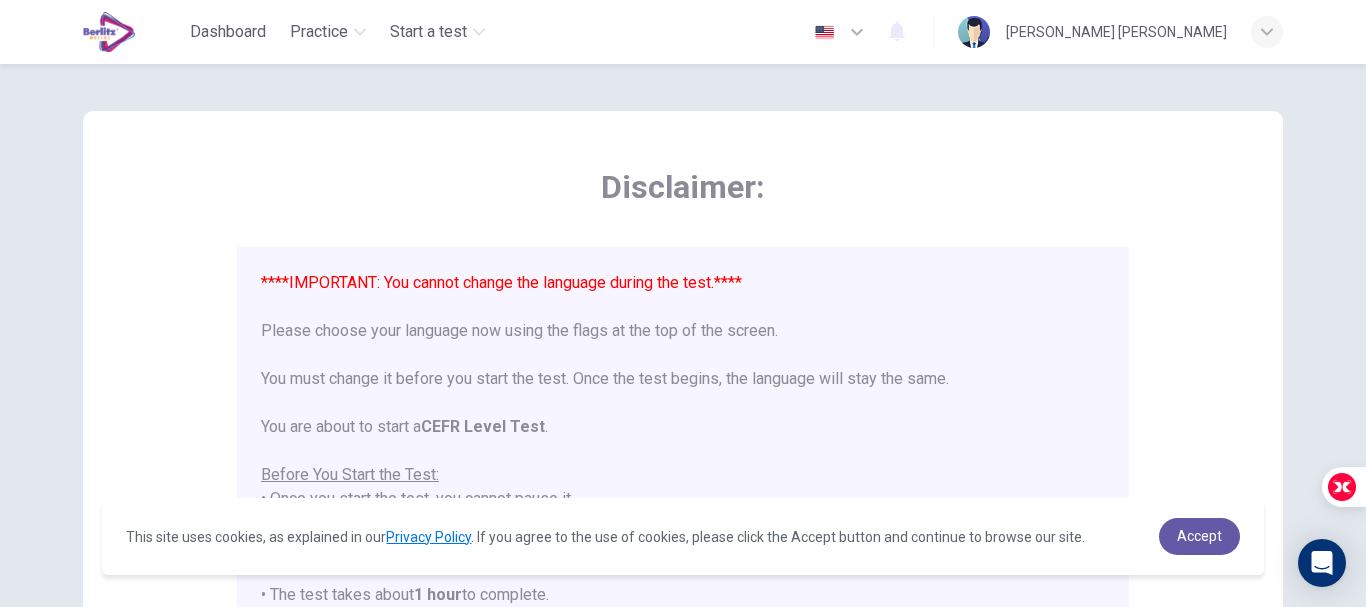 scroll, scrollTop: 0, scrollLeft: 0, axis: both 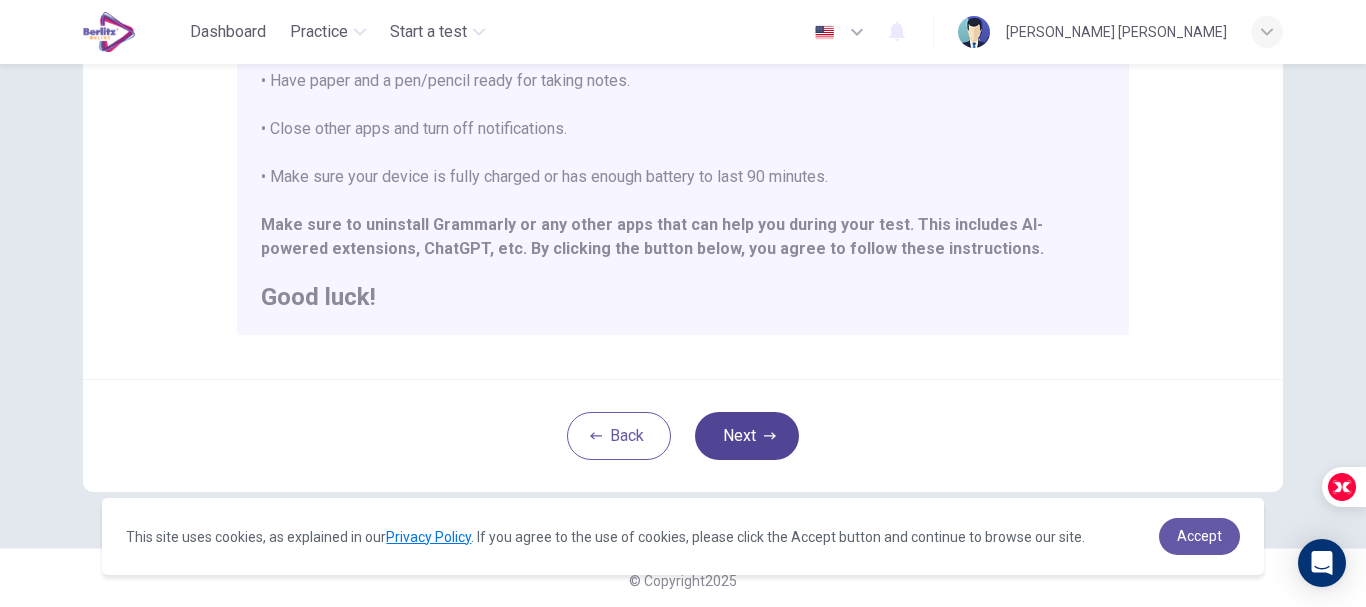 click on "Next" at bounding box center [747, 436] 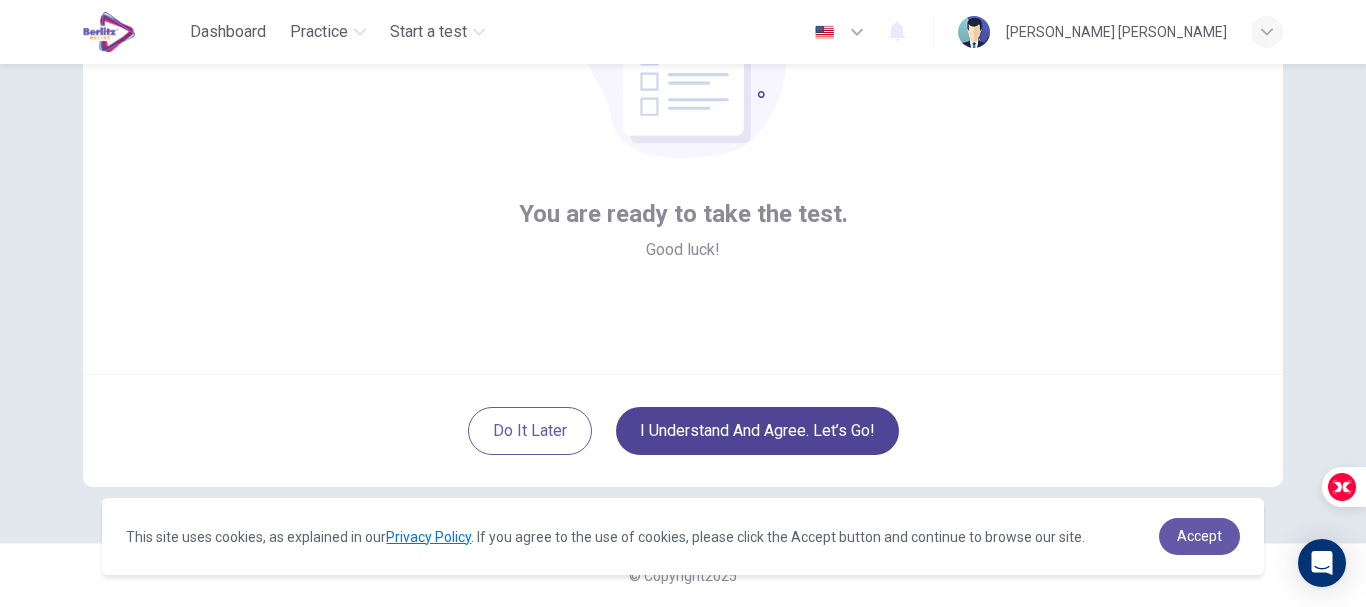 scroll, scrollTop: 226, scrollLeft: 0, axis: vertical 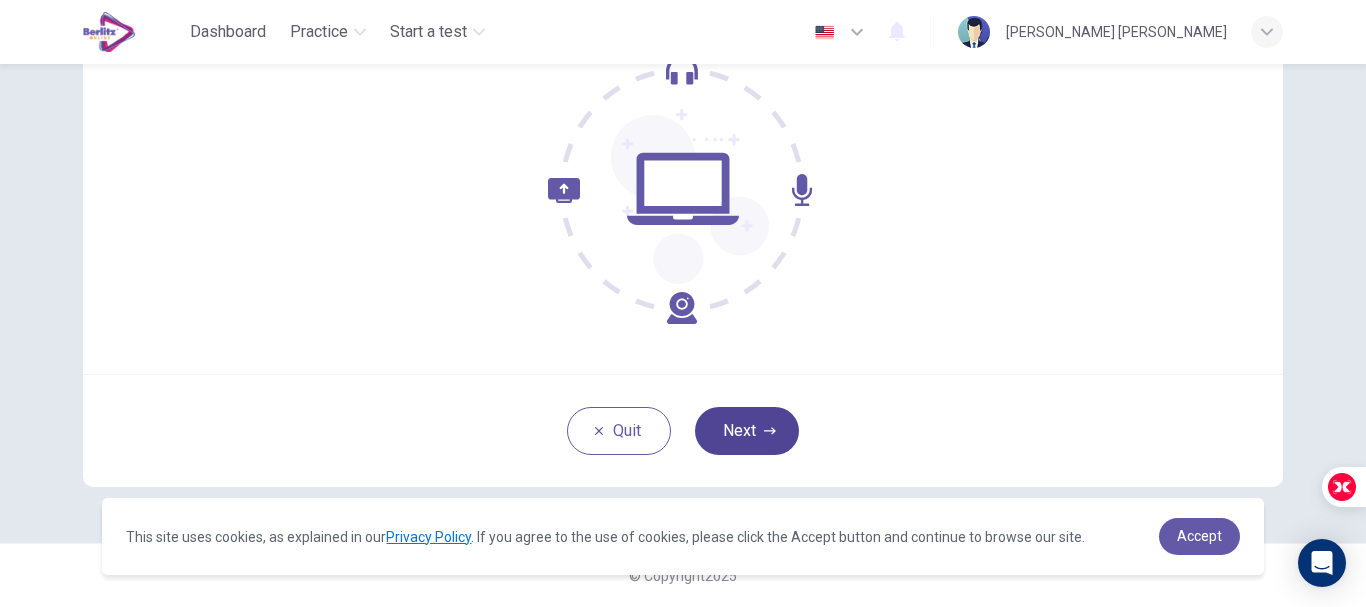 click on "Next" at bounding box center [747, 431] 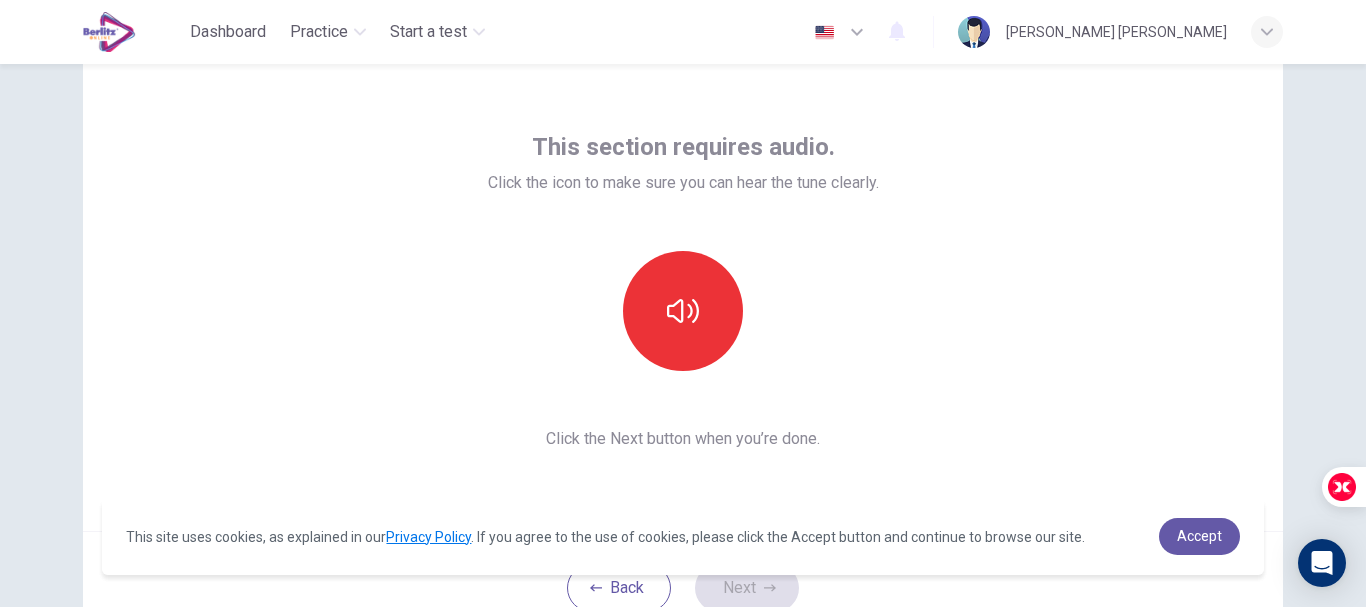 scroll, scrollTop: 26, scrollLeft: 0, axis: vertical 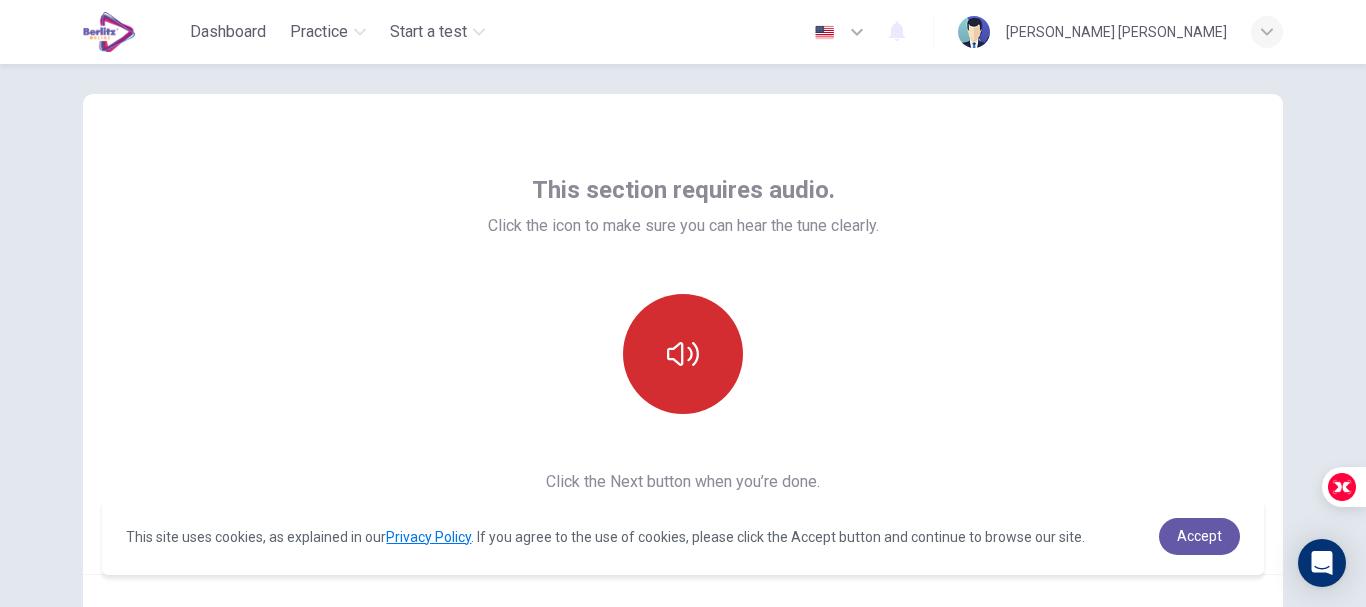 click at bounding box center (683, 354) 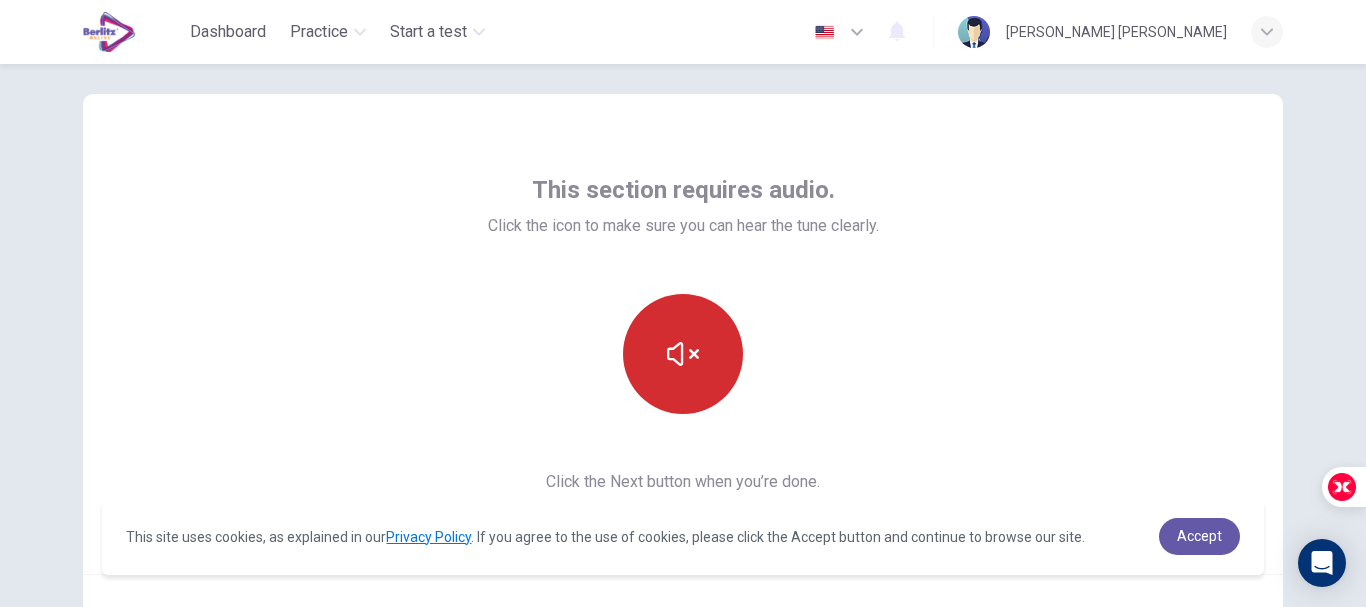 type 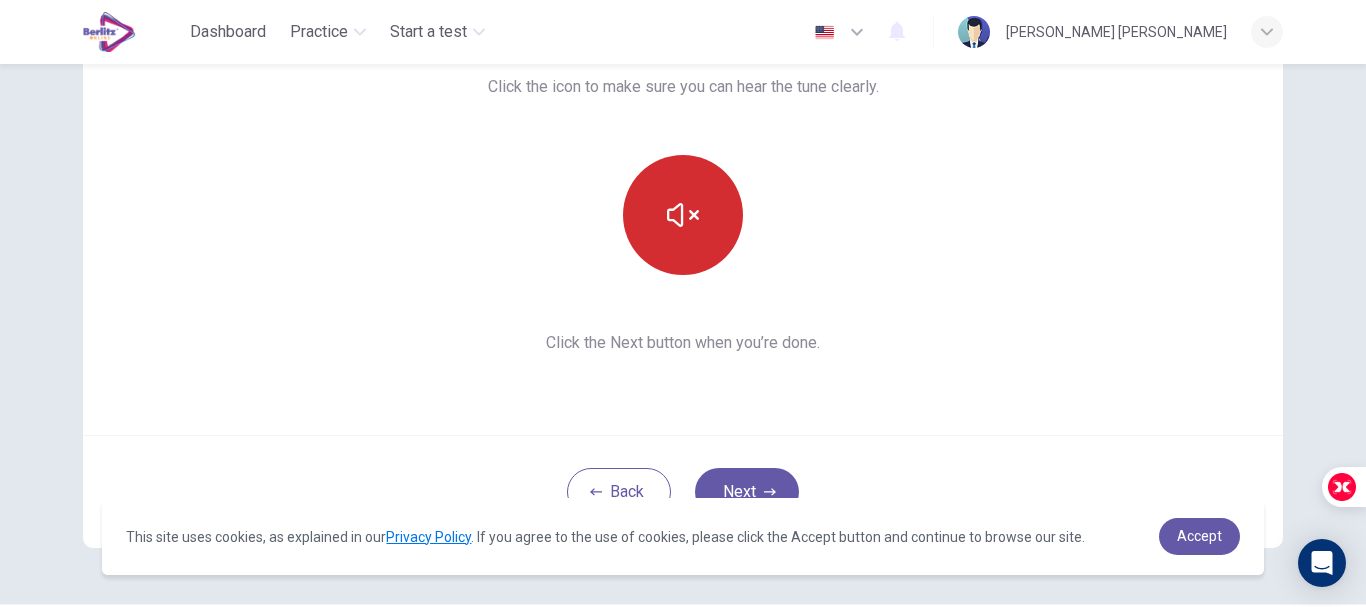 scroll, scrollTop: 226, scrollLeft: 0, axis: vertical 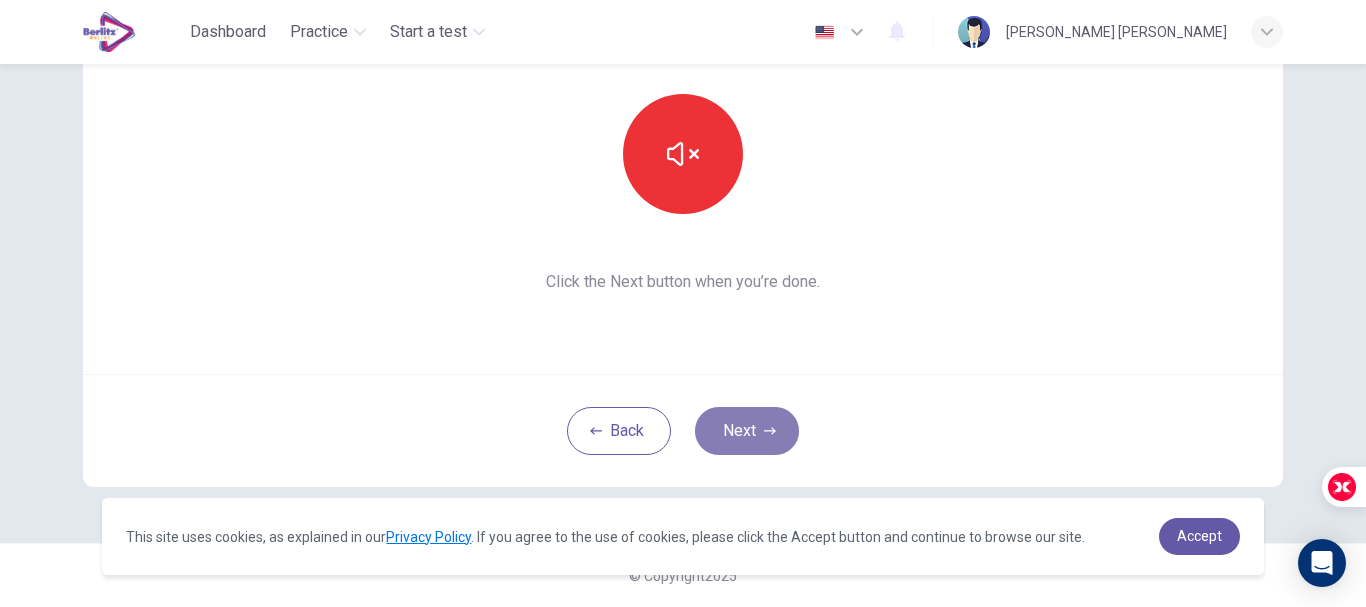 click on "Next" at bounding box center [747, 431] 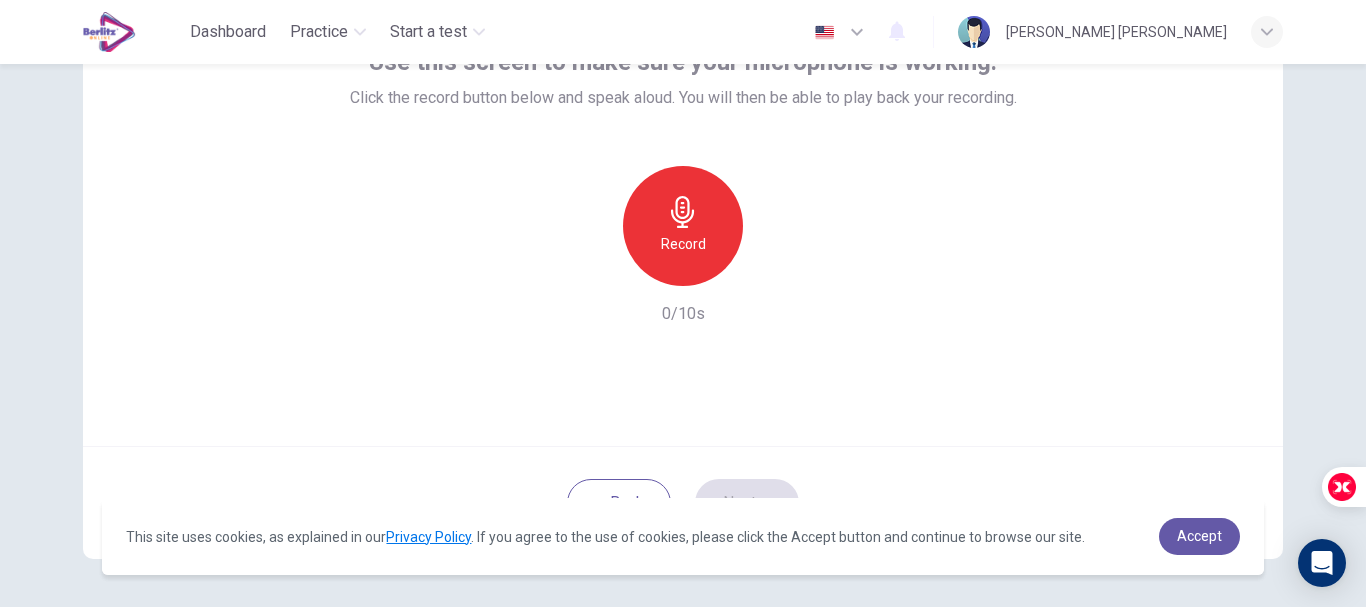 scroll, scrollTop: 126, scrollLeft: 0, axis: vertical 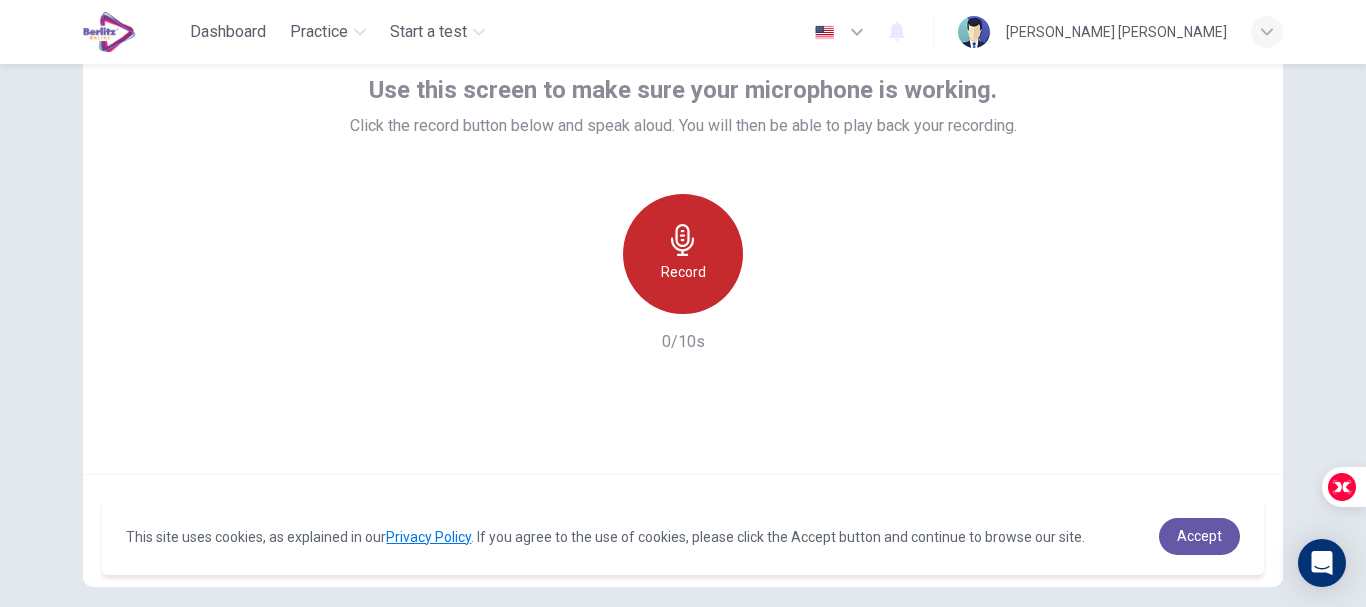 click on "Record" at bounding box center (683, 254) 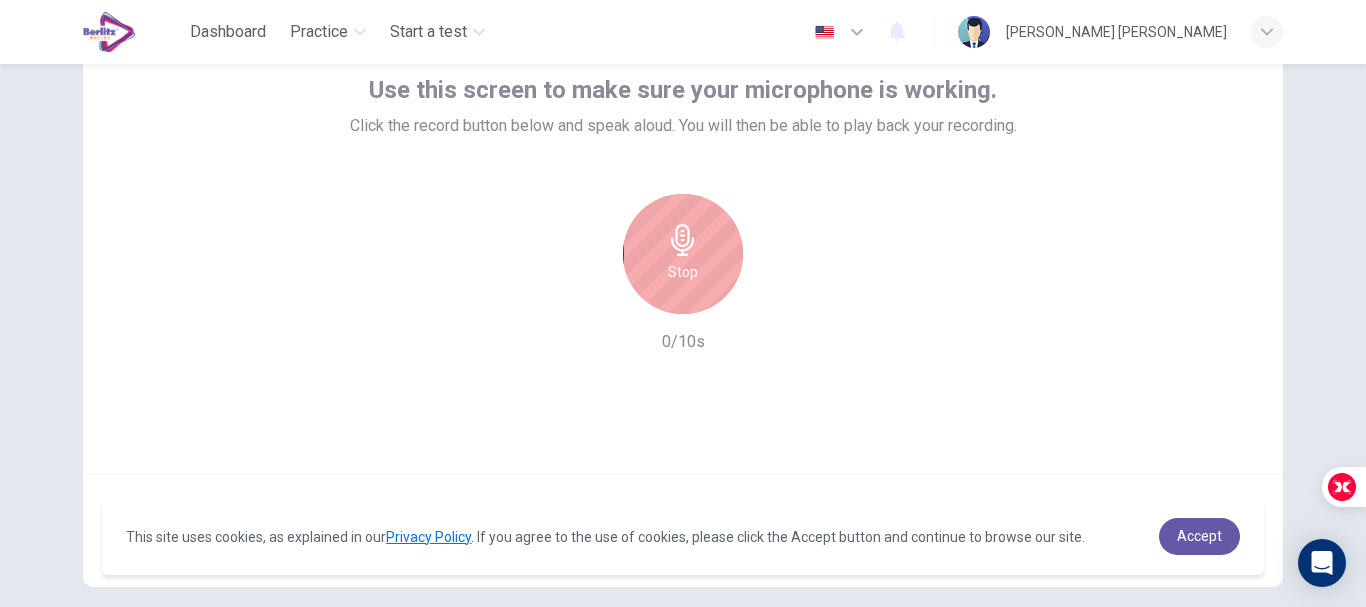 scroll, scrollTop: 226, scrollLeft: 0, axis: vertical 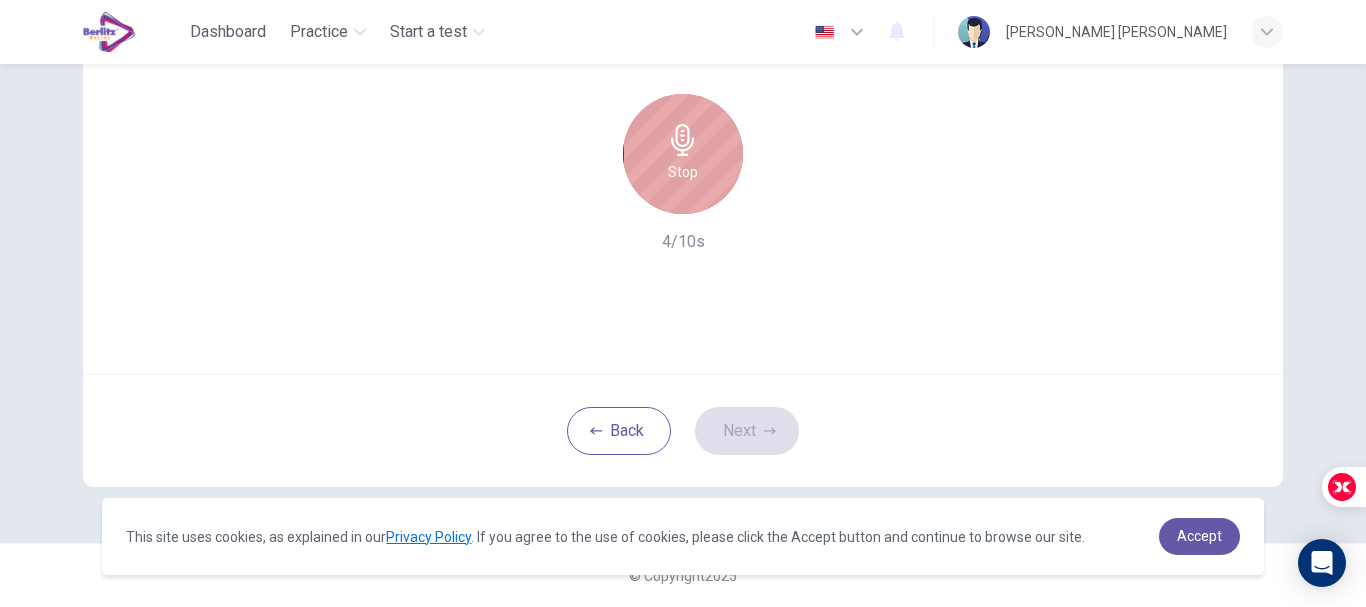 click on "Stop" at bounding box center (683, 154) 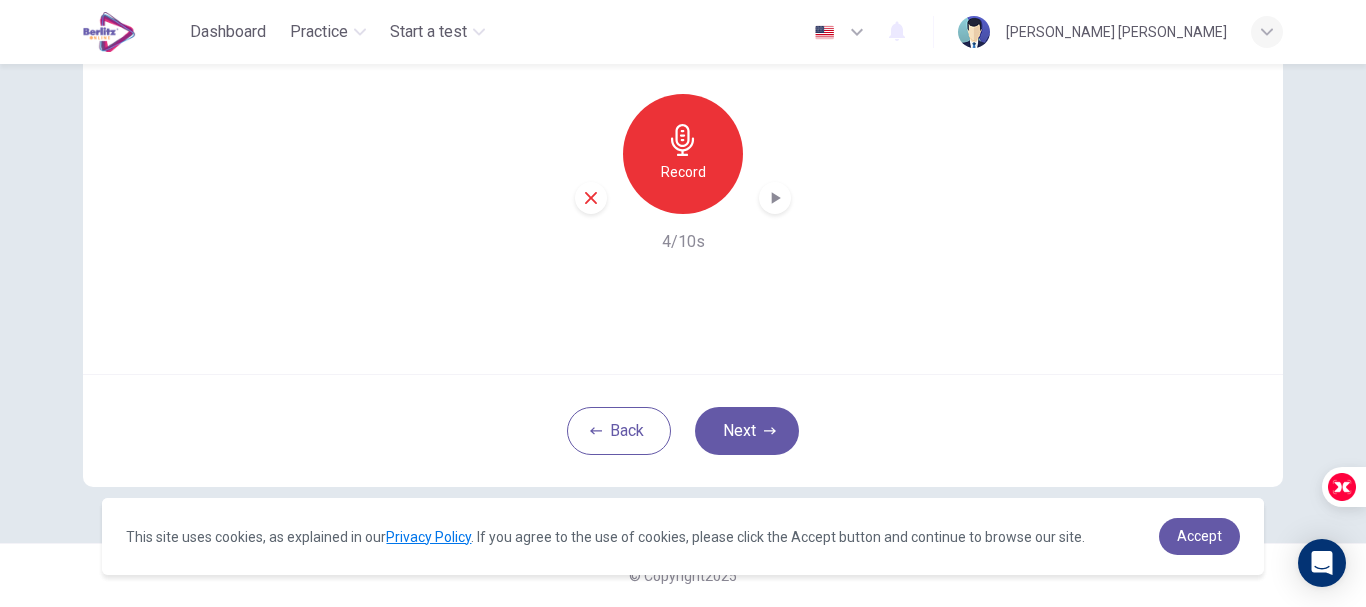 click on "Record 4/10s" at bounding box center (683, 174) 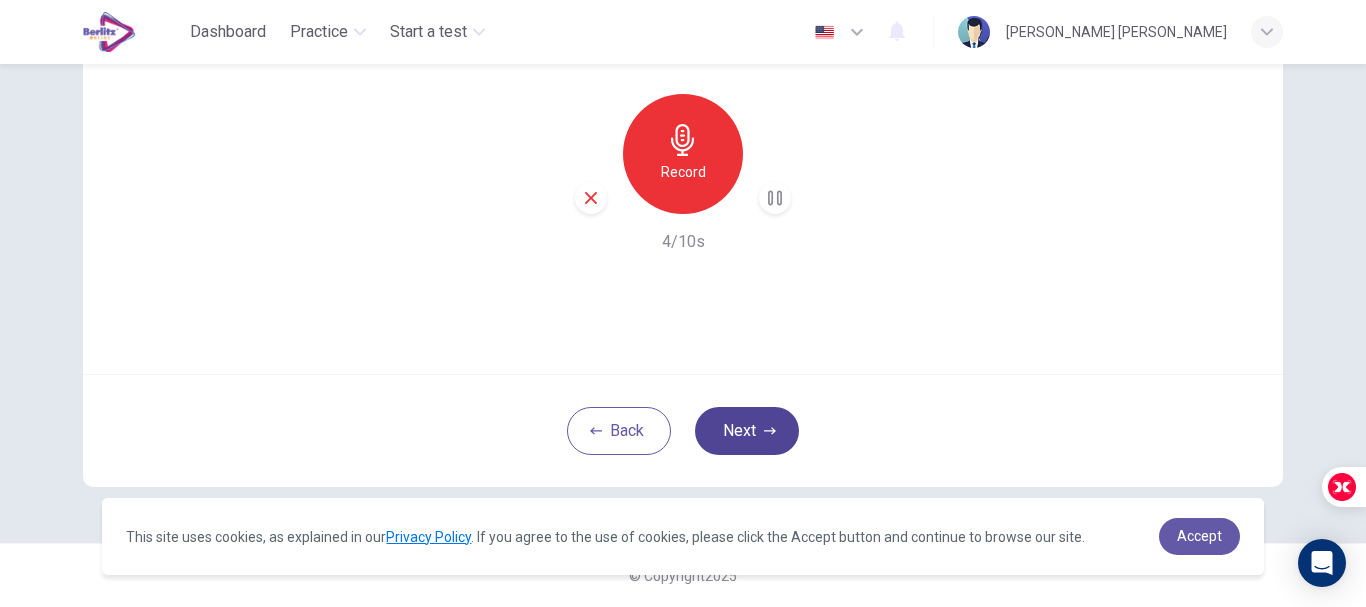 click 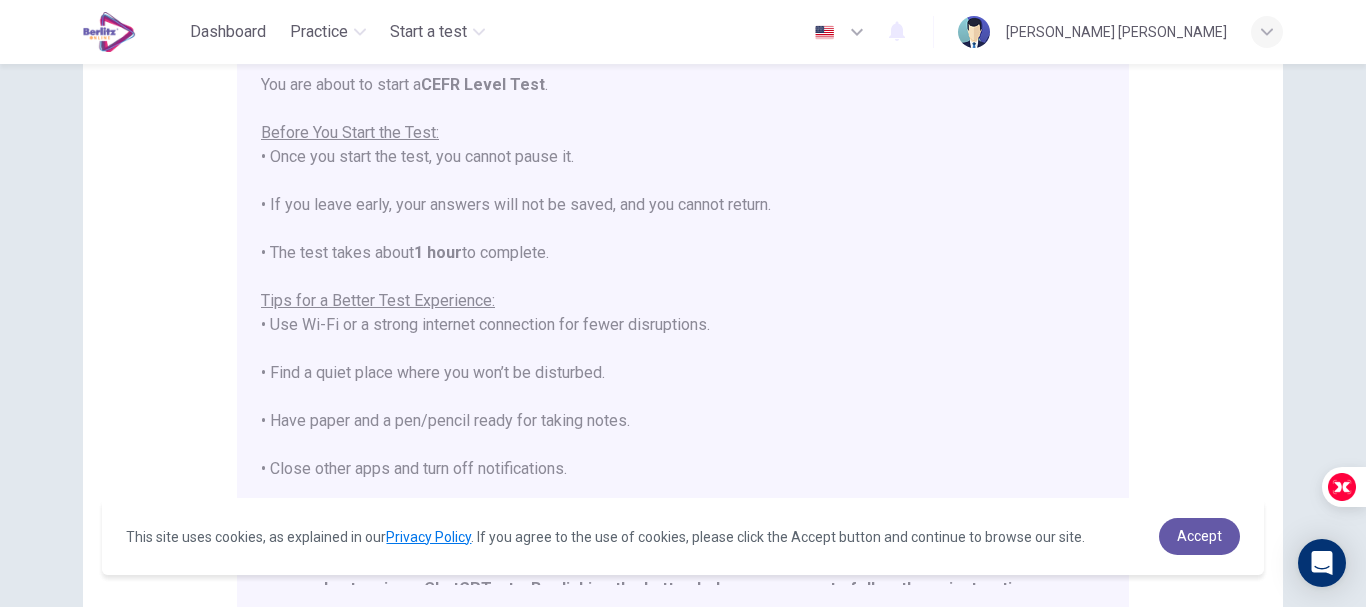 scroll, scrollTop: 191, scrollLeft: 0, axis: vertical 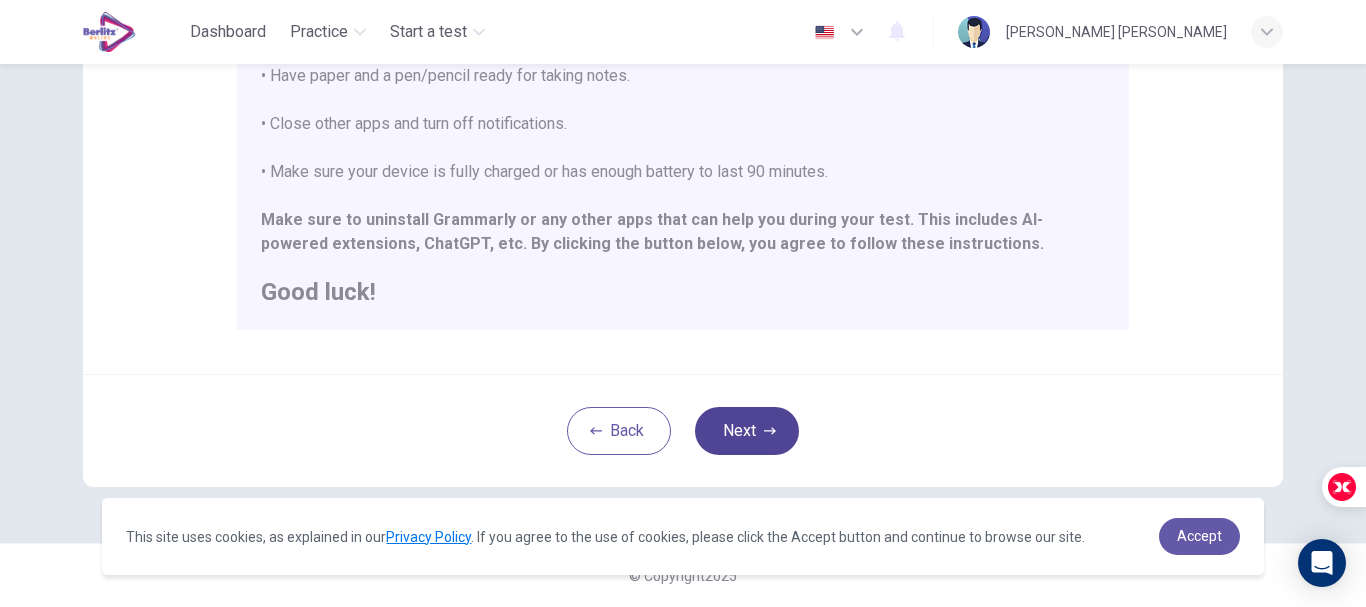 click 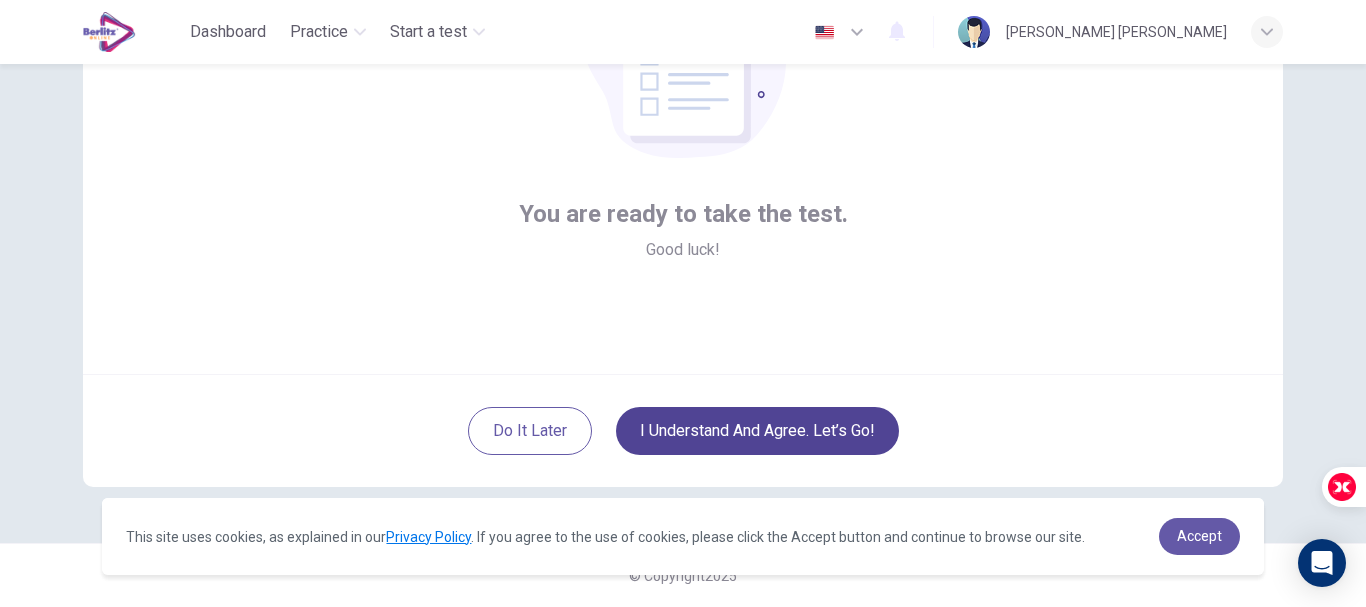 scroll, scrollTop: 226, scrollLeft: 0, axis: vertical 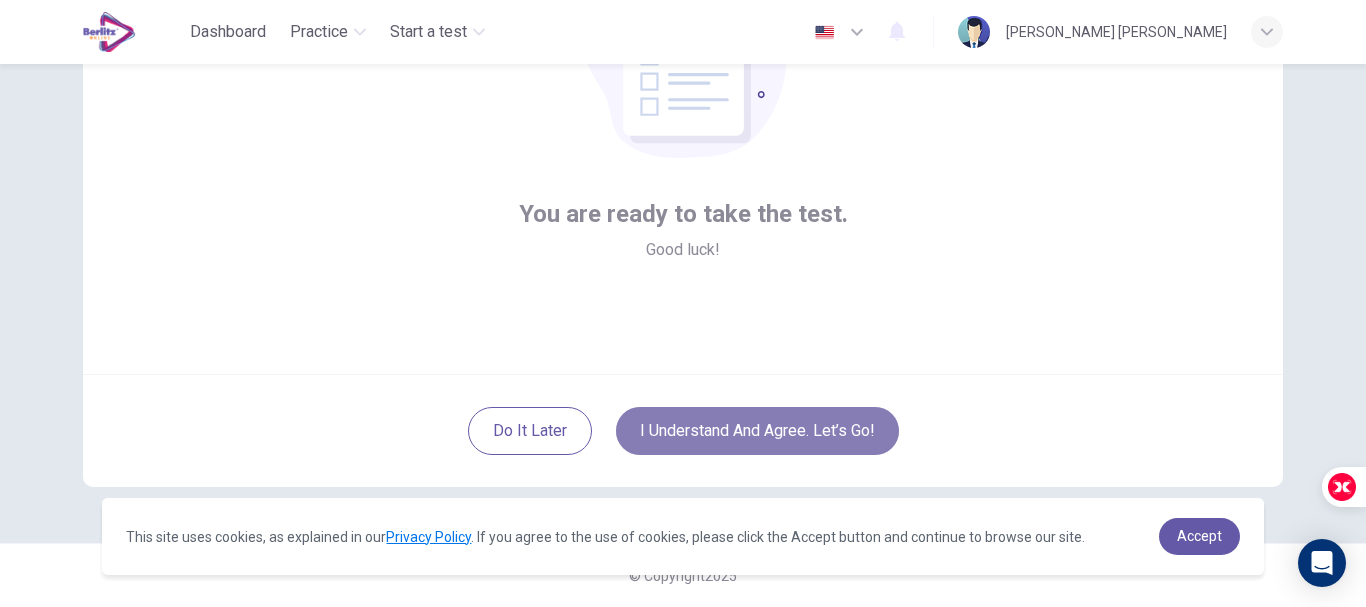click on "I understand and agree. Let’s go!" at bounding box center (757, 431) 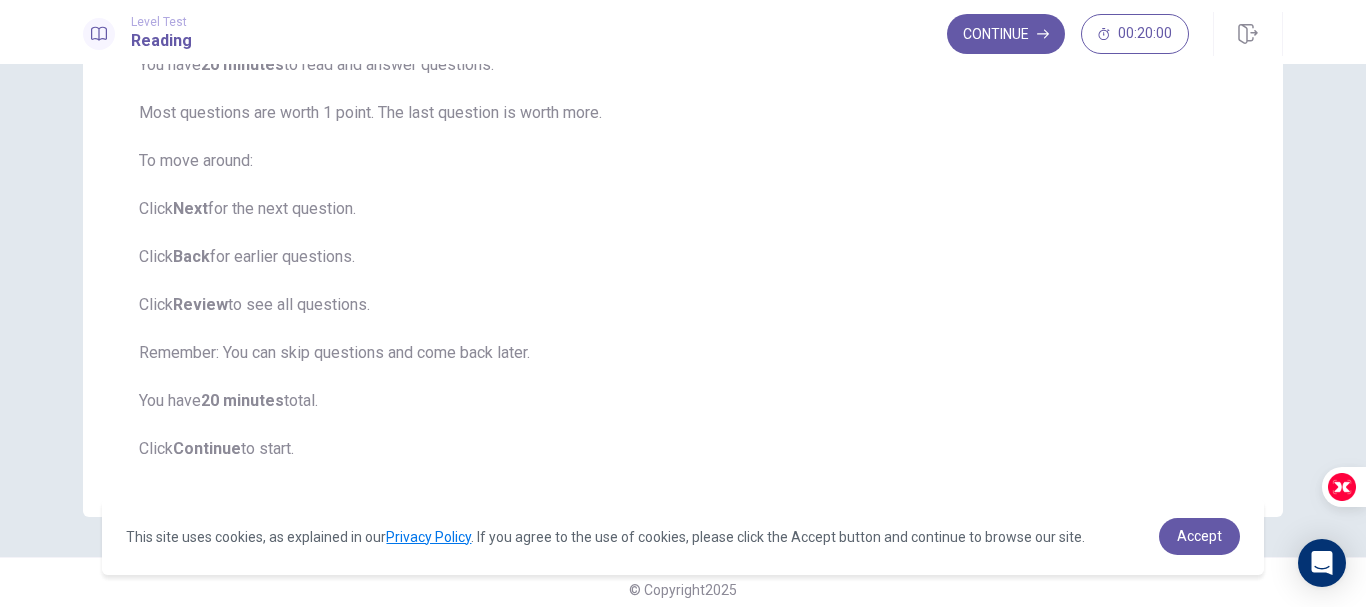 scroll, scrollTop: 249, scrollLeft: 0, axis: vertical 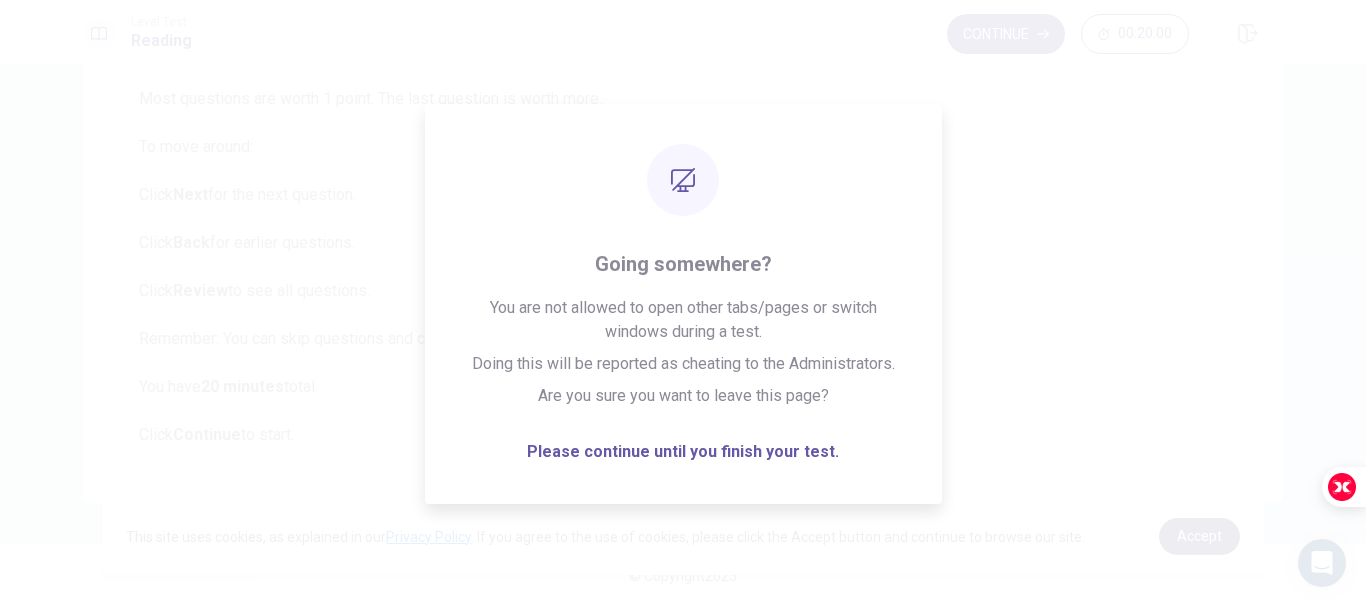 click on "Accept" at bounding box center (1199, 536) 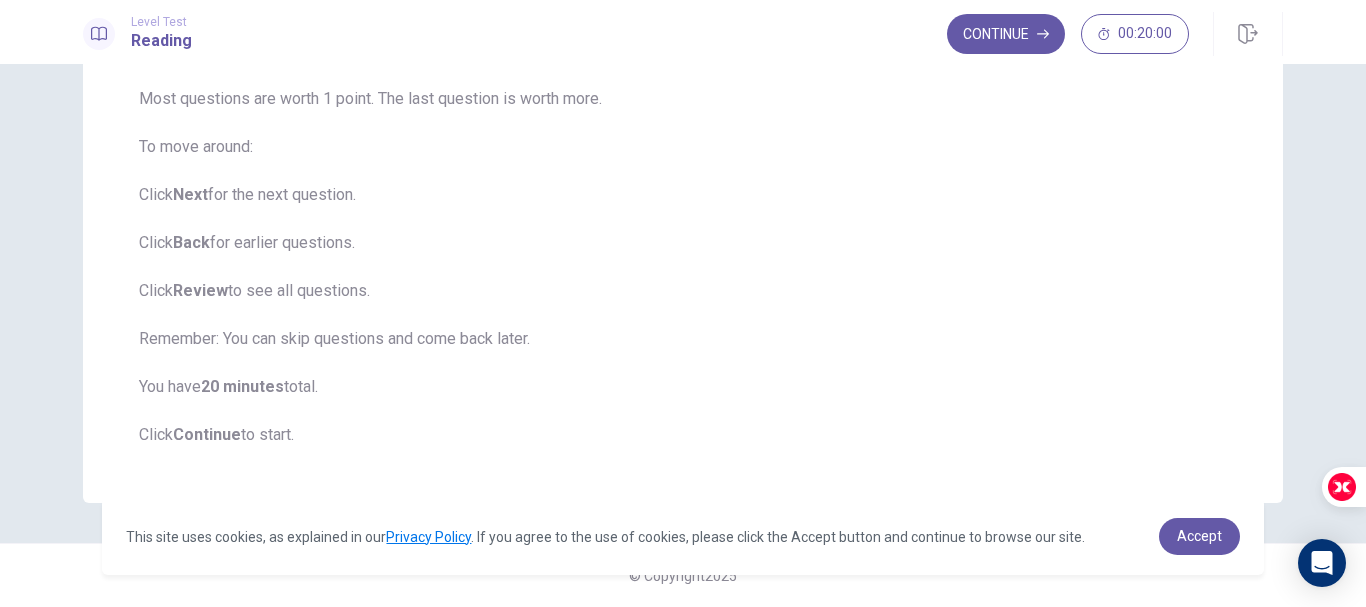 click on "You will read  1 passage .
You have  20 minutes  to read and answer questions.
Most questions are worth 1 point. The last question is worth more.
To move around:
Click  Next  for the next question.
Click  Back  for earlier questions.
Click  Review  to see all questions.
Remember: You can skip questions and come back later.
You have  20 minutes  total.
Click  Continue  to start." at bounding box center [683, 219] 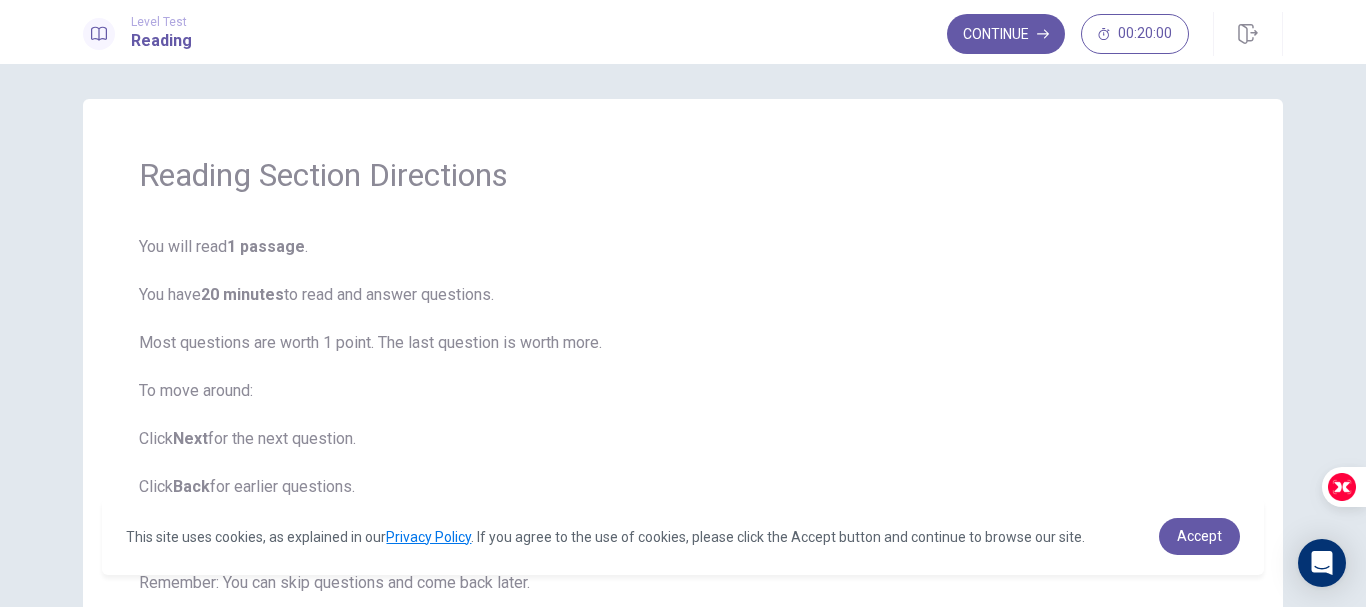 scroll, scrollTop: 0, scrollLeft: 0, axis: both 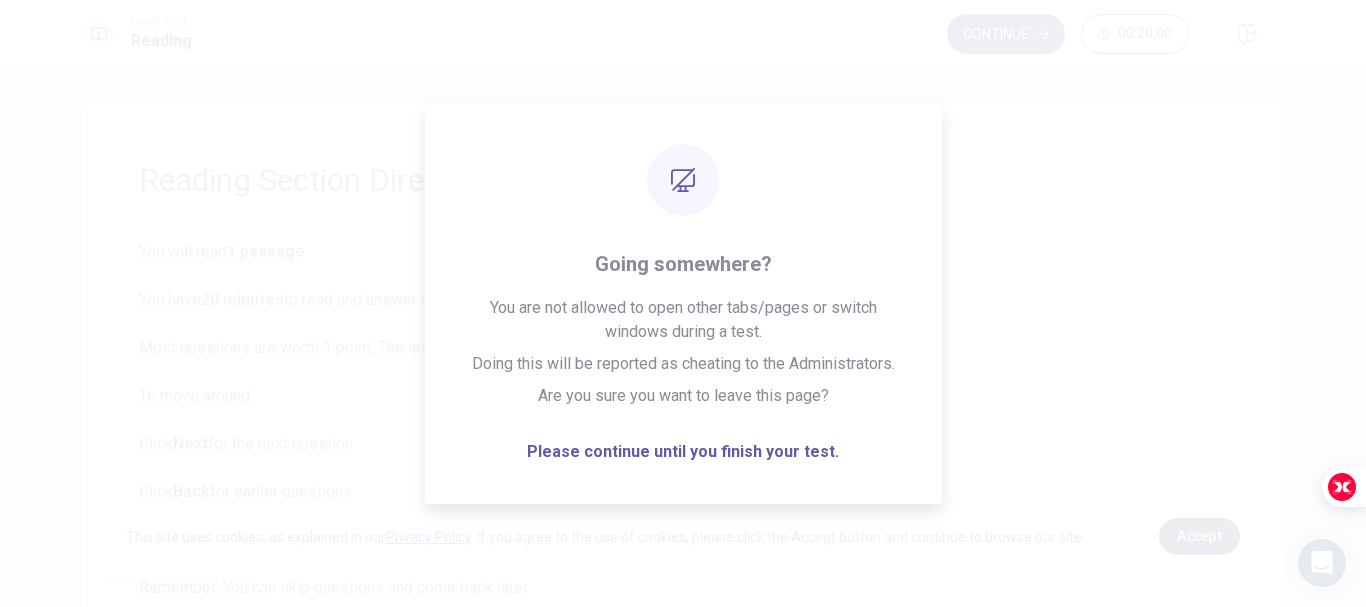 click on "Accept" at bounding box center [1199, 536] 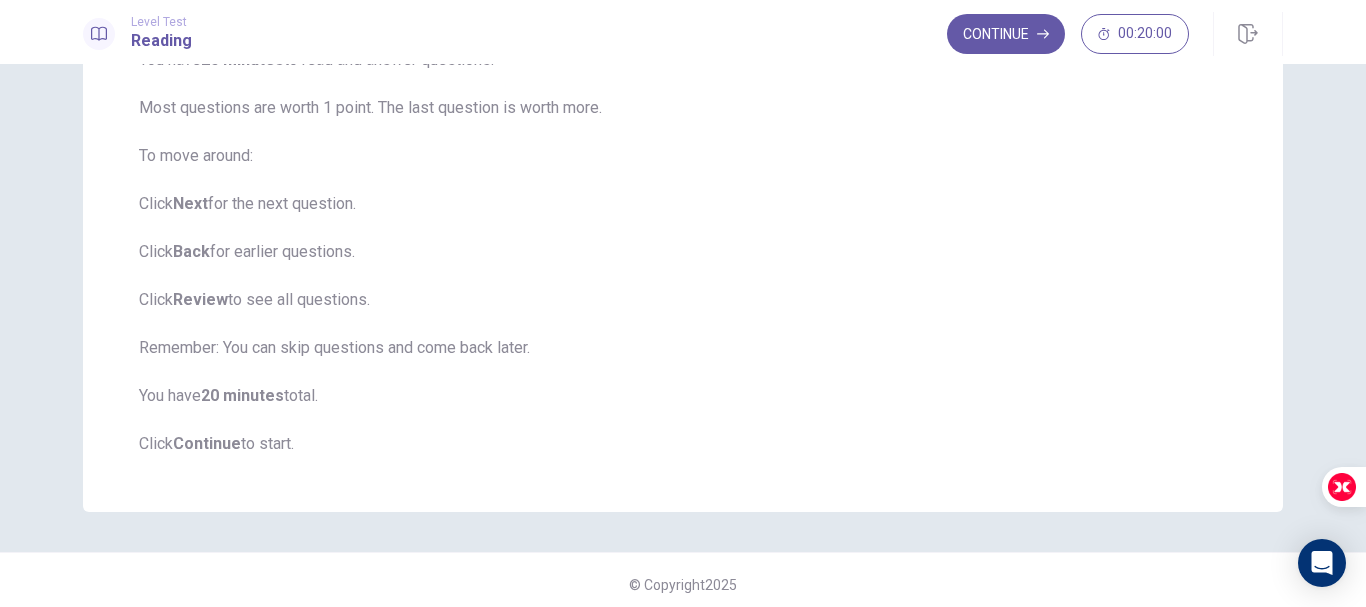 scroll, scrollTop: 249, scrollLeft: 0, axis: vertical 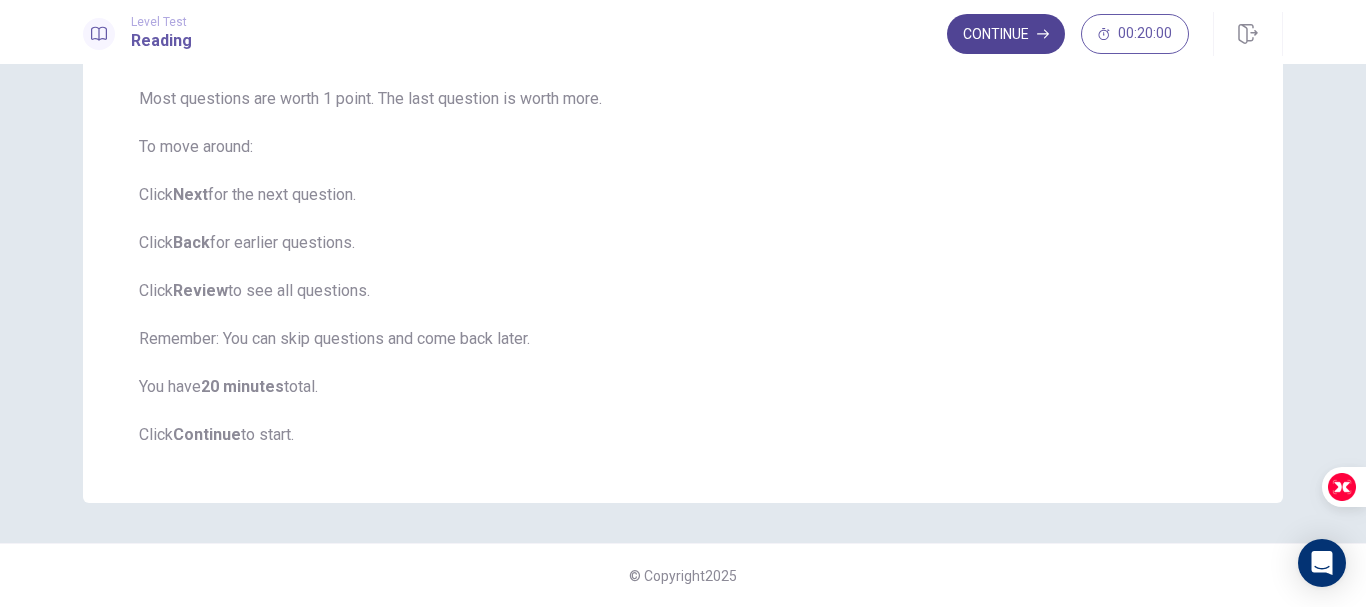 click on "Continue" at bounding box center (1006, 34) 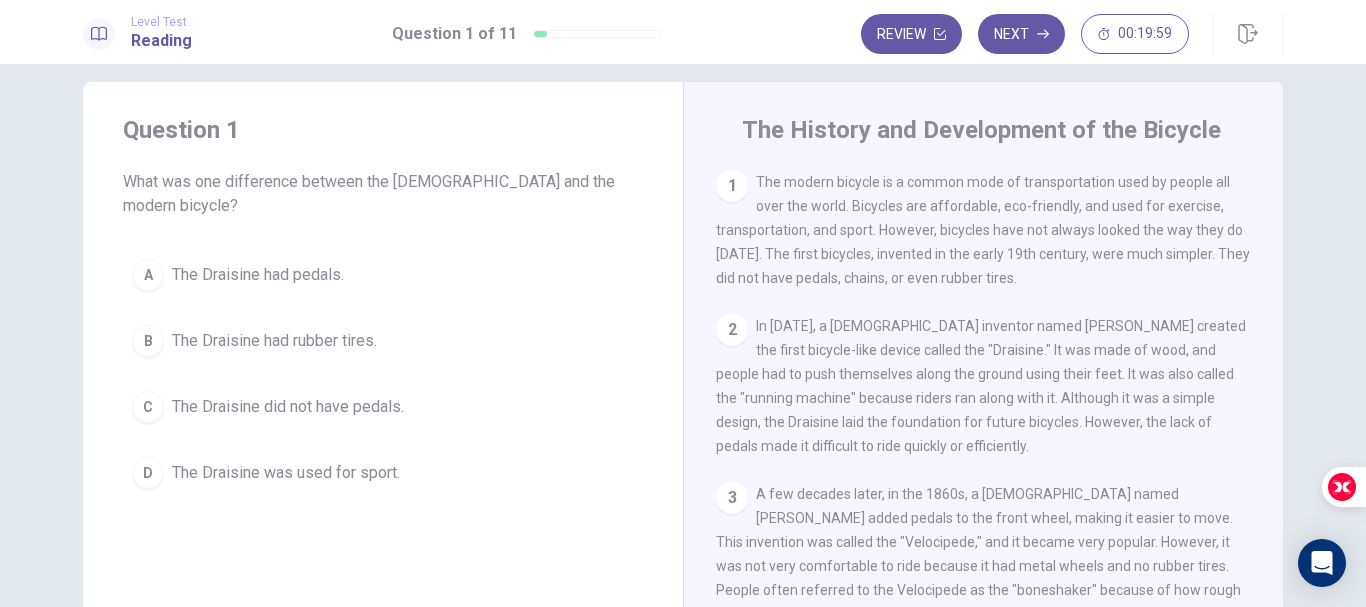 scroll, scrollTop: 0, scrollLeft: 0, axis: both 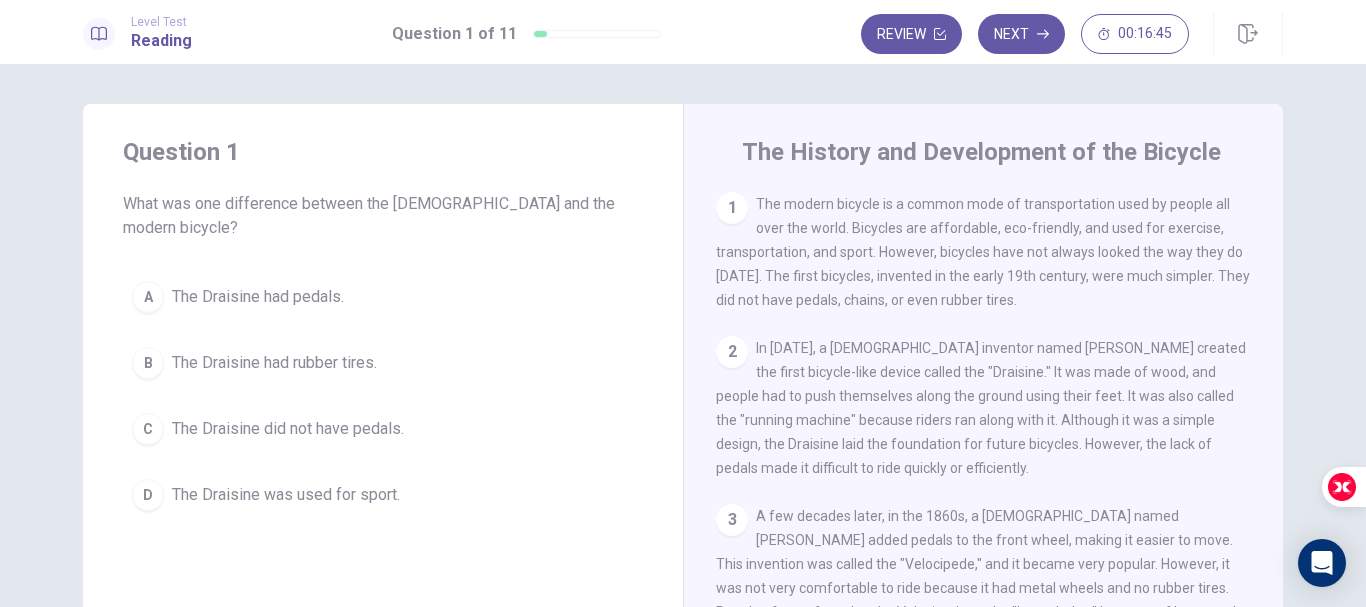 click on "The Draisine had pedals." at bounding box center [258, 297] 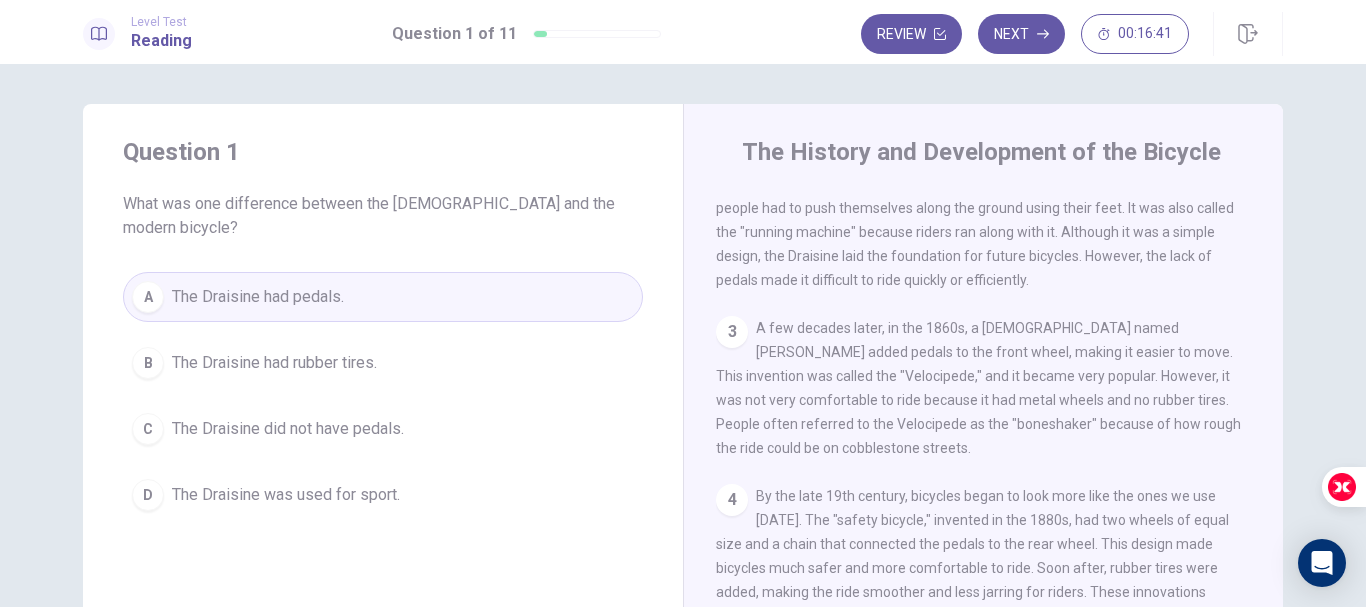 scroll, scrollTop: 270, scrollLeft: 0, axis: vertical 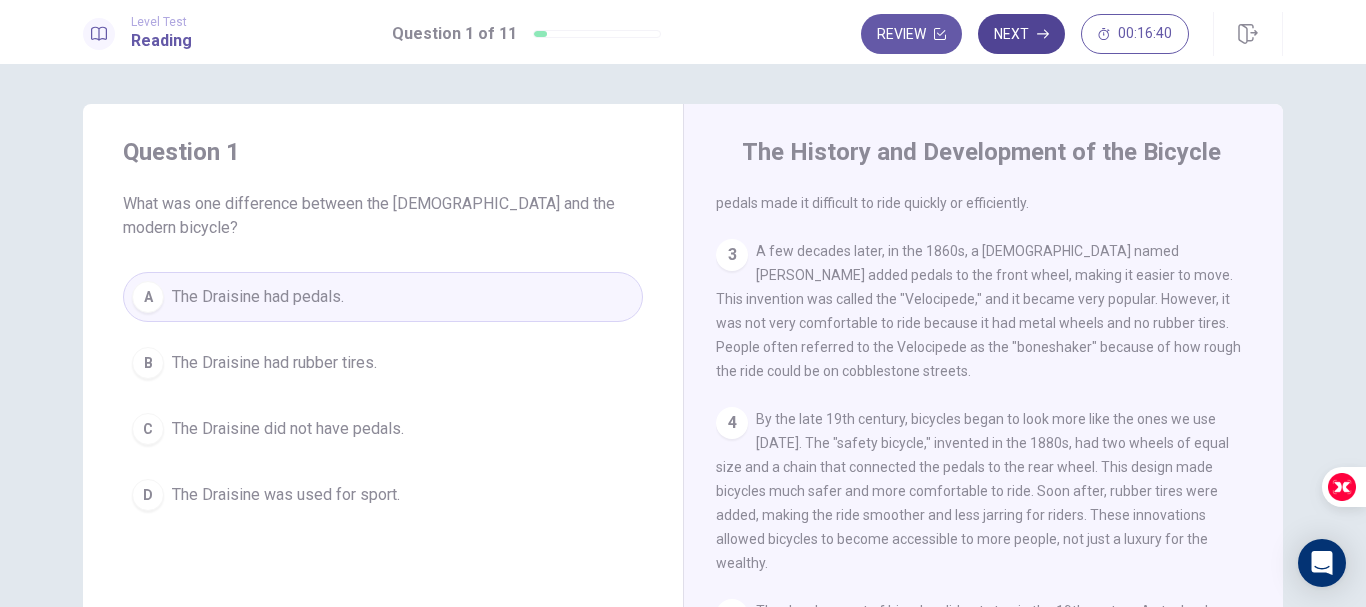 click on "Next" at bounding box center [1021, 34] 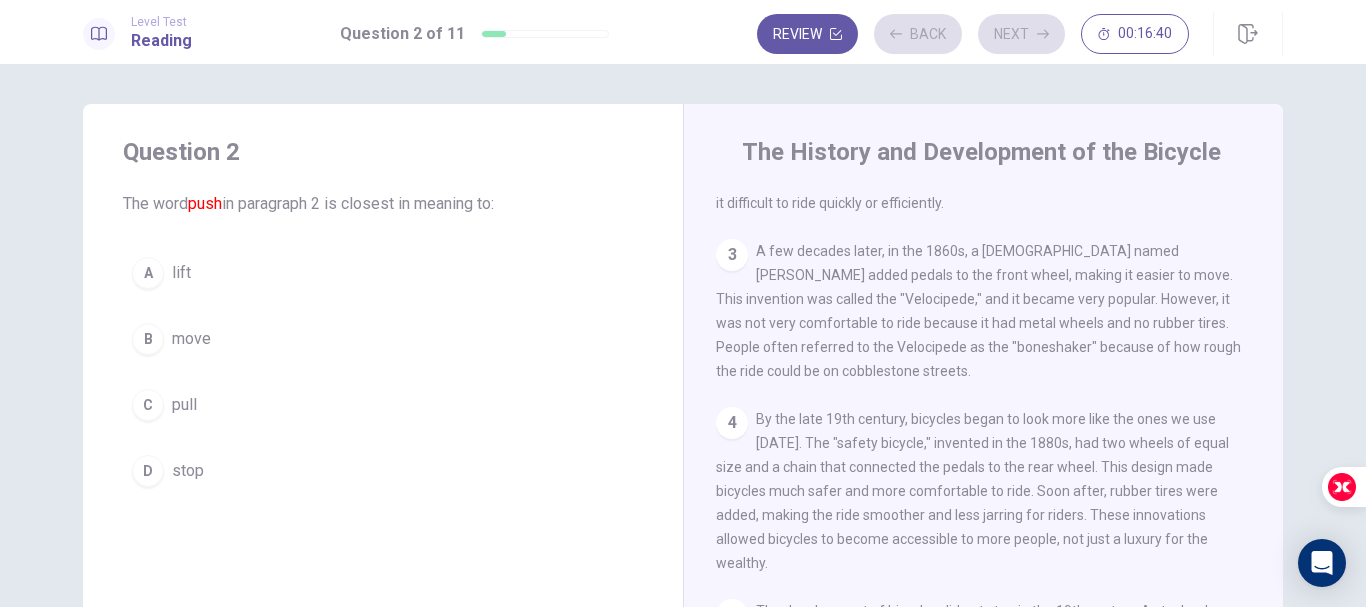 scroll, scrollTop: 149, scrollLeft: 0, axis: vertical 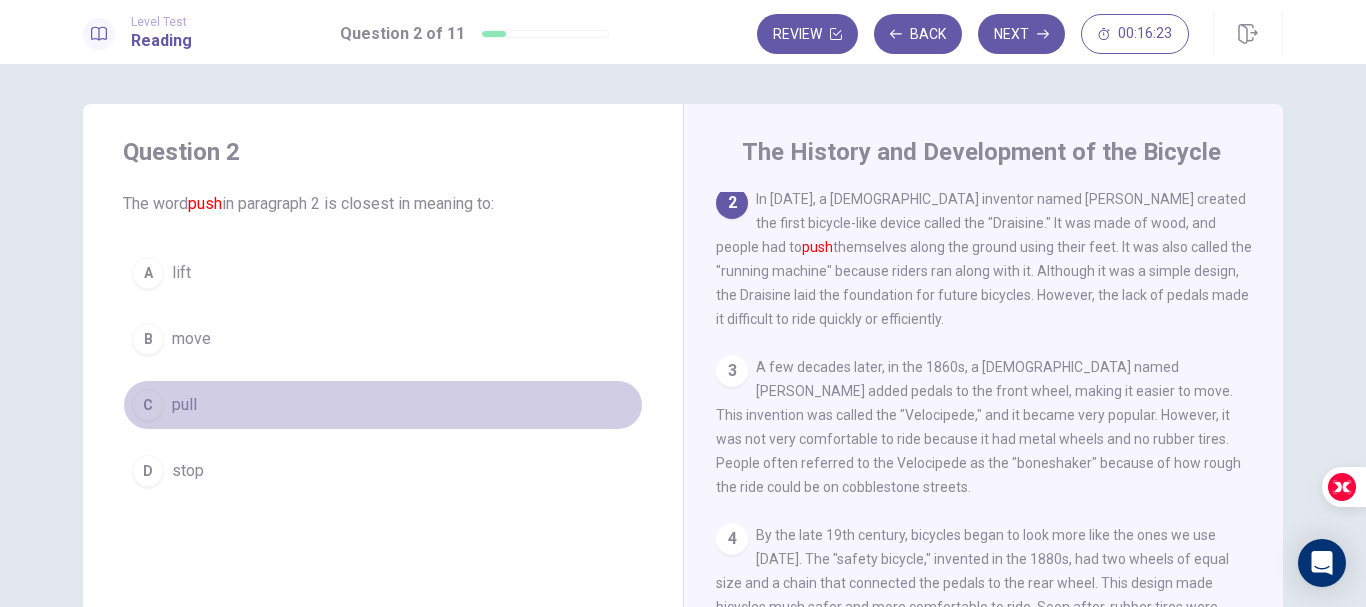 click on "C pull" at bounding box center (383, 405) 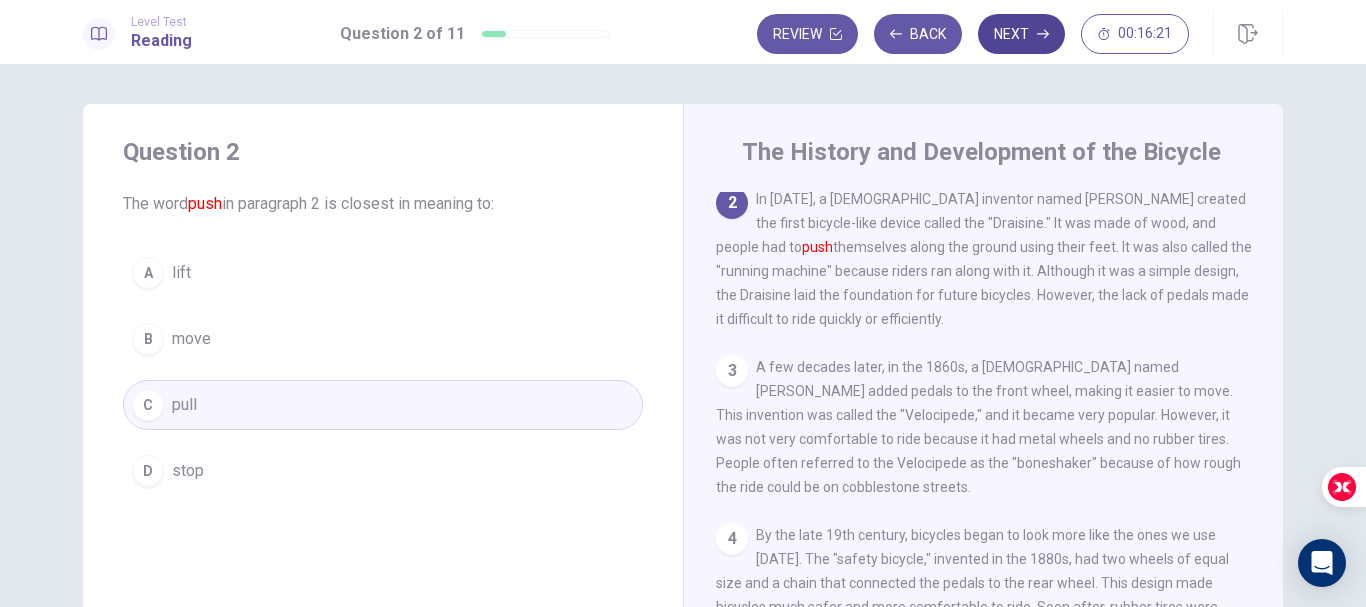 click on "Next" at bounding box center (1021, 34) 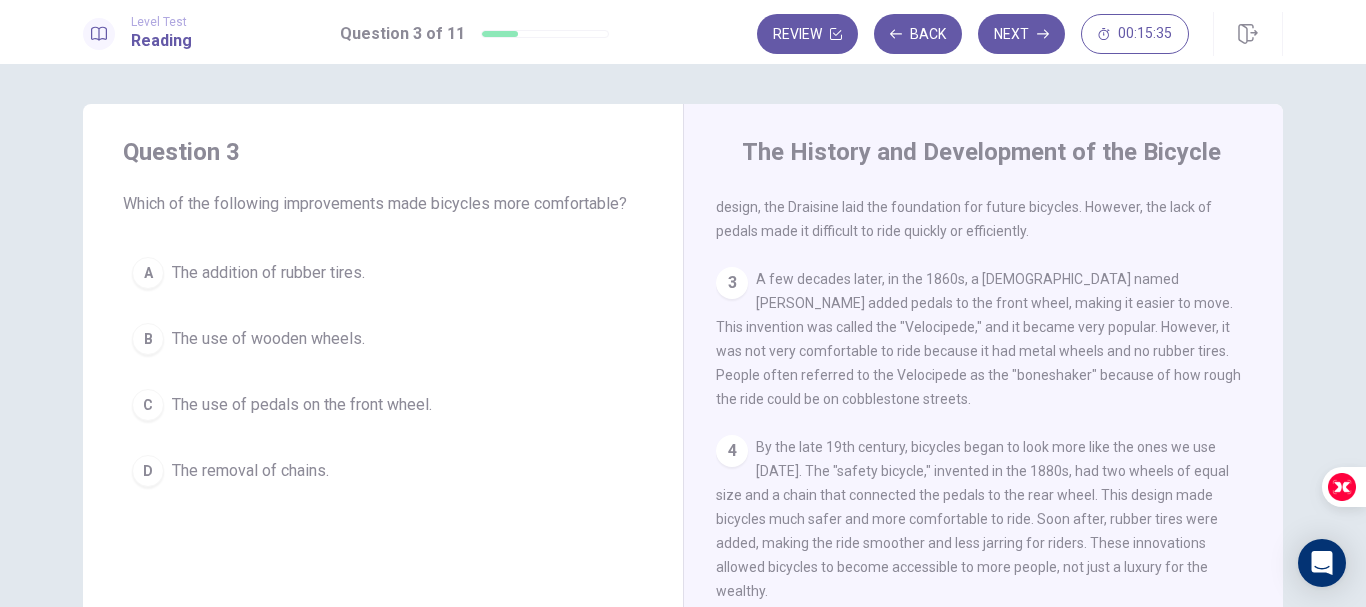 scroll, scrollTop: 270, scrollLeft: 0, axis: vertical 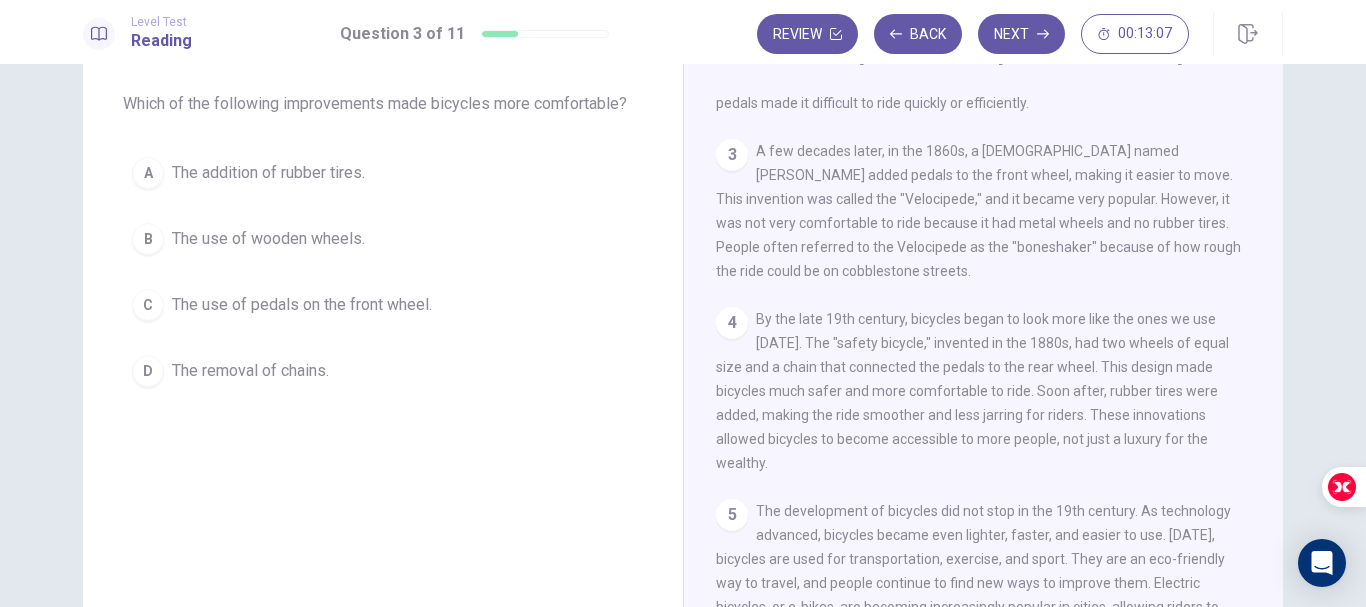 click on "The removal of chains." at bounding box center (250, 371) 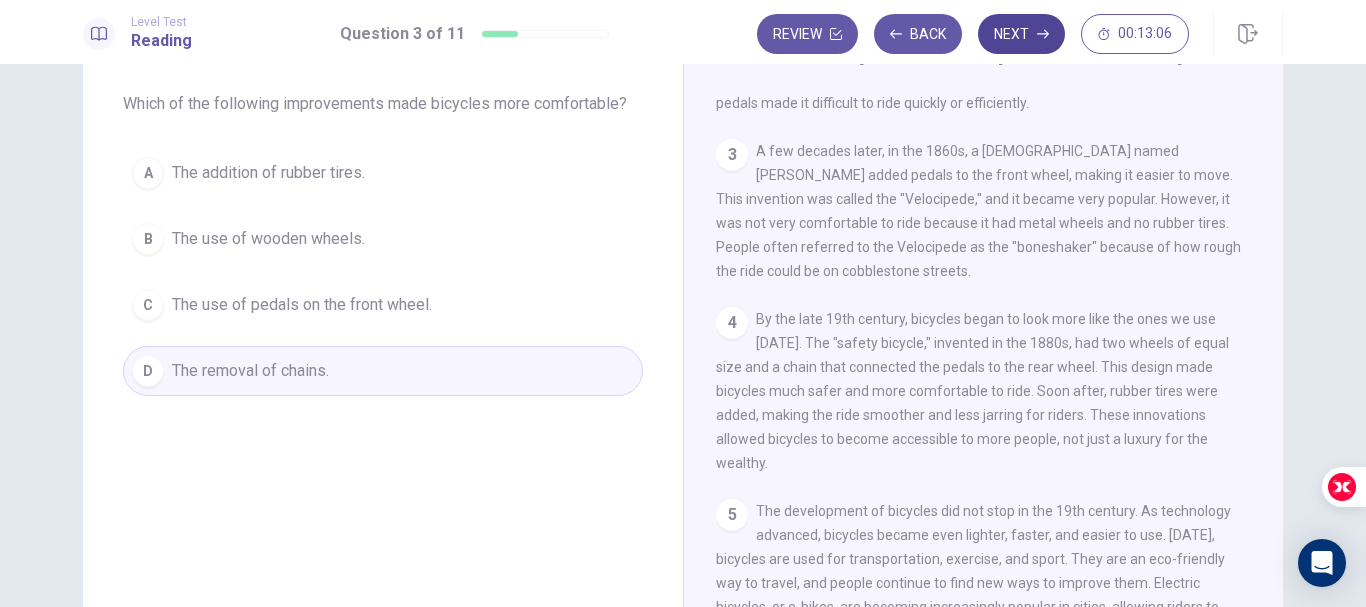 click on "Next" at bounding box center [1021, 34] 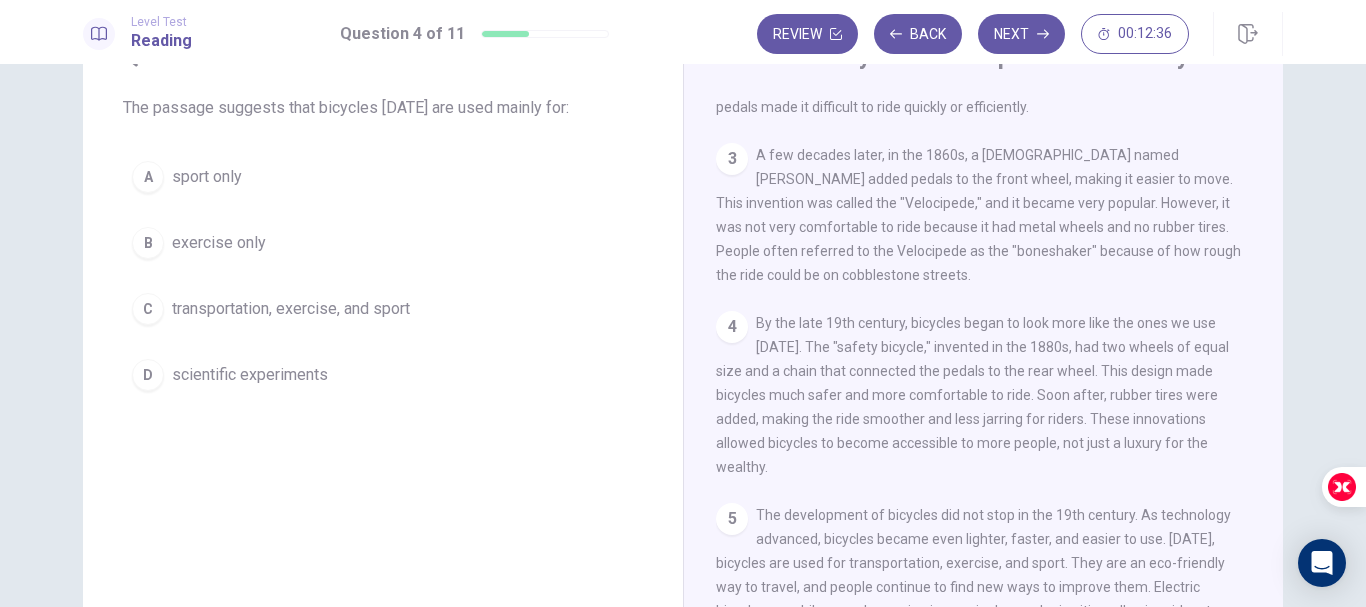 scroll, scrollTop: 196, scrollLeft: 0, axis: vertical 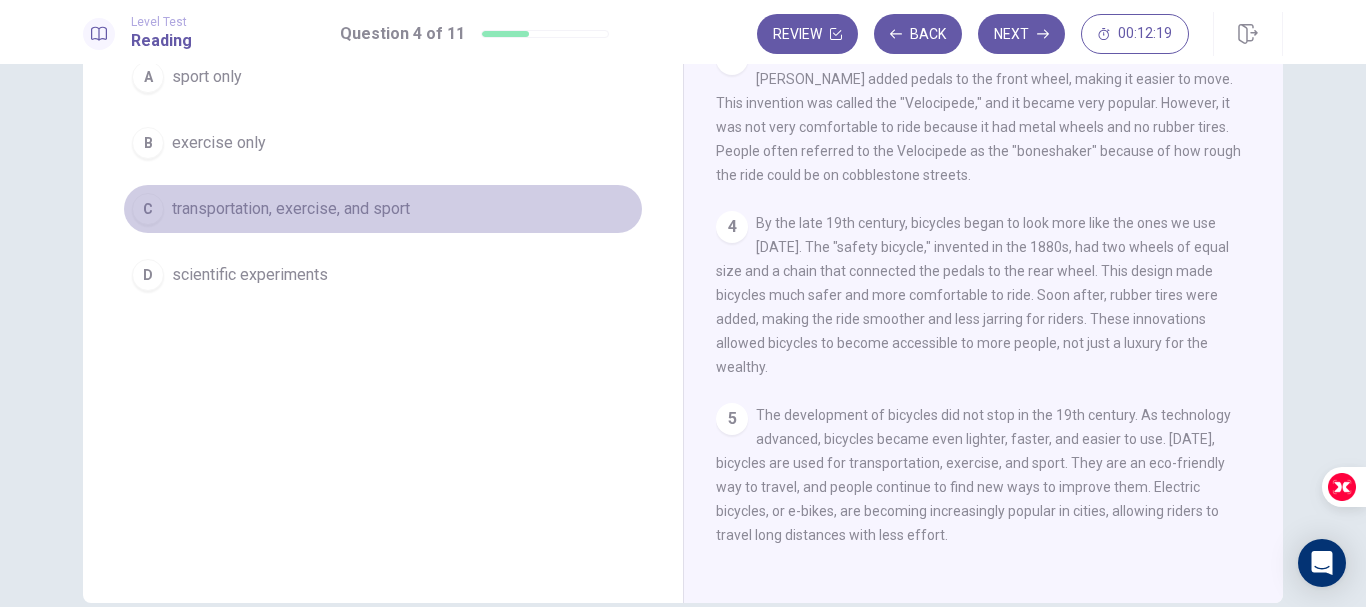 click on "transportation, exercise, and sport" at bounding box center [291, 209] 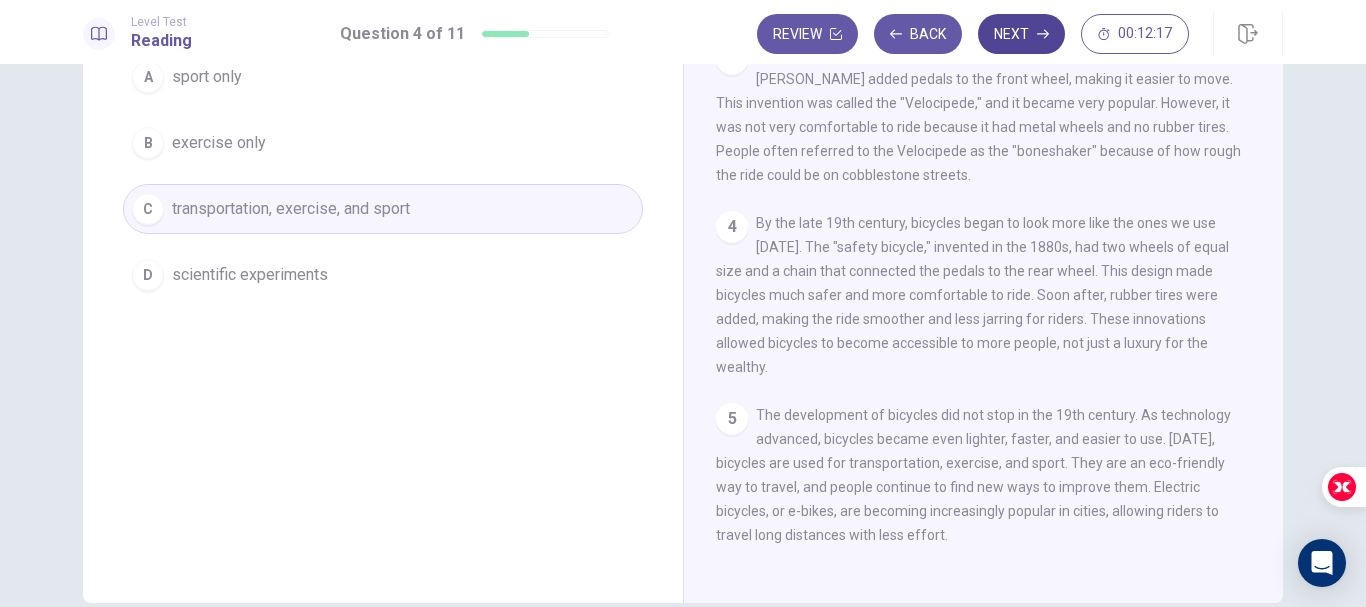 click on "Next" at bounding box center (1021, 34) 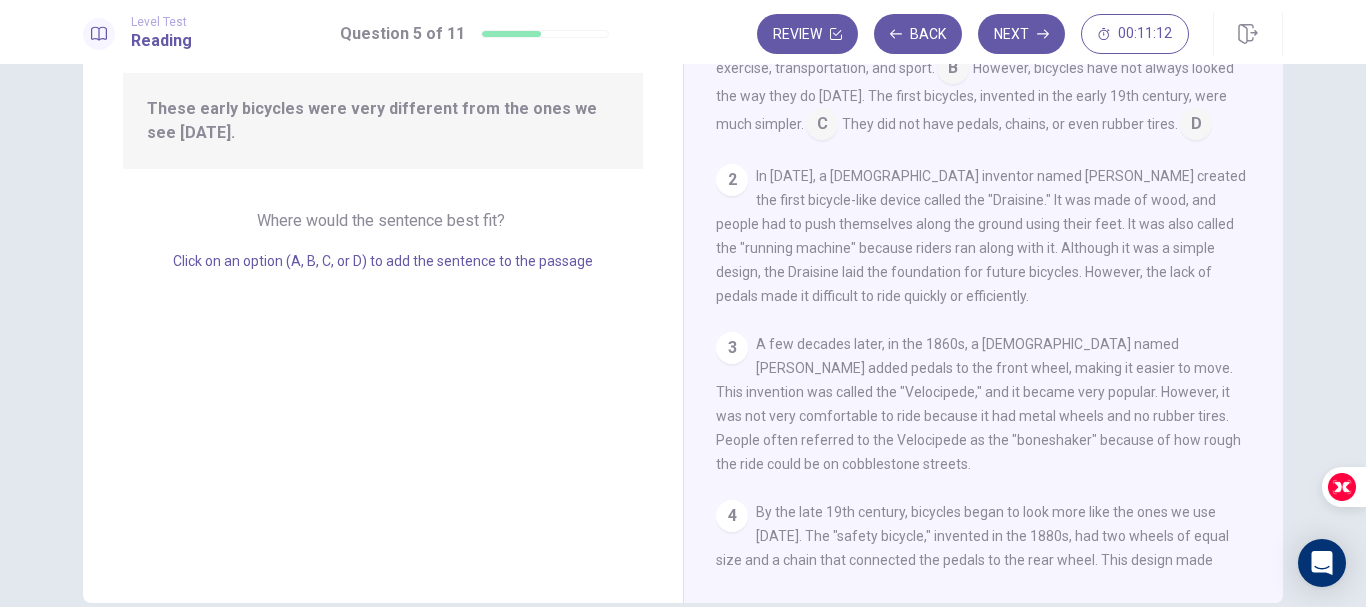 scroll, scrollTop: 0, scrollLeft: 0, axis: both 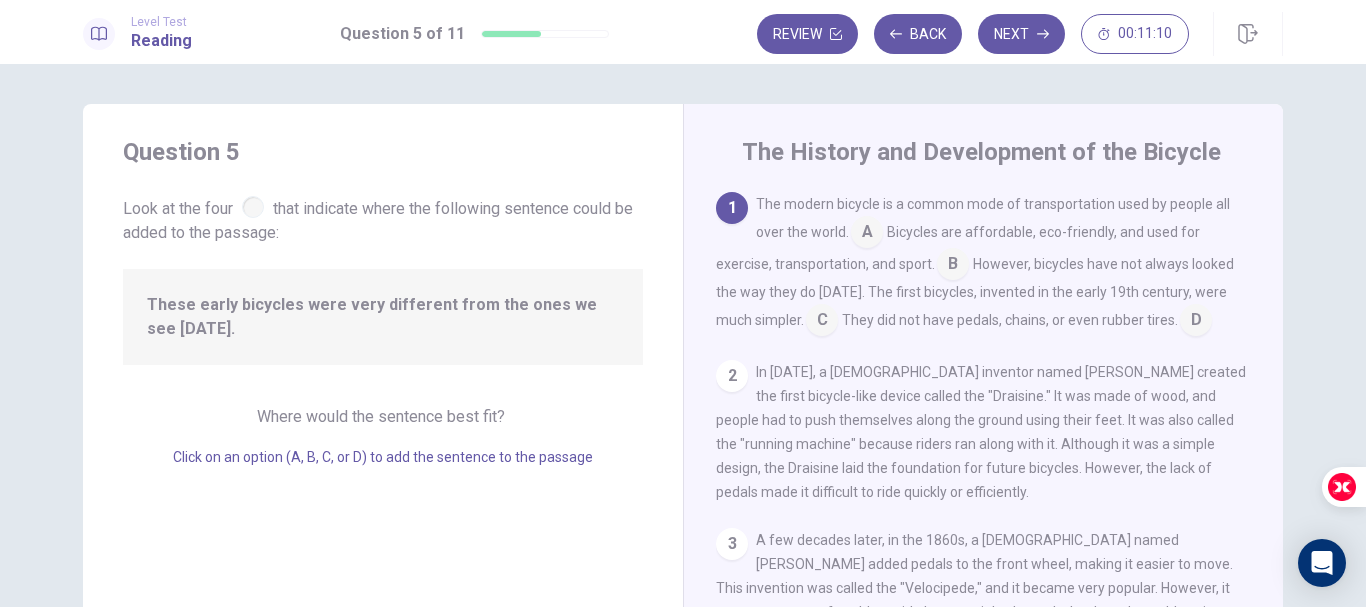 click at bounding box center (253, 207) 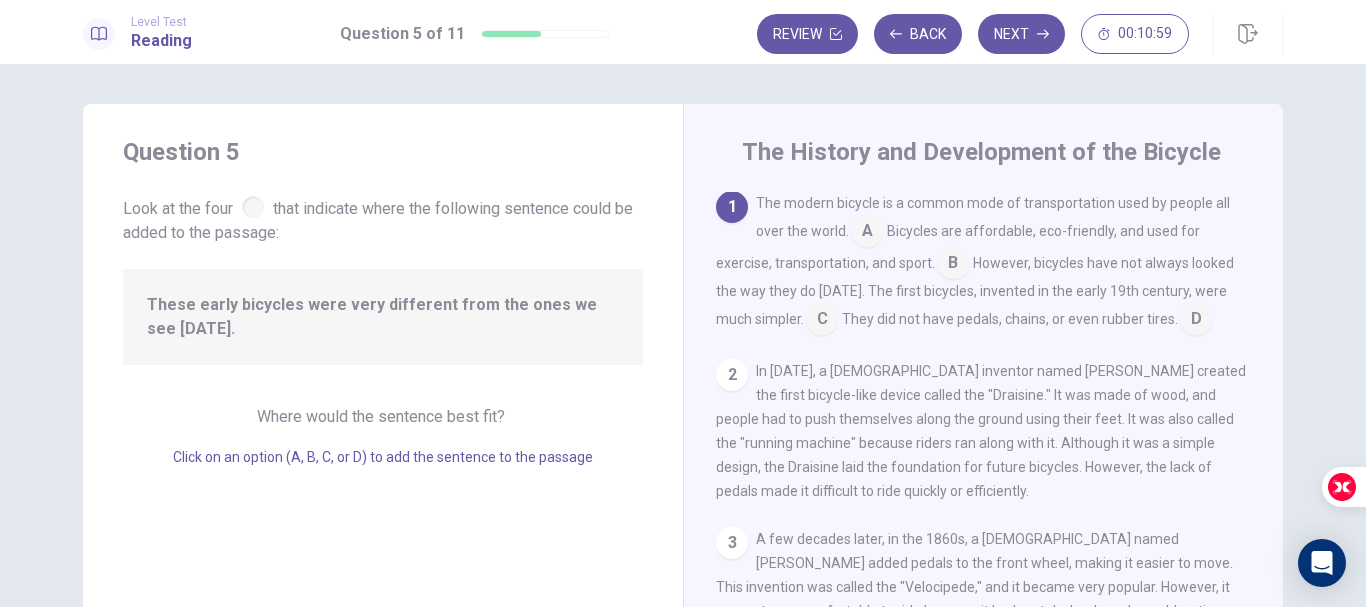 scroll, scrollTop: 0, scrollLeft: 0, axis: both 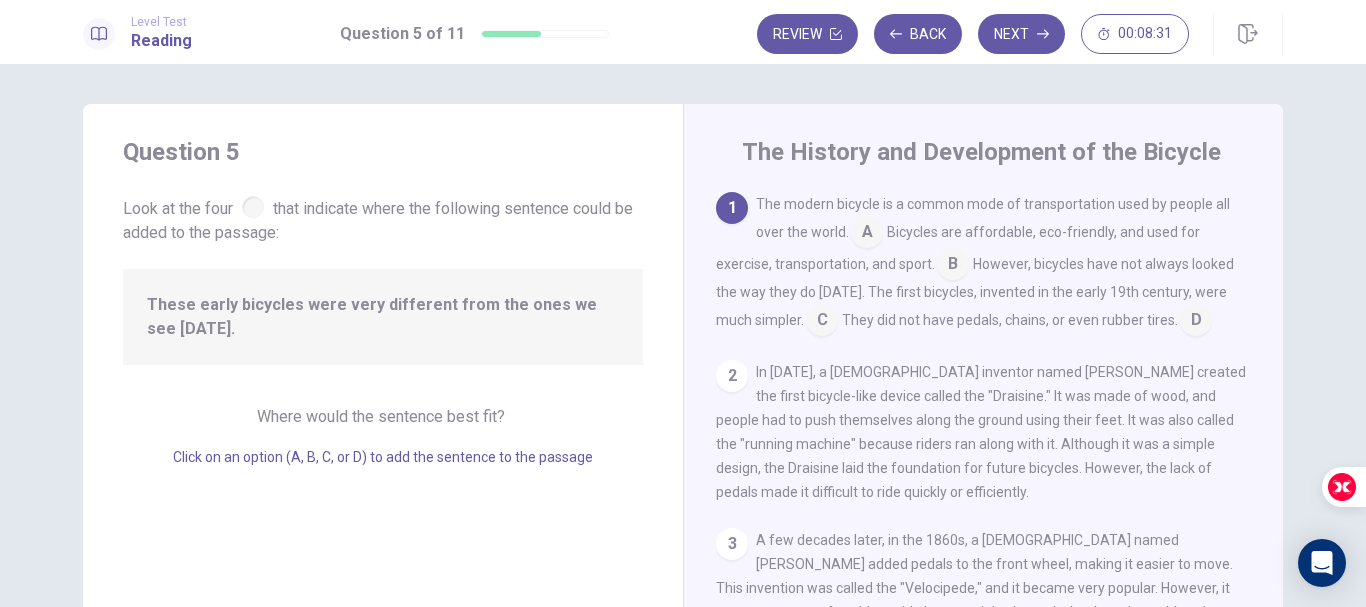 click at bounding box center (867, 234) 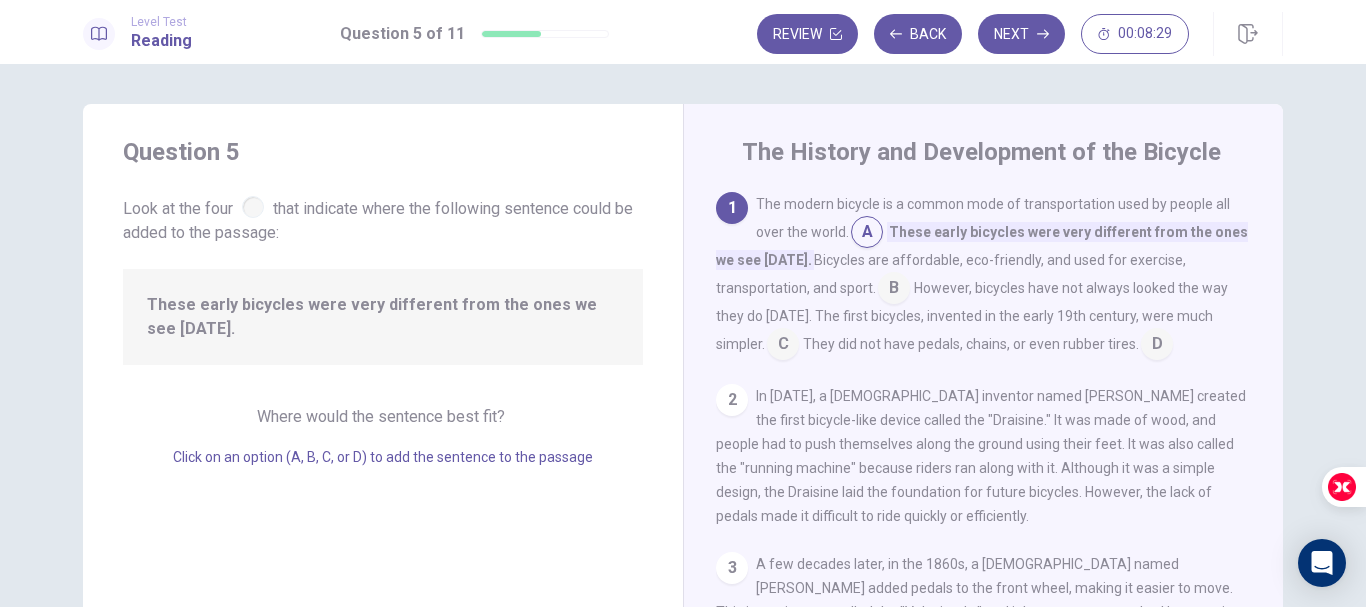 click at bounding box center (867, 234) 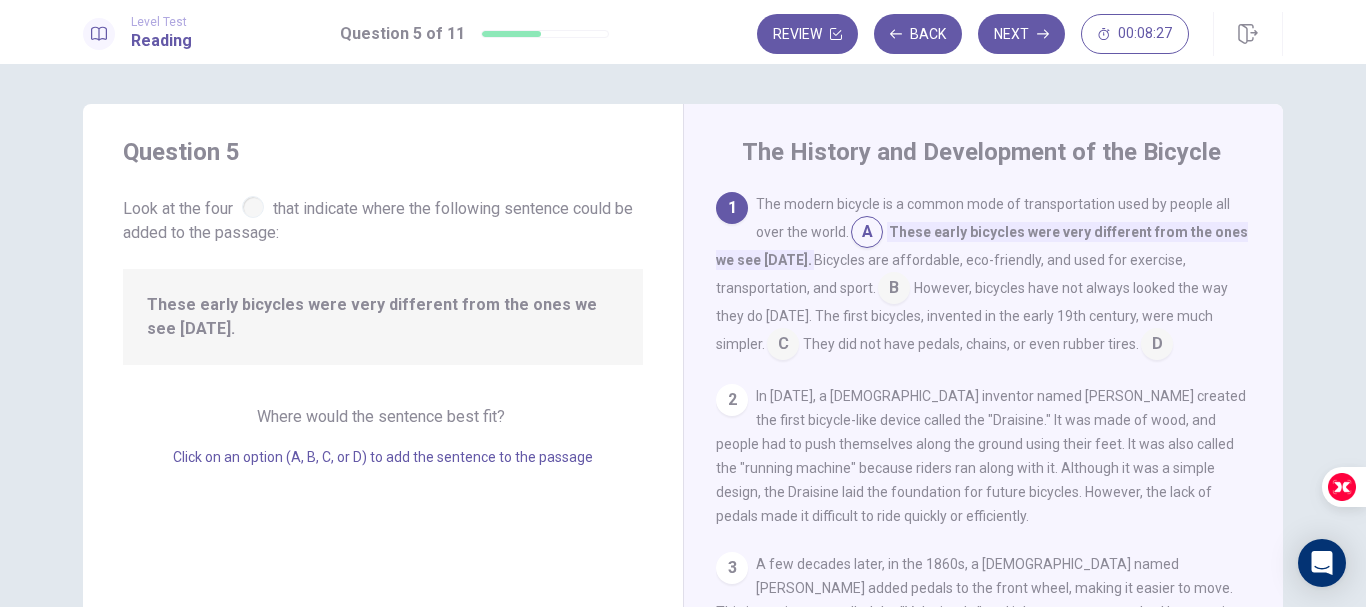 click at bounding box center (894, 290) 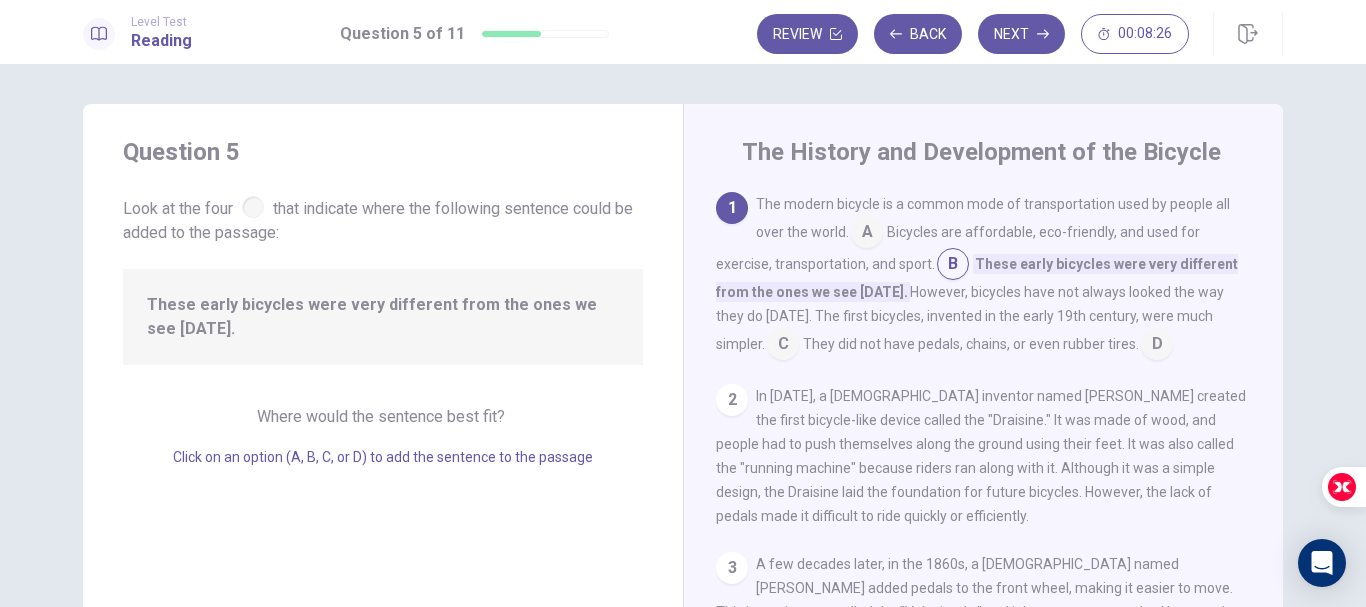 click at bounding box center [867, 234] 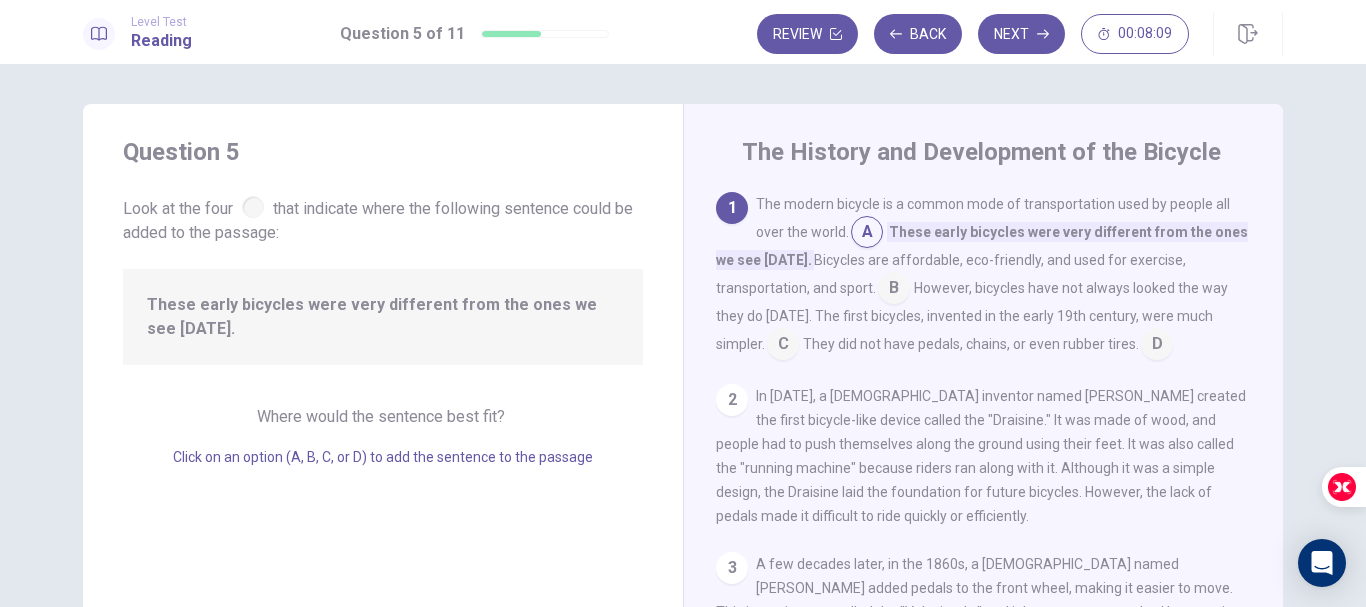 click at bounding box center (783, 346) 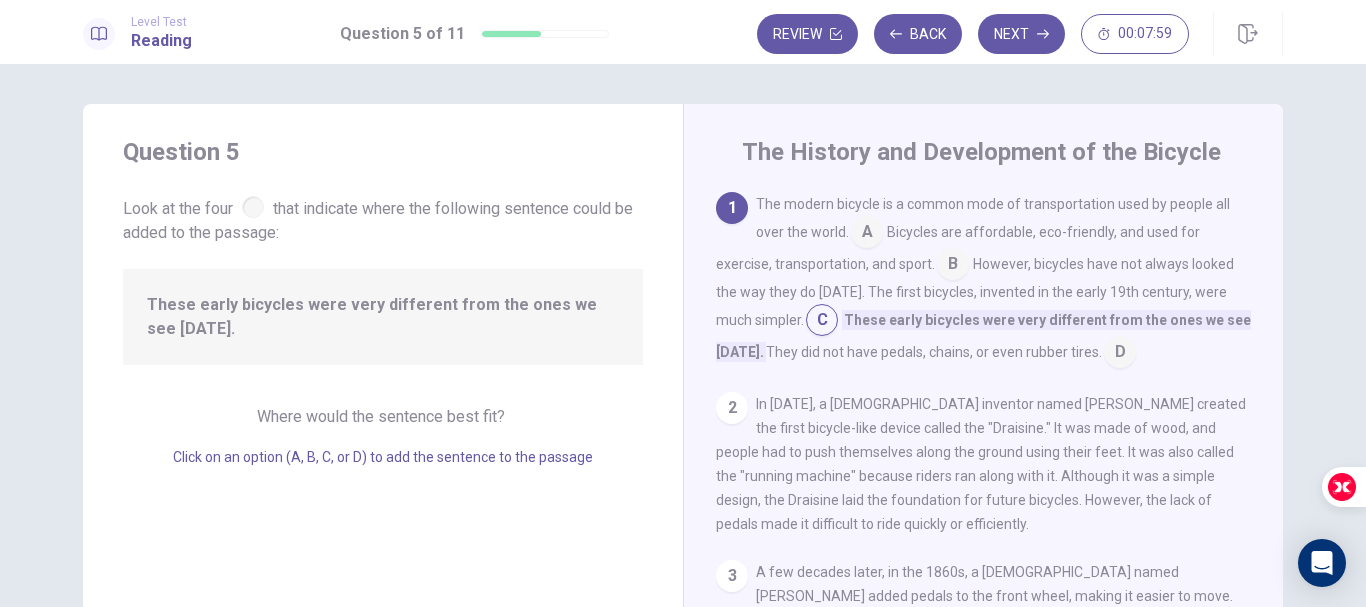 click at bounding box center [1120, 354] 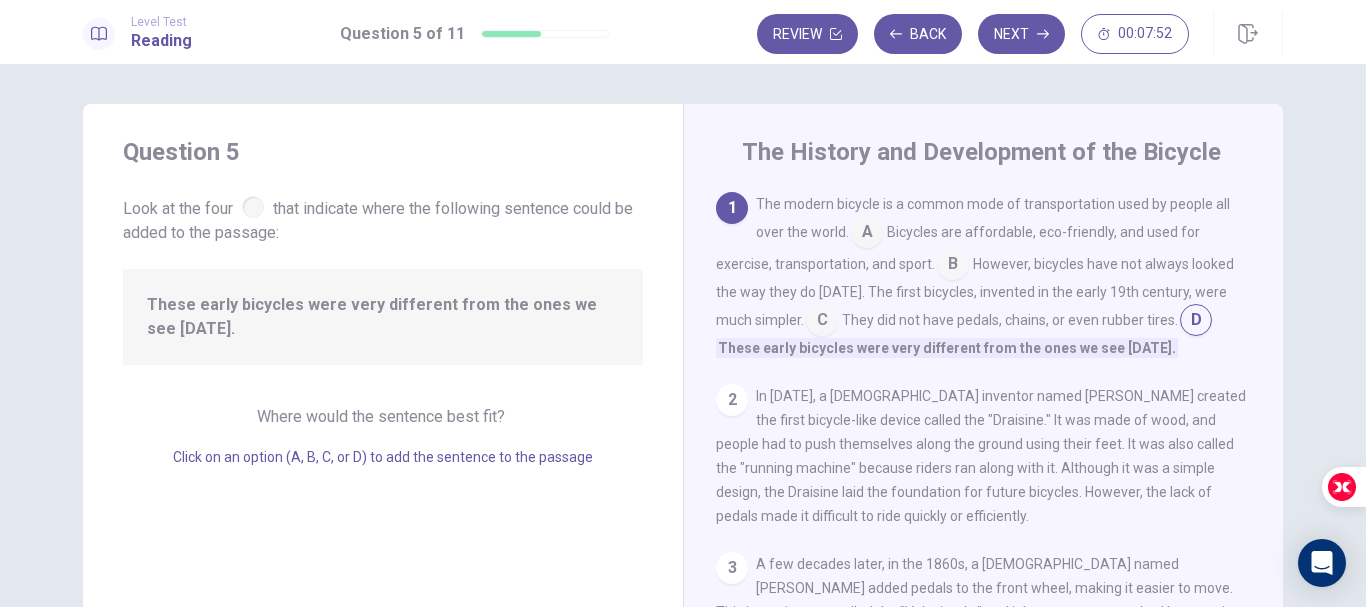 click at bounding box center [822, 322] 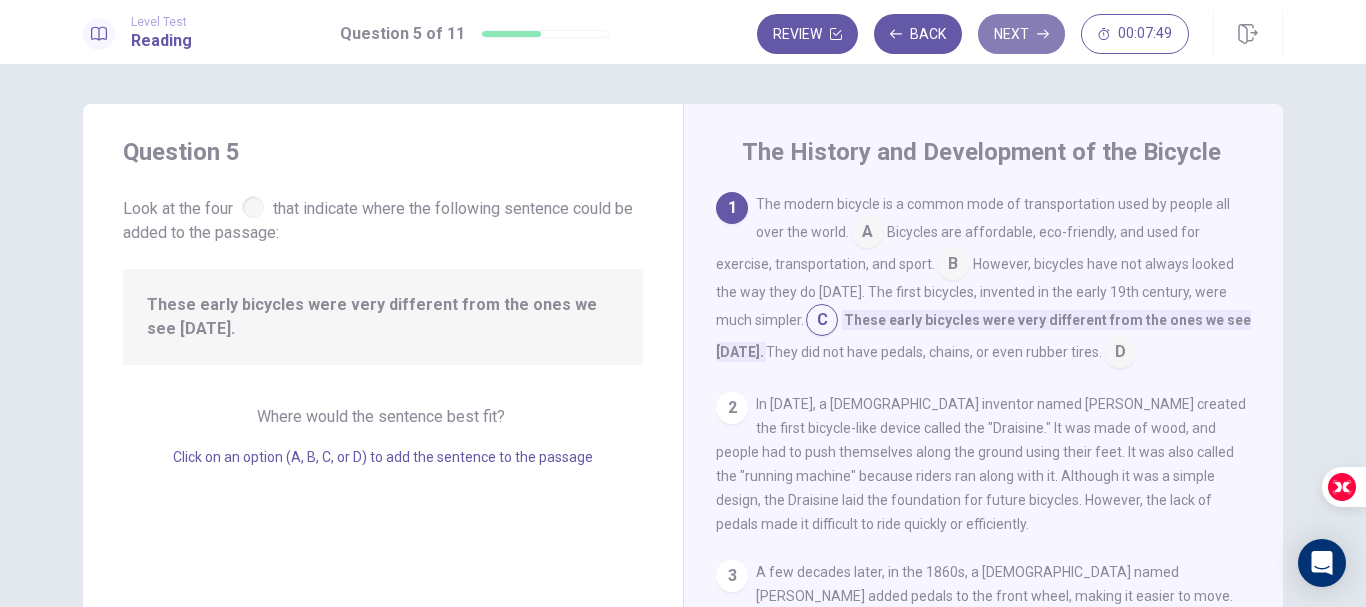 click on "Next" at bounding box center (1021, 34) 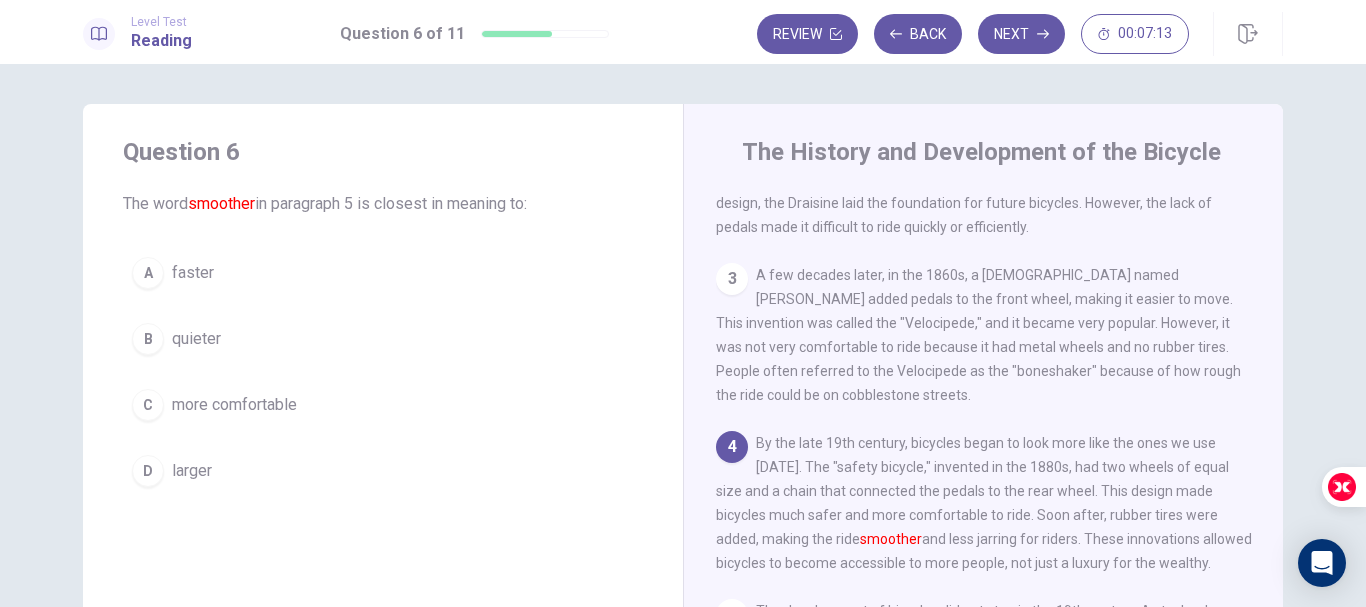 scroll, scrollTop: 270, scrollLeft: 0, axis: vertical 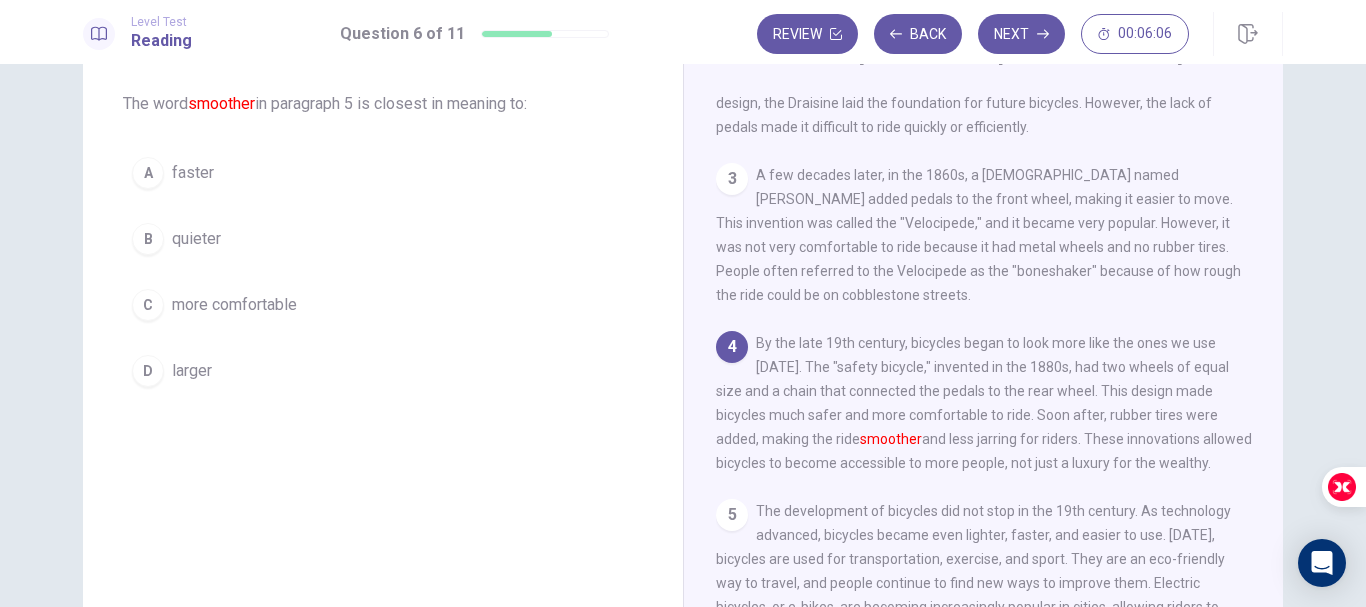 click on "more comfortable" at bounding box center (234, 305) 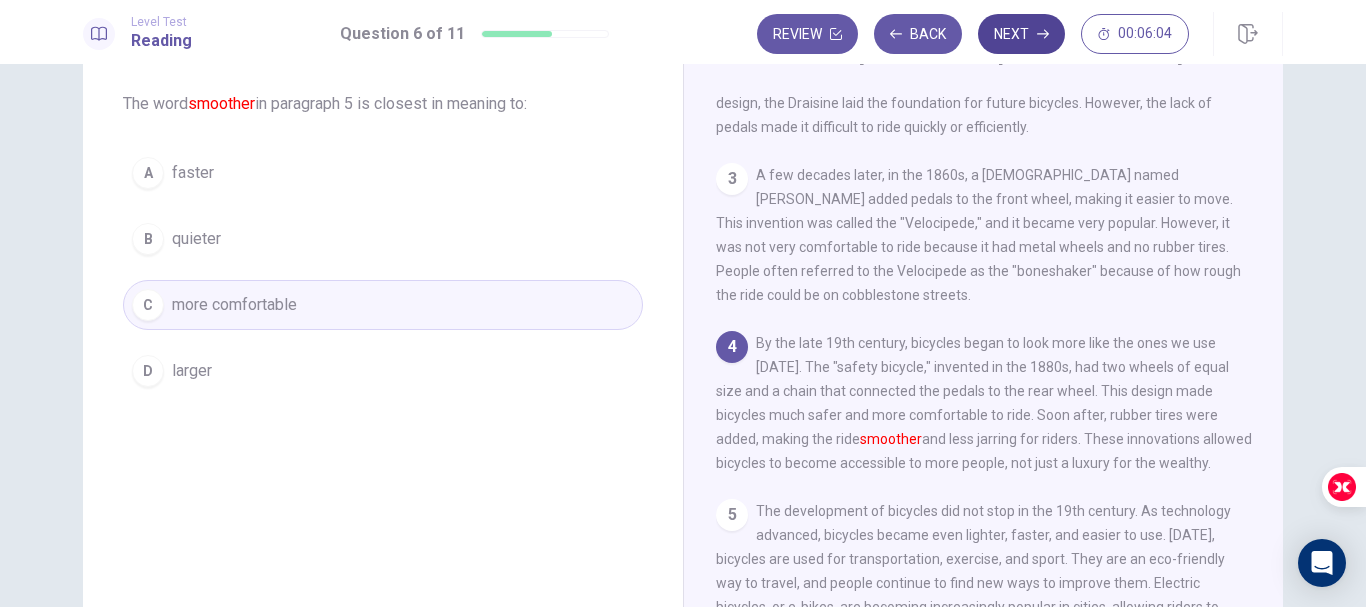 click on "Next" at bounding box center [1021, 34] 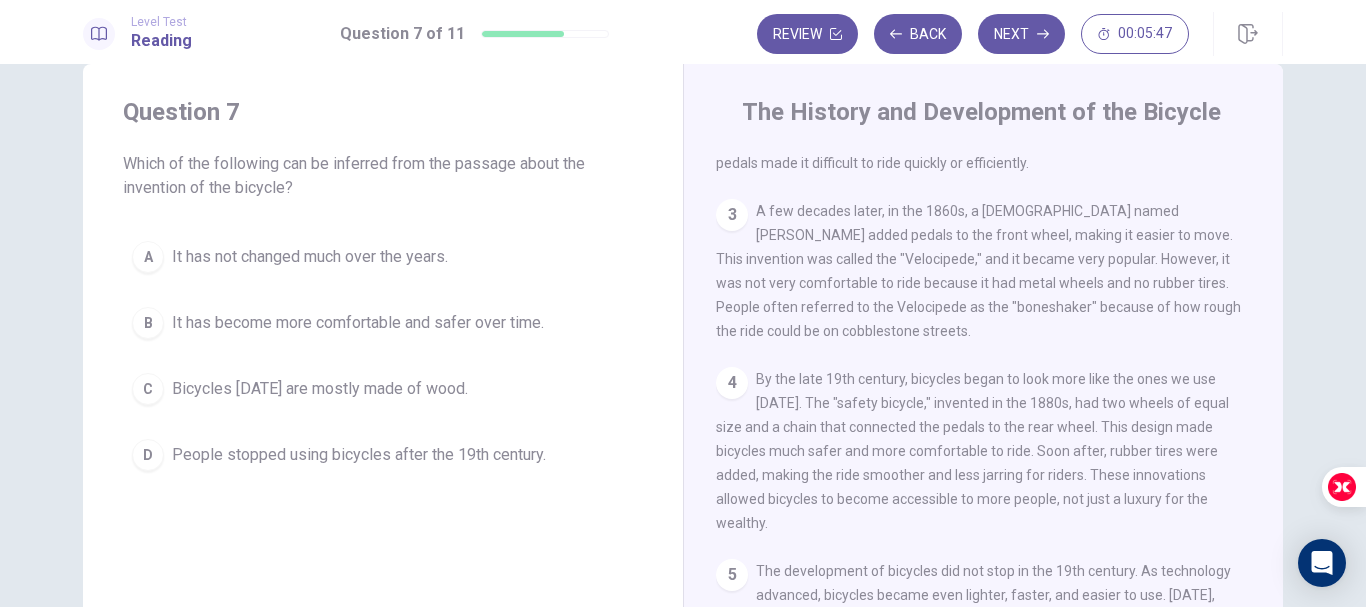 scroll, scrollTop: 0, scrollLeft: 0, axis: both 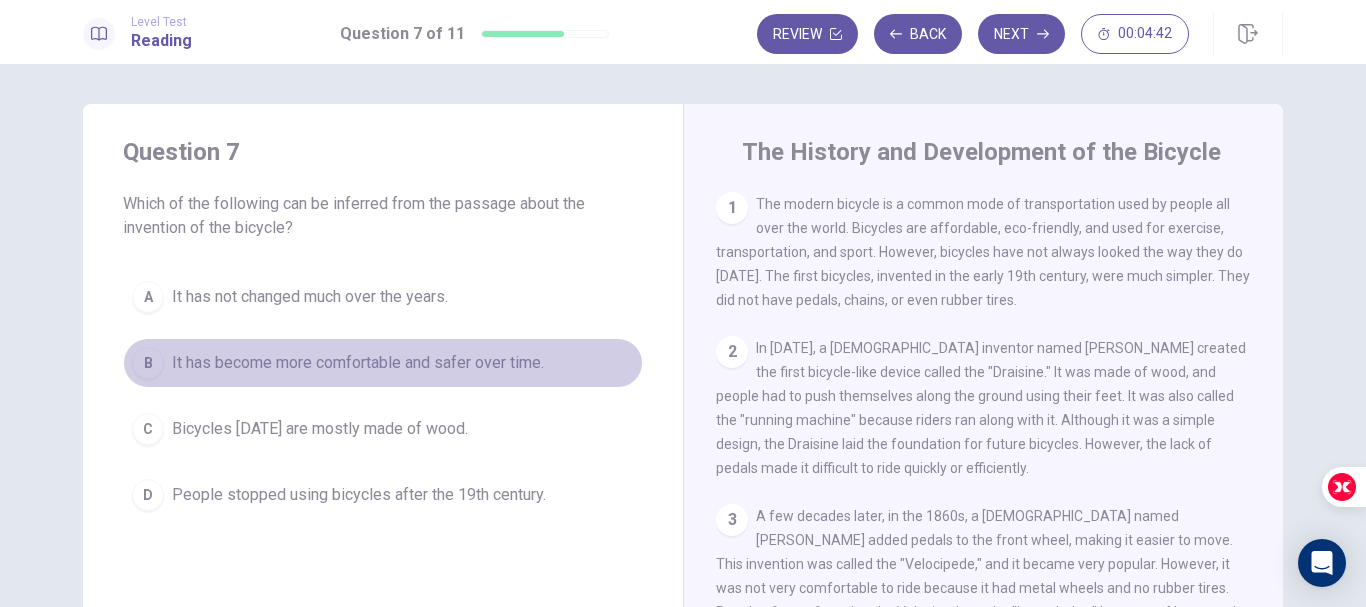click on "It has become more comfortable and safer over time." at bounding box center [358, 363] 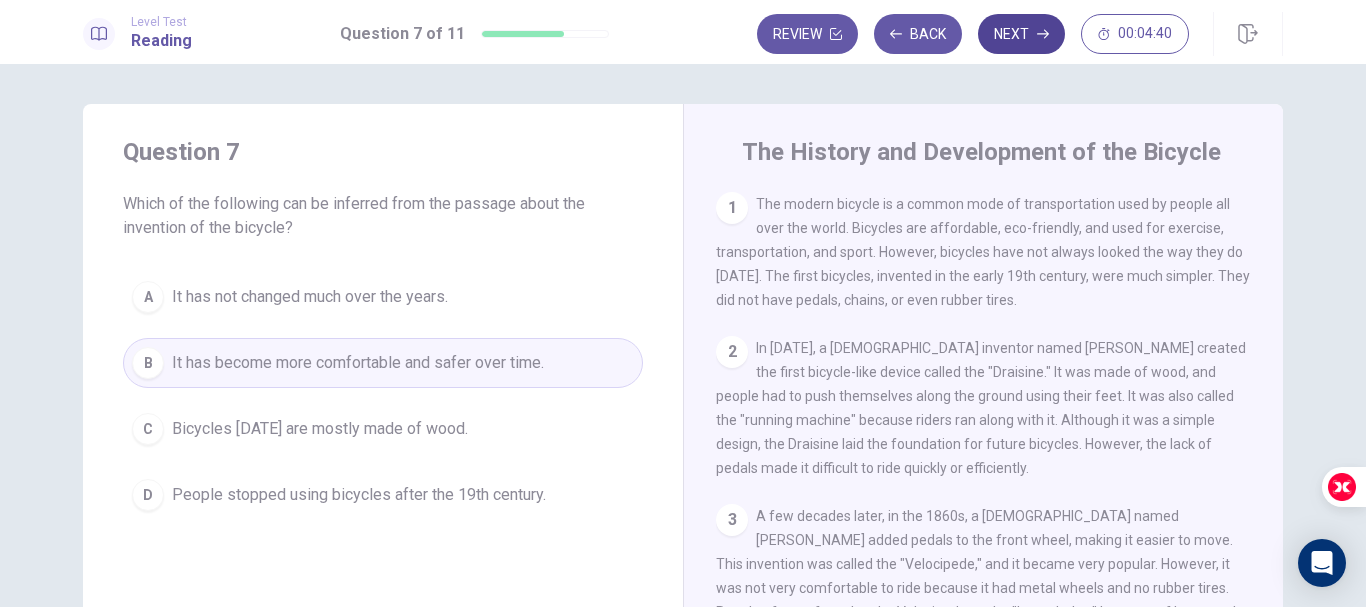 click on "Next" at bounding box center [1021, 34] 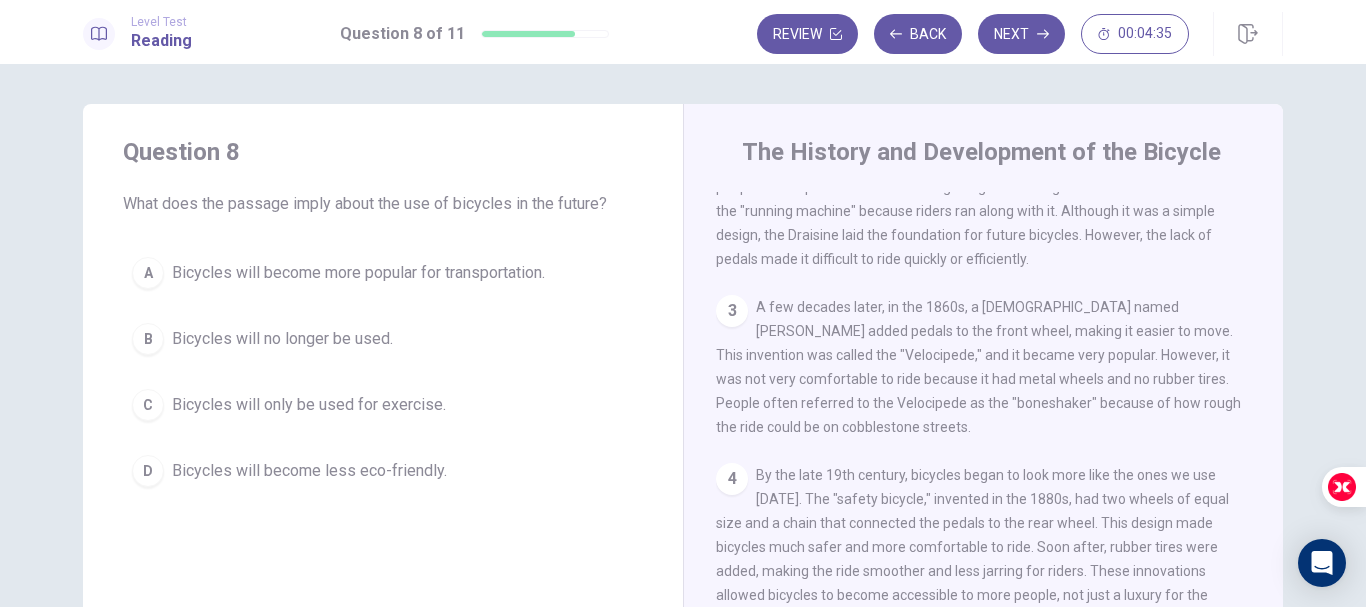 scroll, scrollTop: 270, scrollLeft: 0, axis: vertical 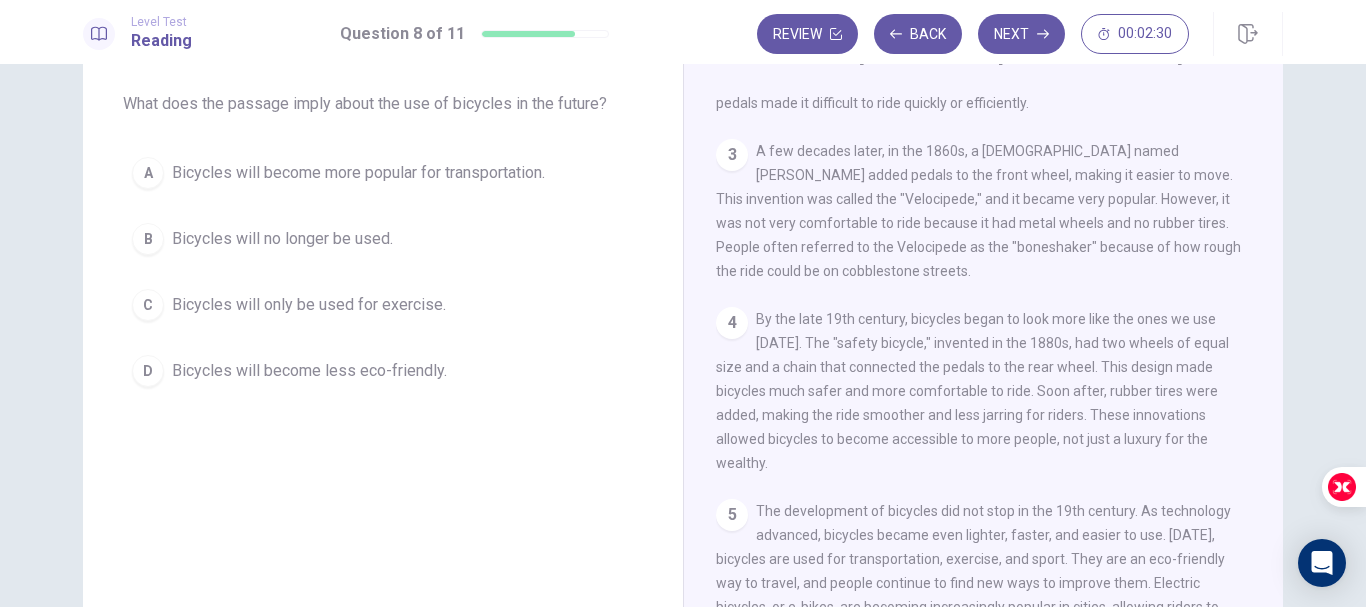 click on "Bicycles will become less eco-friendly." at bounding box center [309, 371] 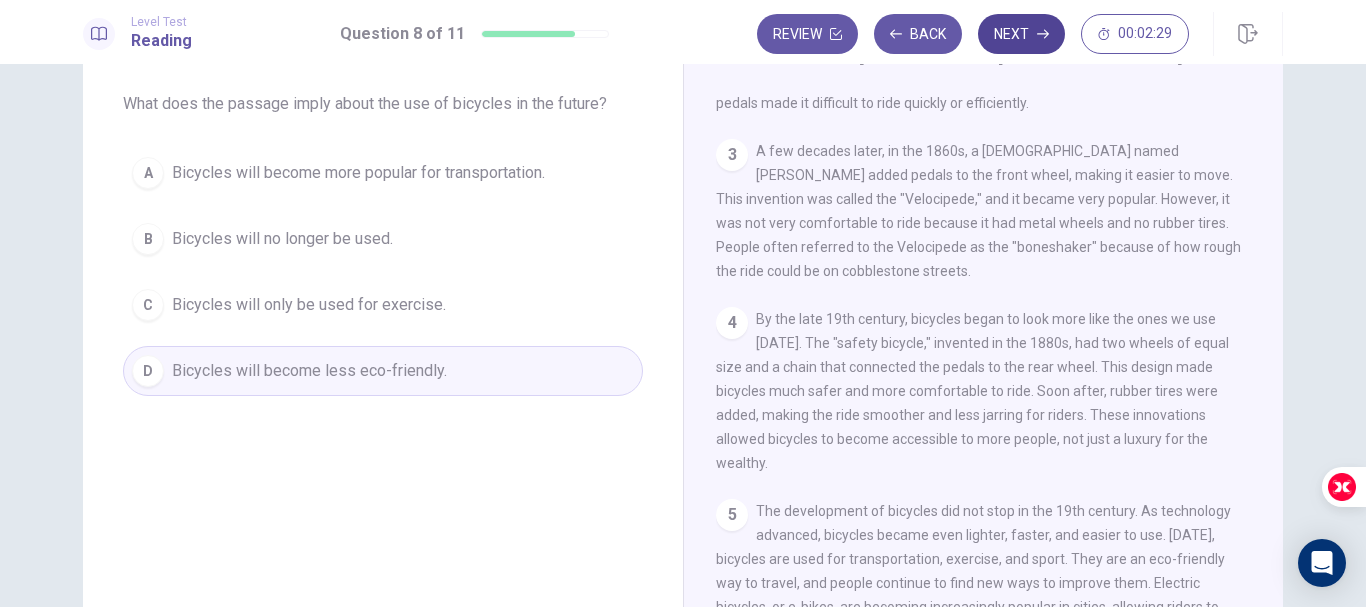click on "Next" at bounding box center [1021, 34] 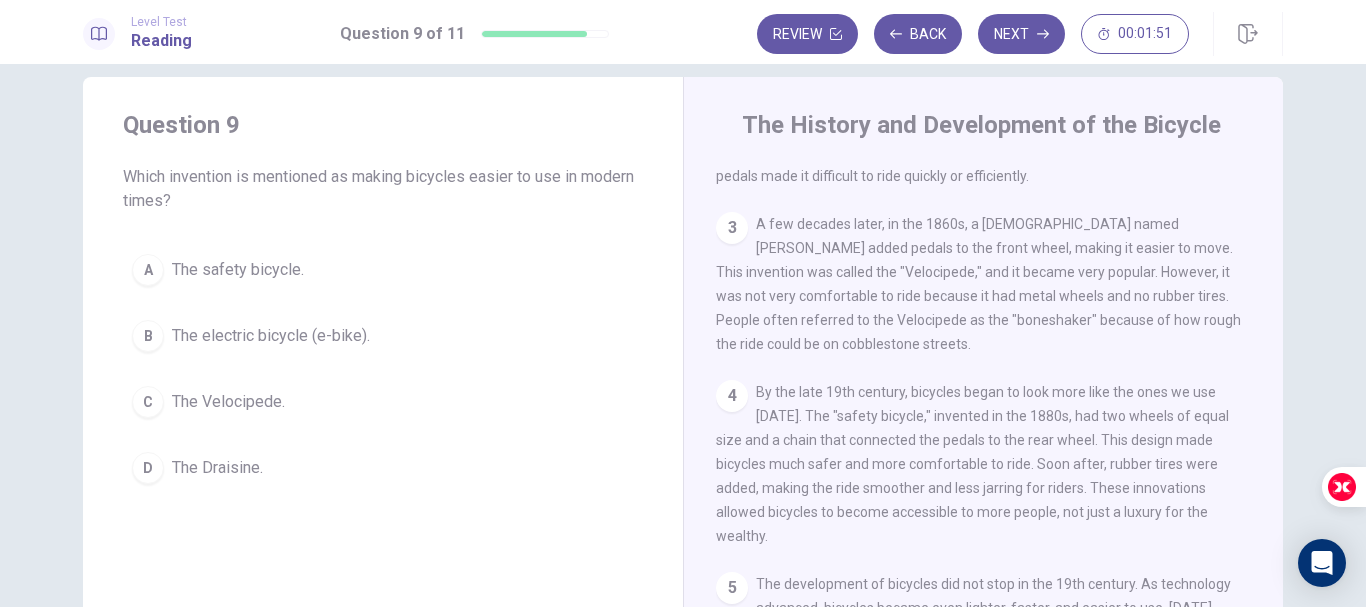 scroll, scrollTop: 0, scrollLeft: 0, axis: both 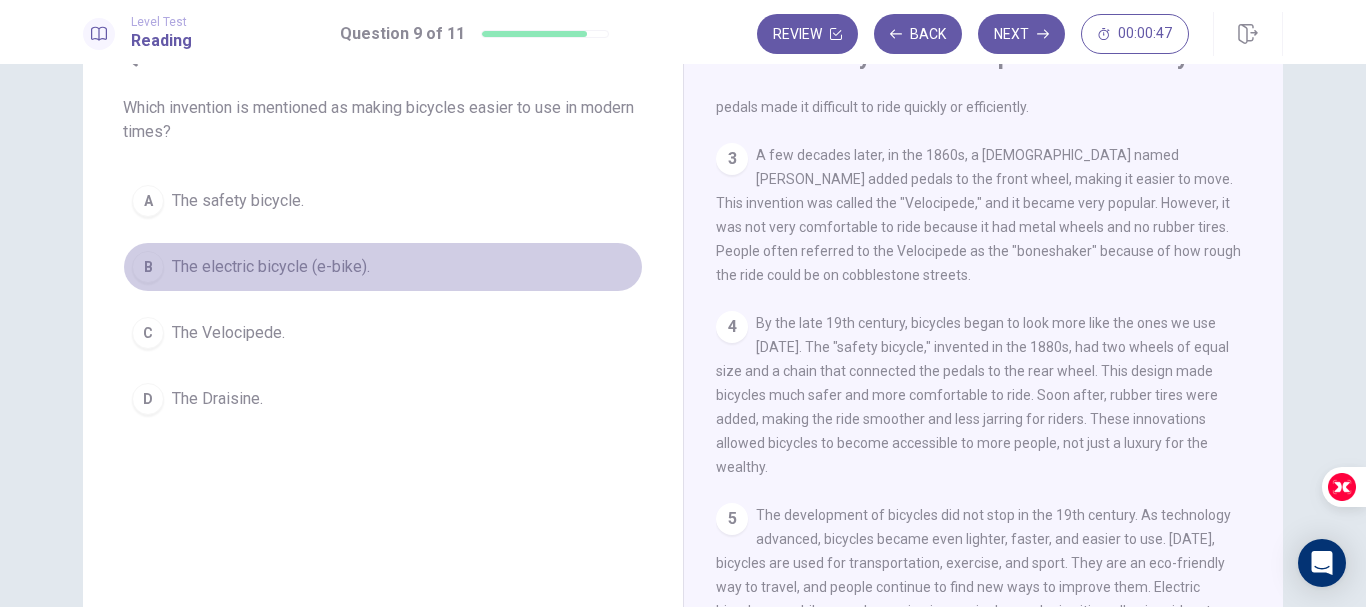 click on "The electric bicycle (e-bike)." at bounding box center [271, 267] 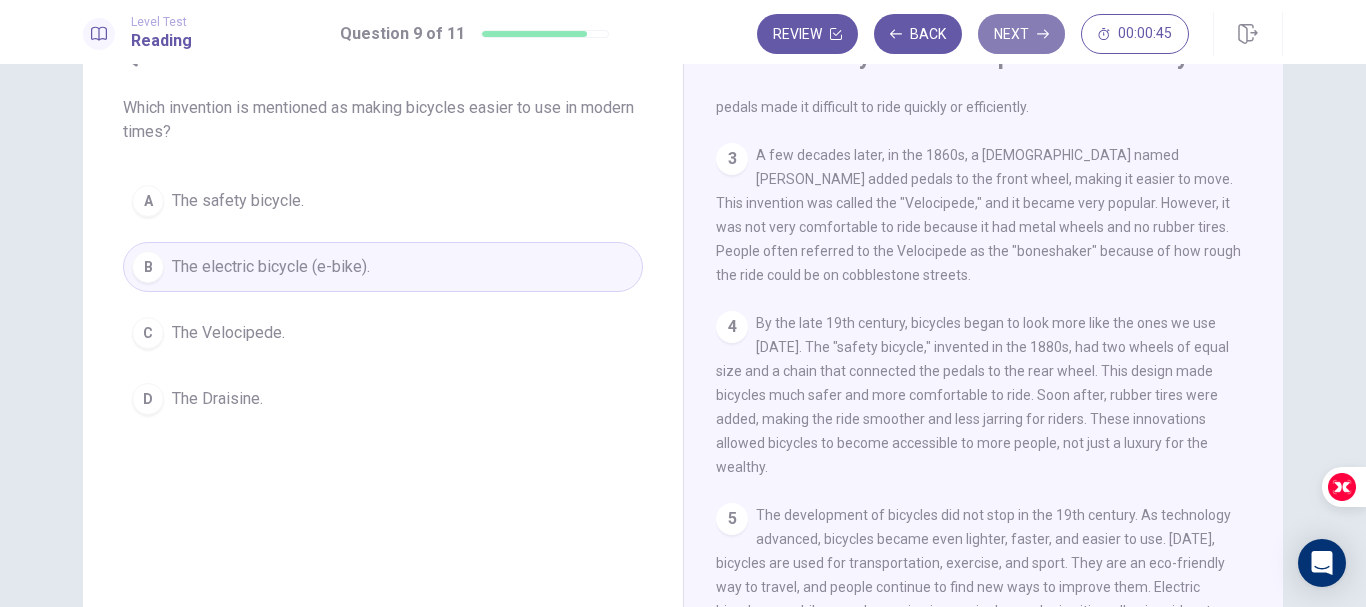 click on "Next" at bounding box center [1021, 34] 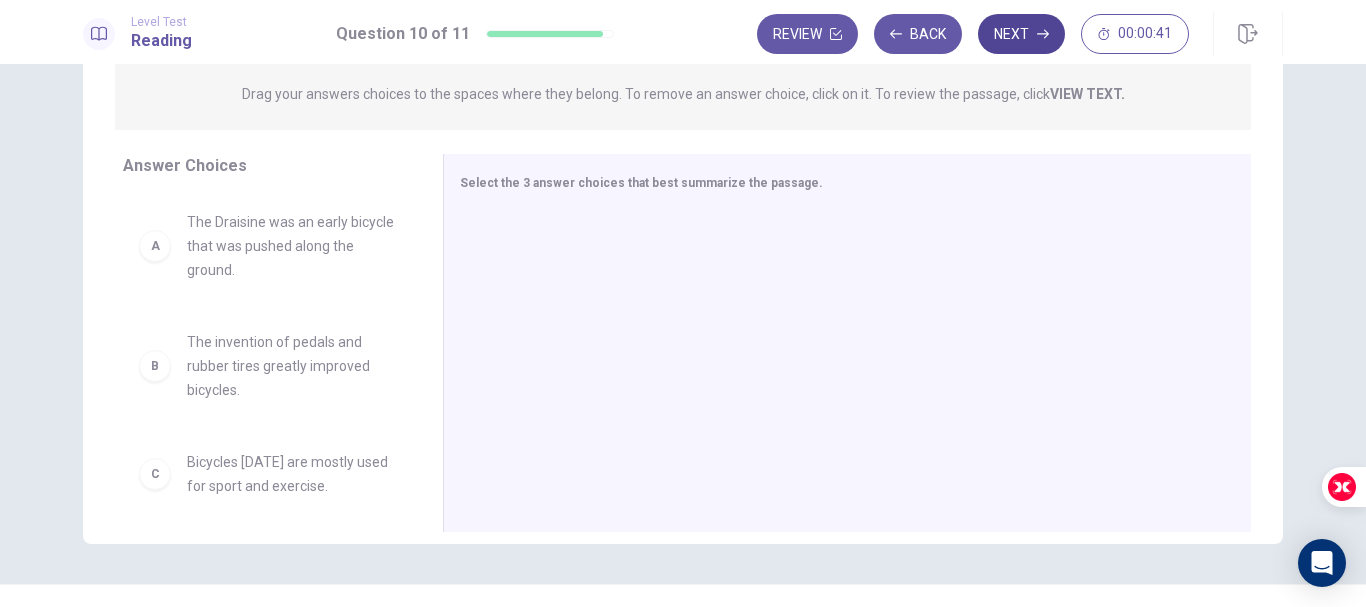 scroll, scrollTop: 296, scrollLeft: 0, axis: vertical 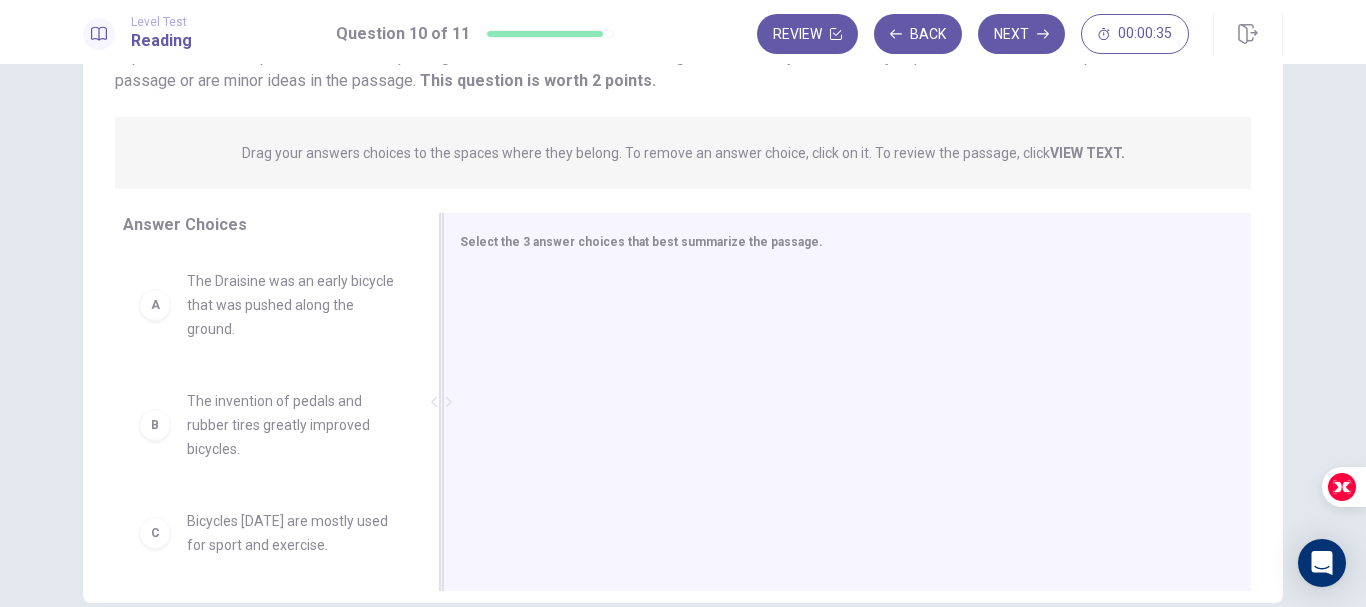 click at bounding box center [839, 404] 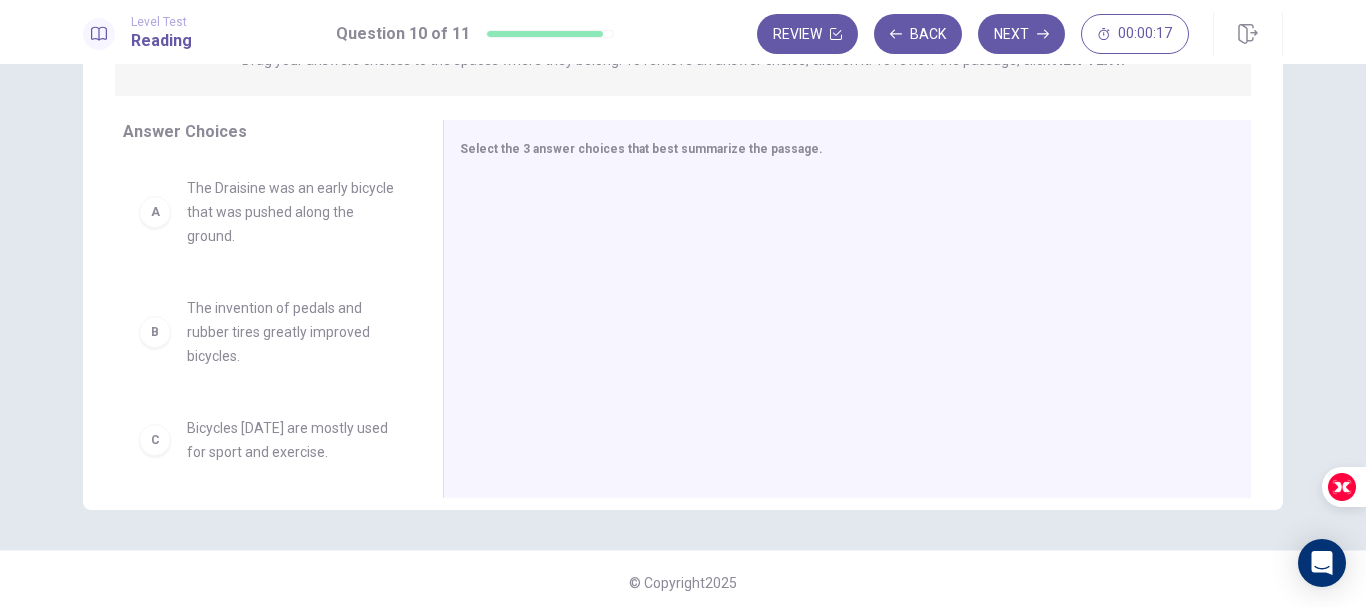 scroll, scrollTop: 296, scrollLeft: 0, axis: vertical 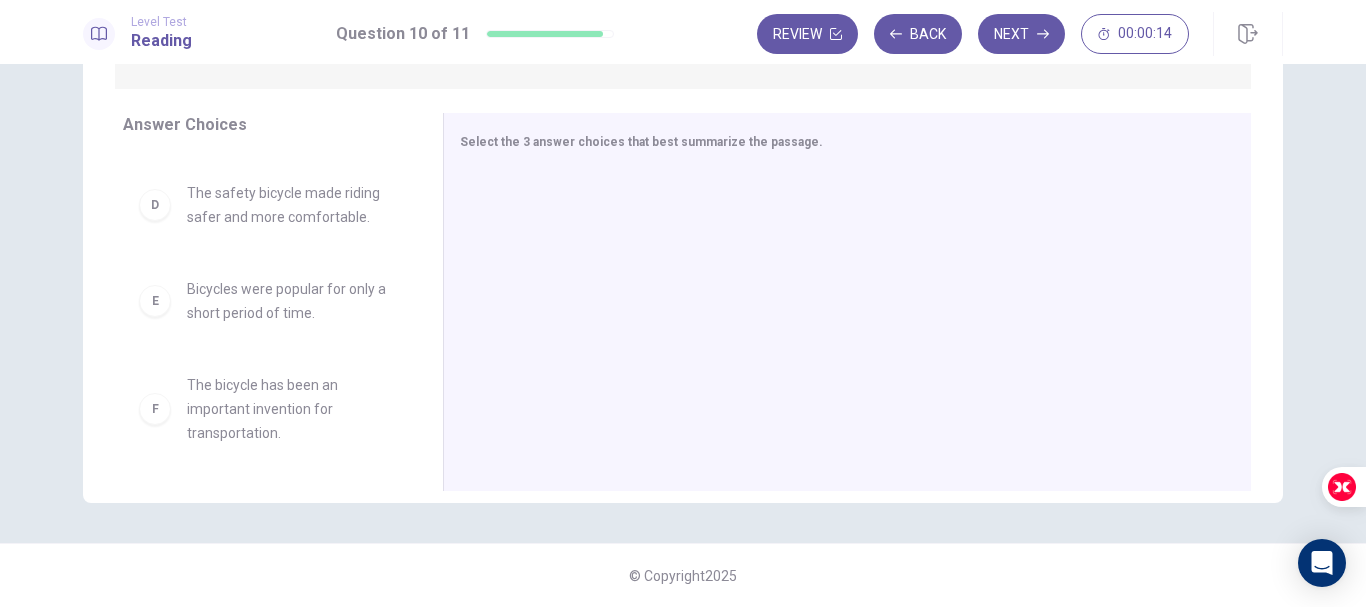 click on "The bicycle has been an important invention for transportation." at bounding box center [291, 409] 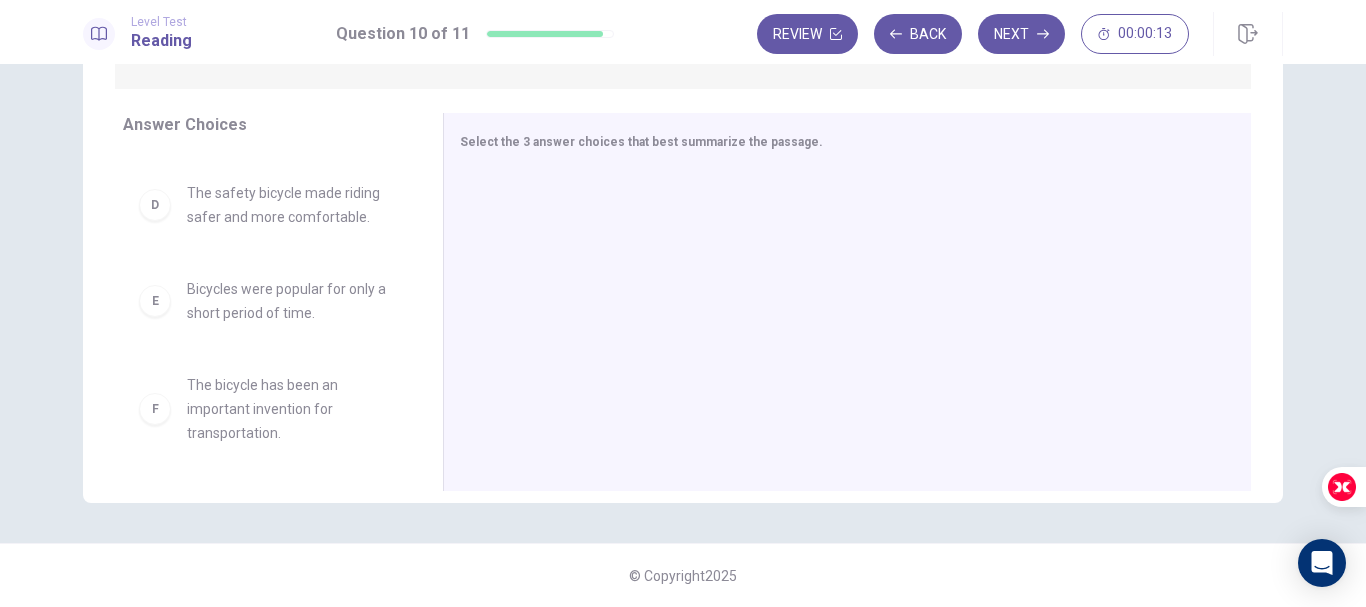 click on "The safety bicycle made riding safer and more comfortable." at bounding box center (291, 205) 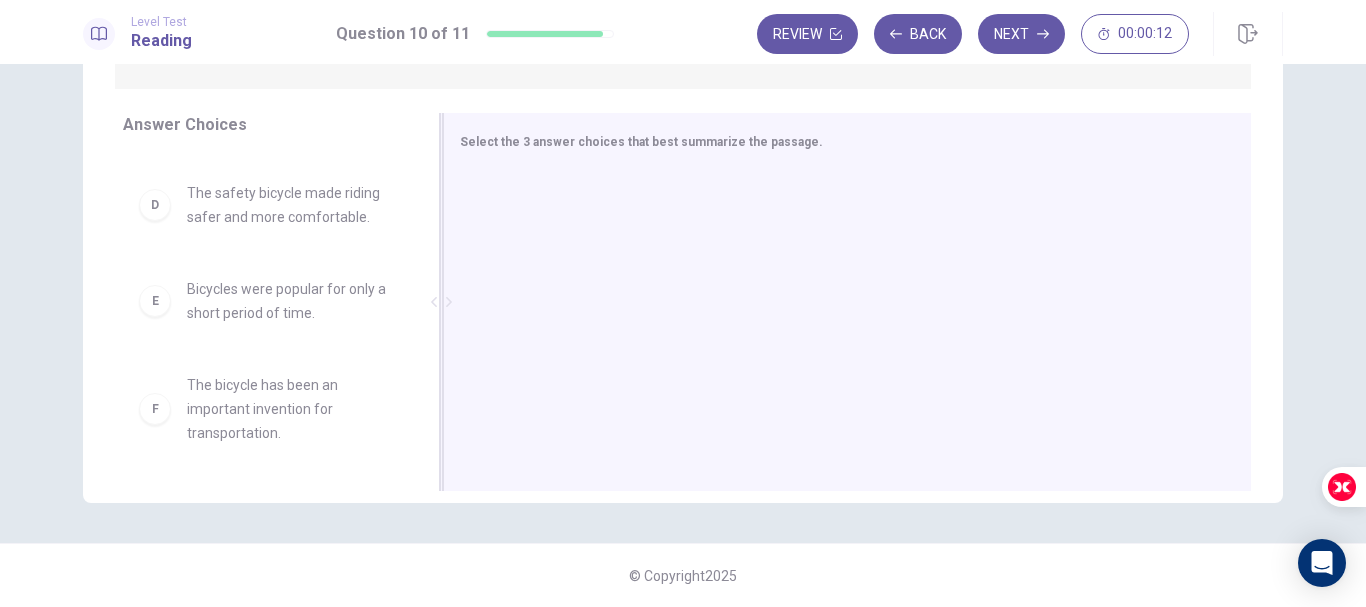 scroll, scrollTop: 322, scrollLeft: 0, axis: vertical 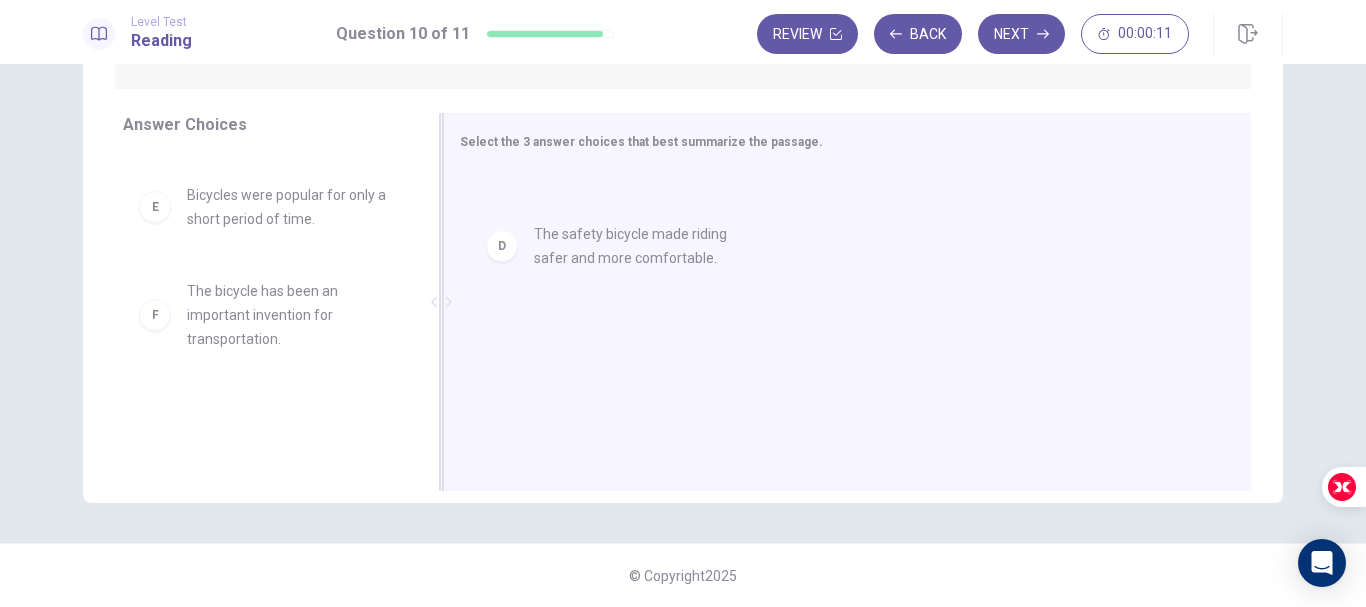 drag, startPoint x: 320, startPoint y: 217, endPoint x: 687, endPoint y: 262, distance: 369.74857 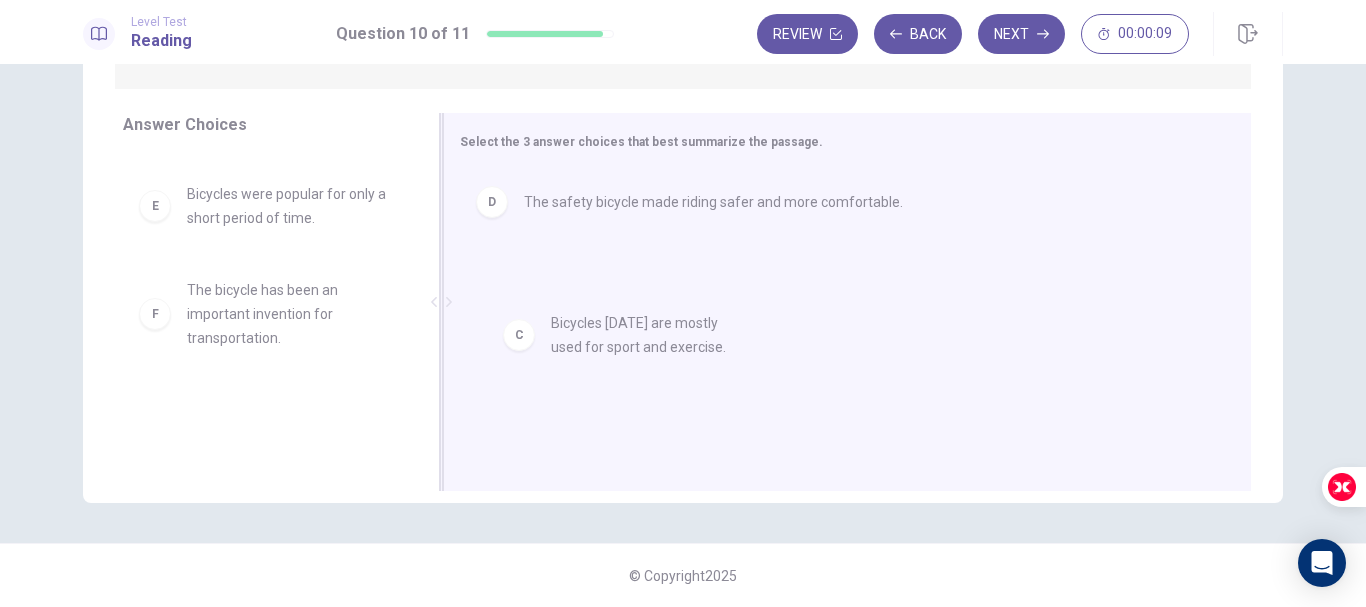drag, startPoint x: 266, startPoint y: 207, endPoint x: 641, endPoint y: 346, distance: 399.9325 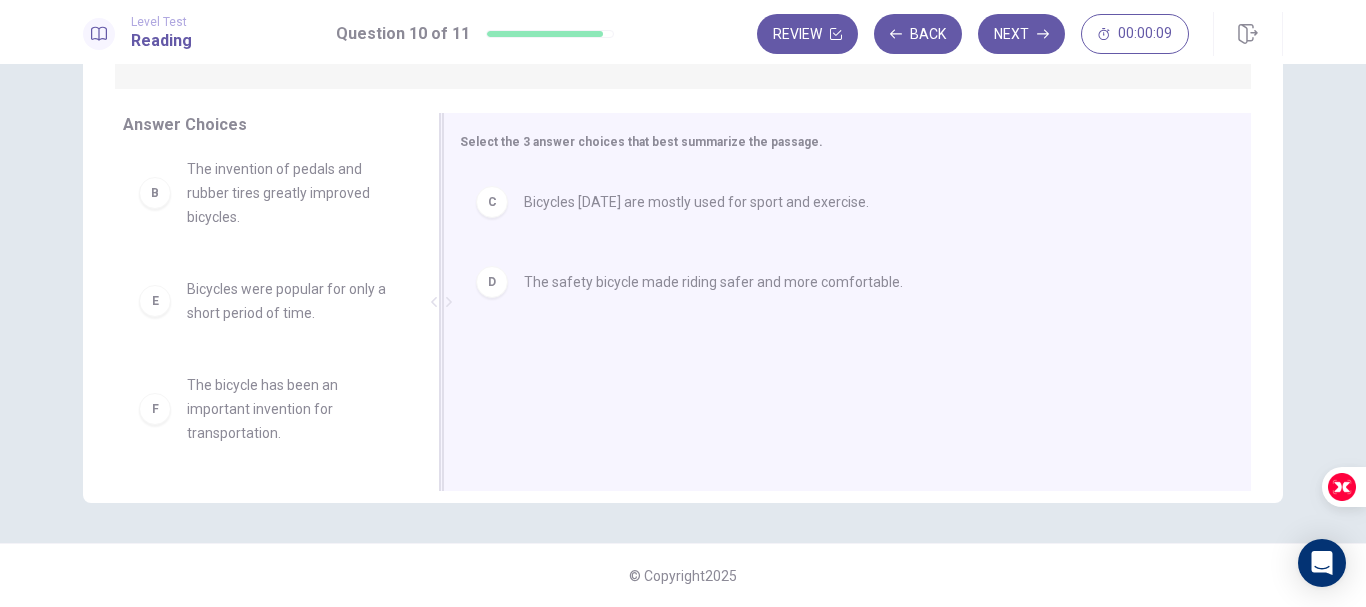 scroll, scrollTop: 132, scrollLeft: 0, axis: vertical 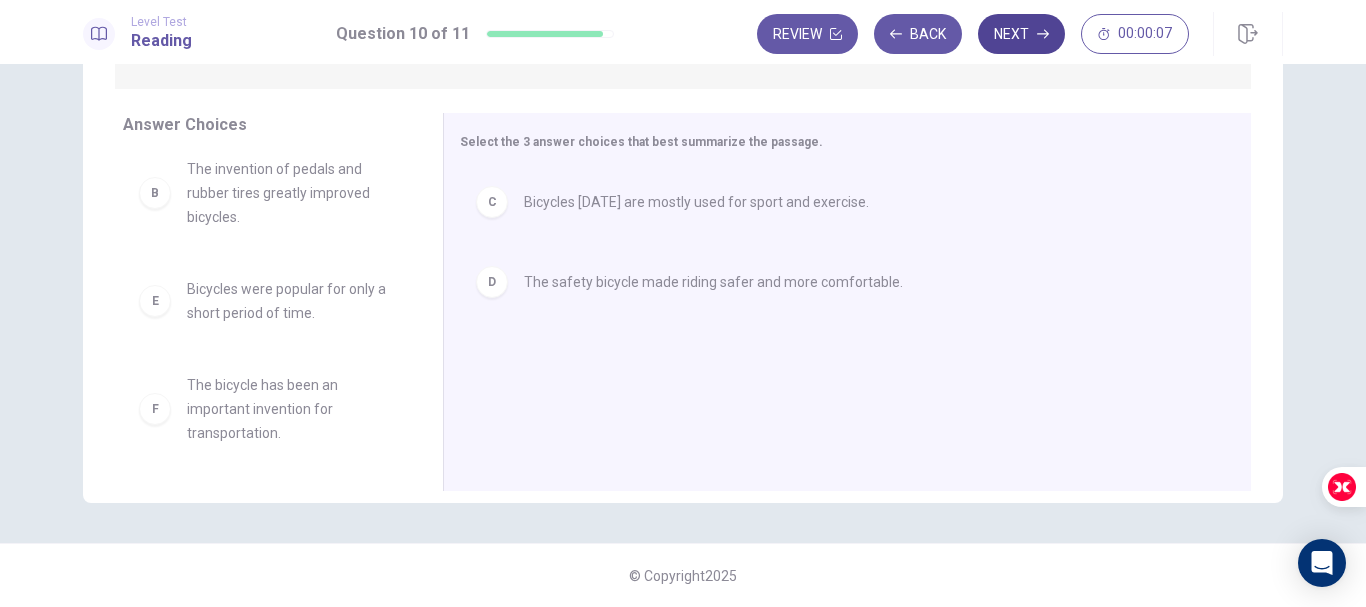 click on "Next" at bounding box center [1021, 34] 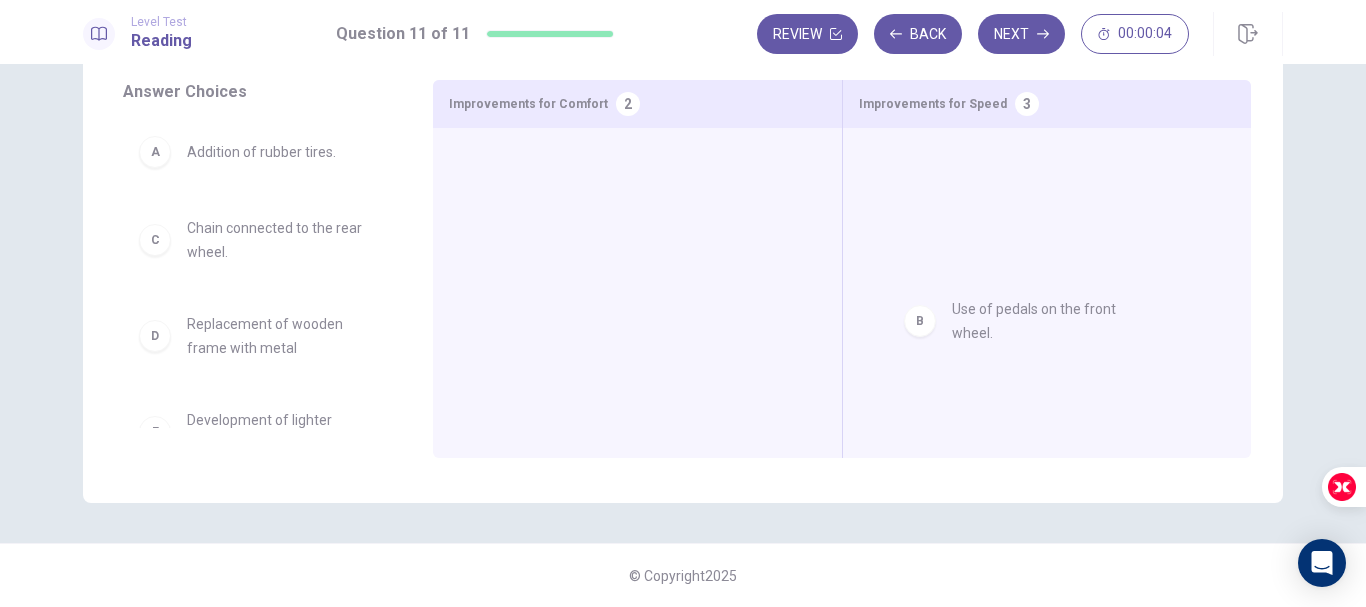 drag, startPoint x: 447, startPoint y: 265, endPoint x: 1079, endPoint y: 318, distance: 634.21844 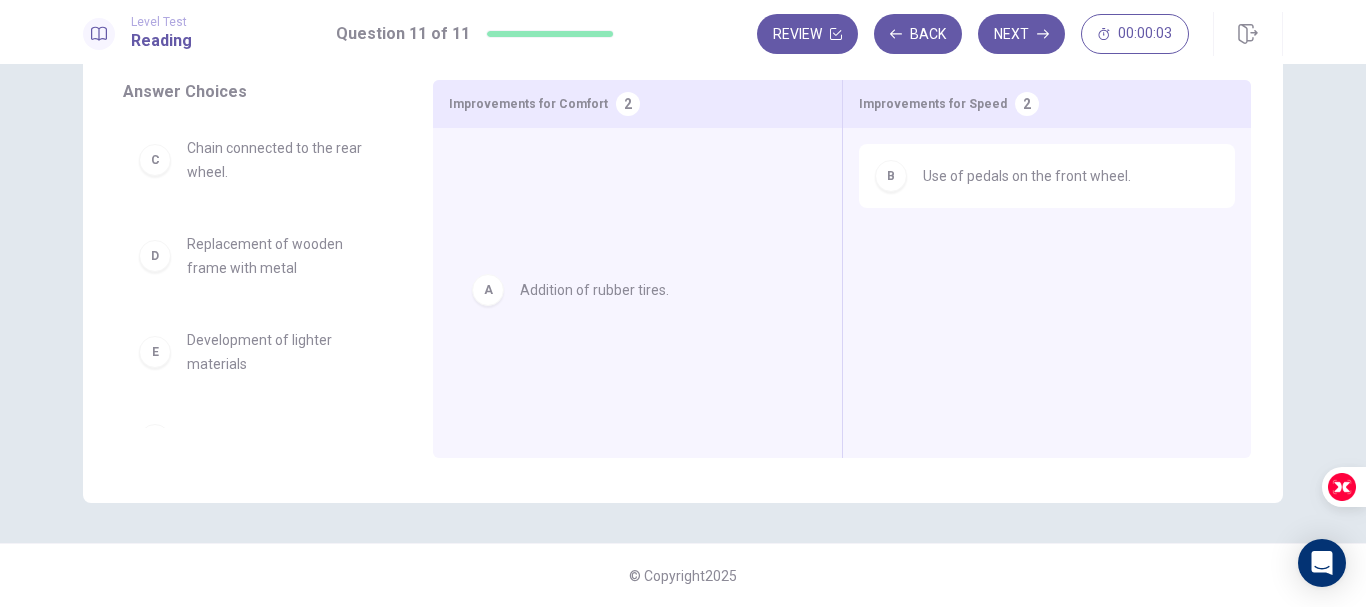 drag, startPoint x: 258, startPoint y: 142, endPoint x: 627, endPoint y: 296, distance: 399.84622 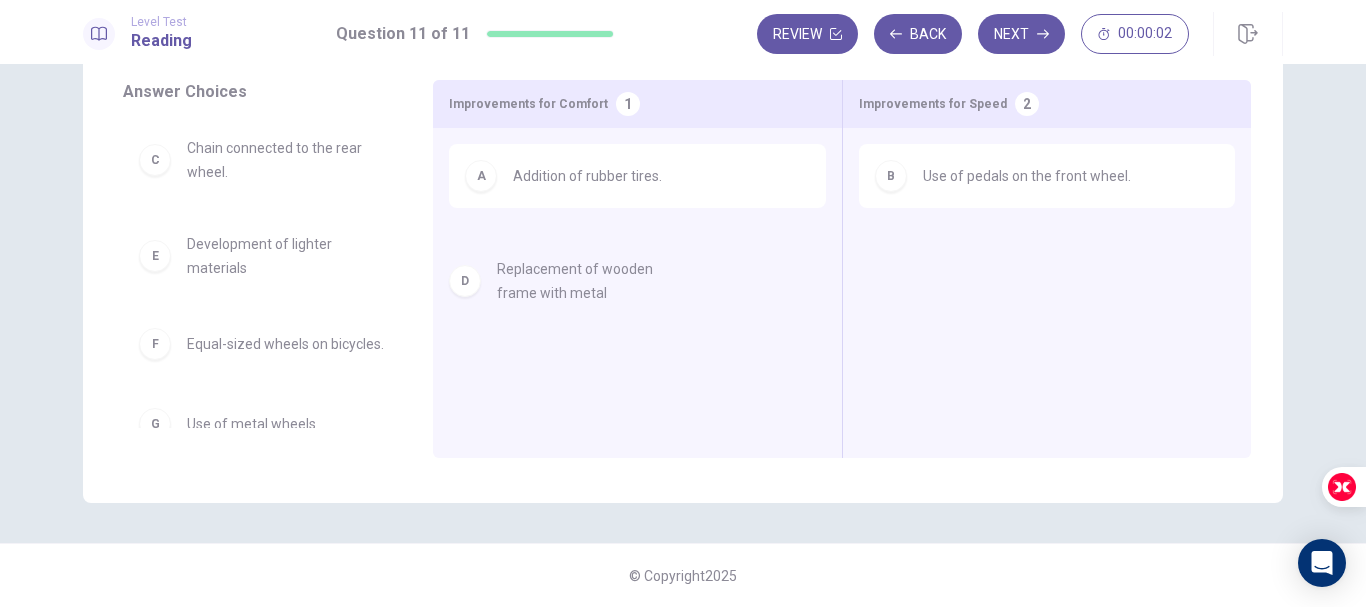drag, startPoint x: 361, startPoint y: 291, endPoint x: 671, endPoint y: 313, distance: 310.77966 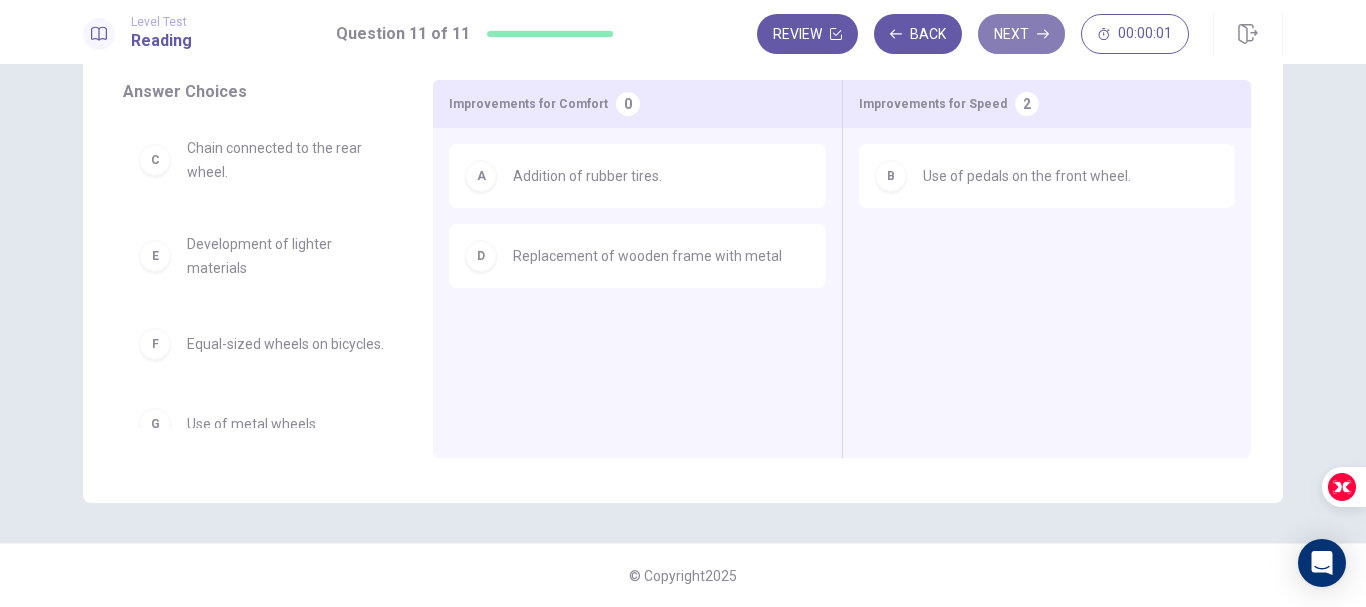 click on "Next" at bounding box center (1021, 34) 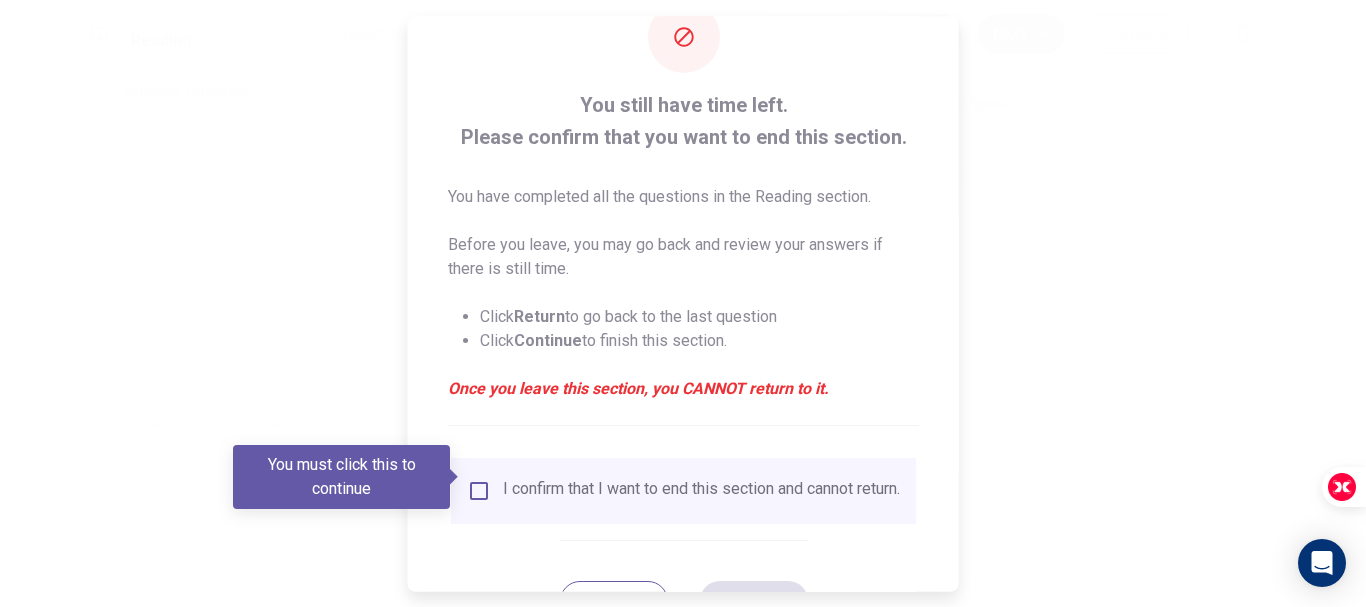 scroll, scrollTop: 100, scrollLeft: 0, axis: vertical 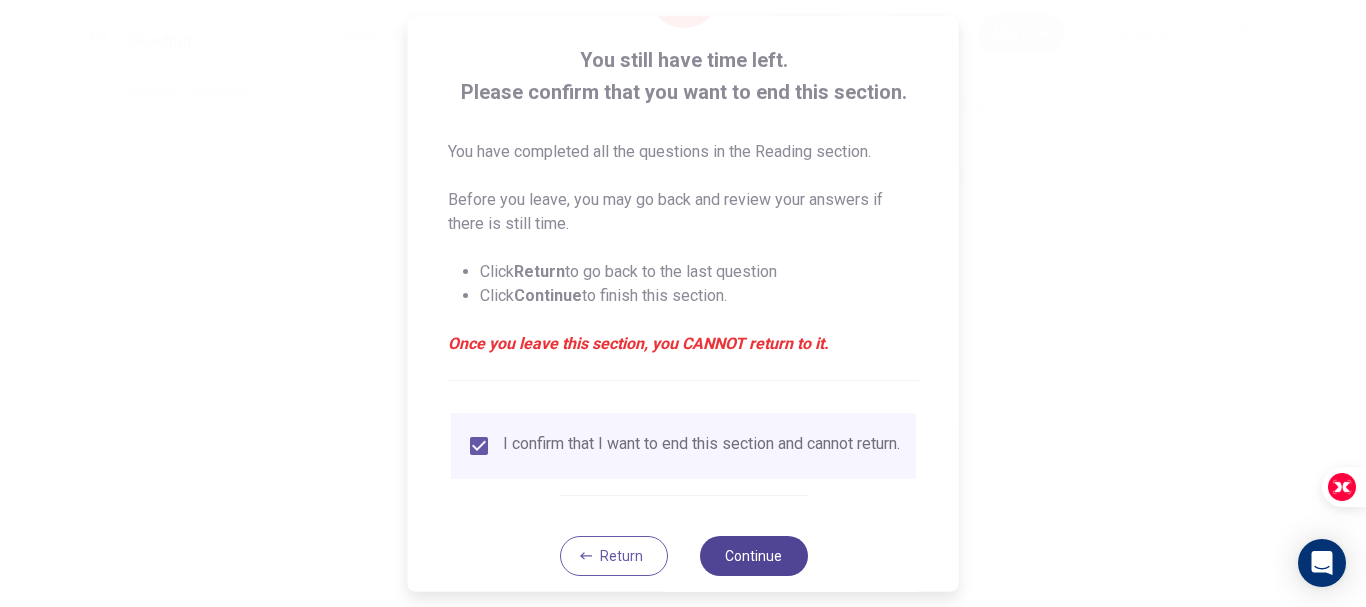 click on "Continue" at bounding box center [753, 556] 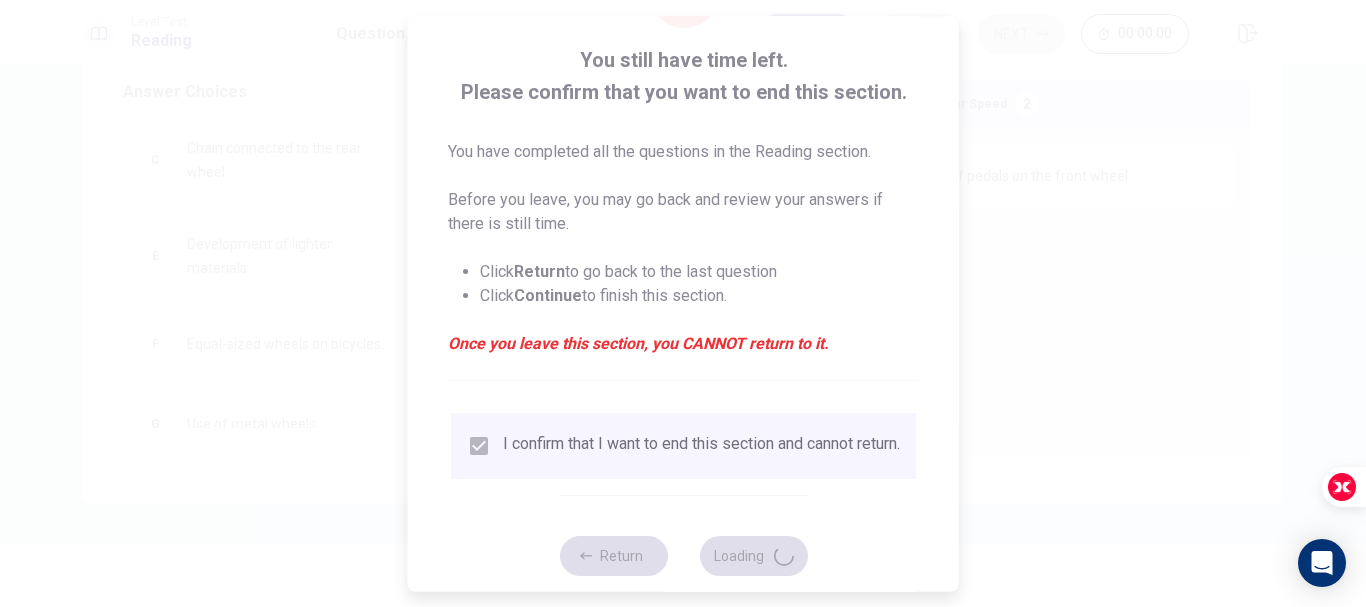 scroll, scrollTop: 139, scrollLeft: 0, axis: vertical 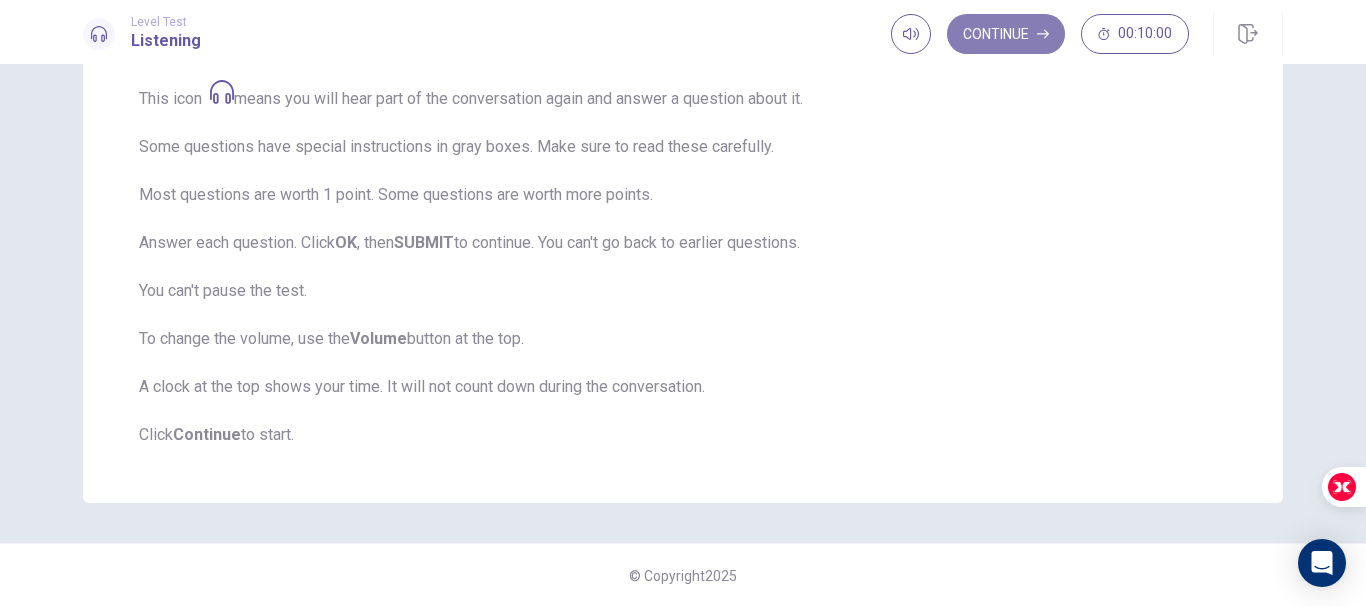 click on "Continue" at bounding box center [1006, 34] 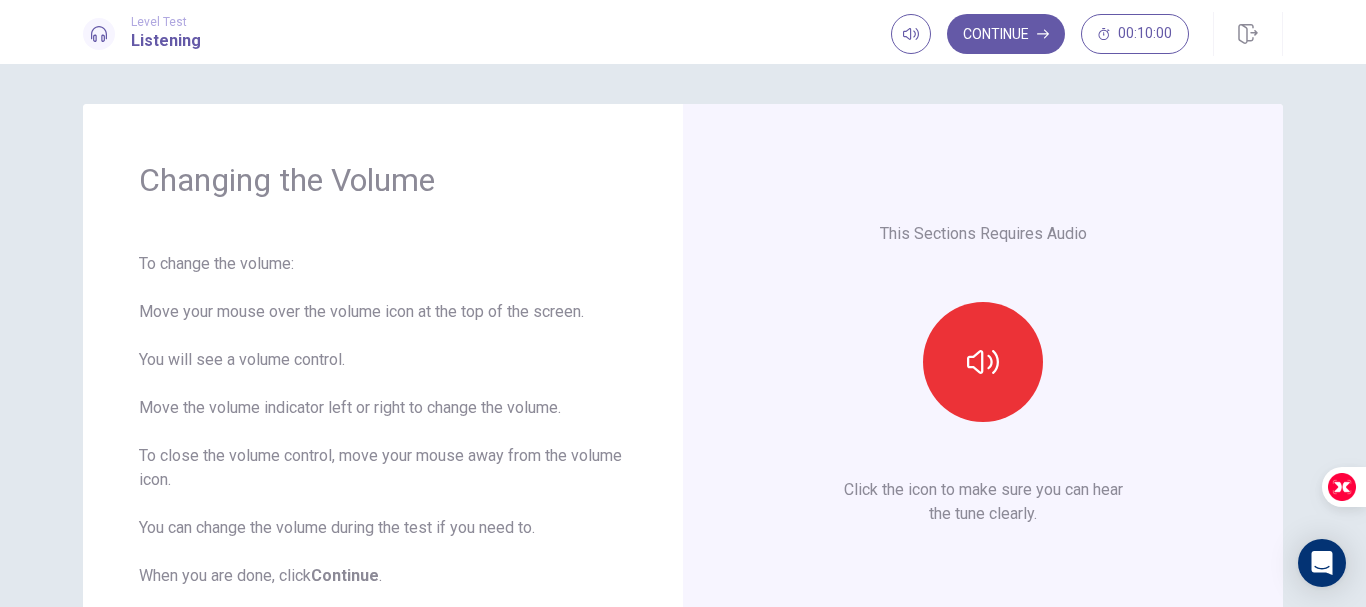 scroll, scrollTop: 100, scrollLeft: 0, axis: vertical 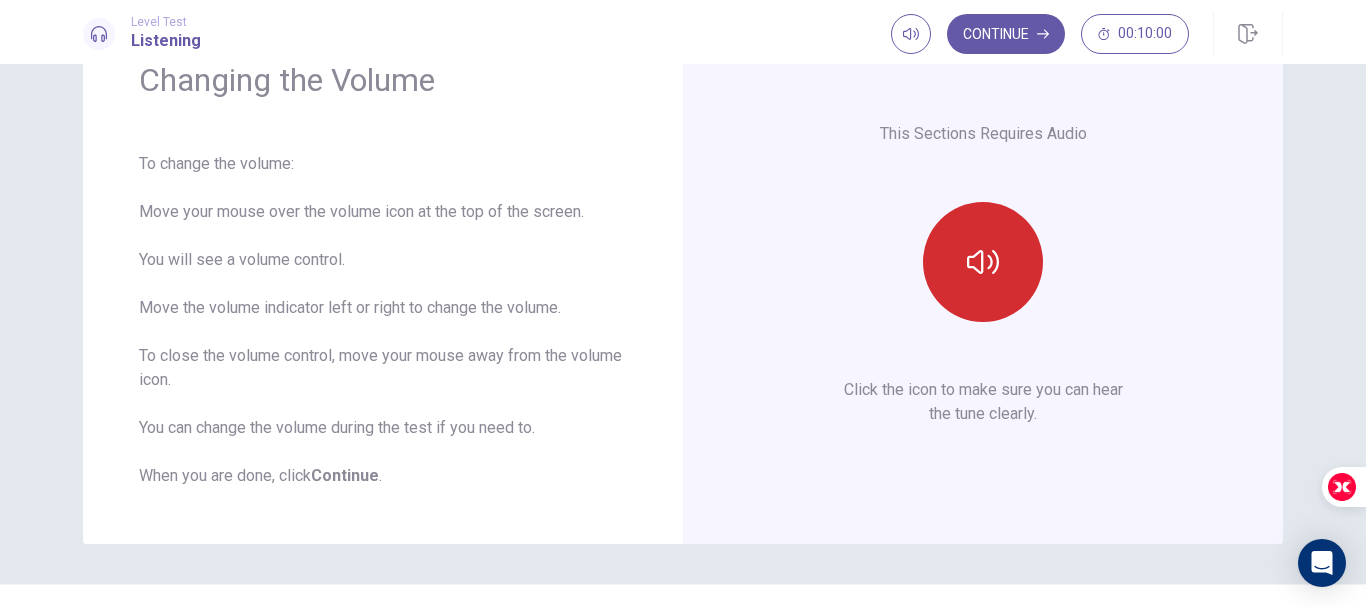 click 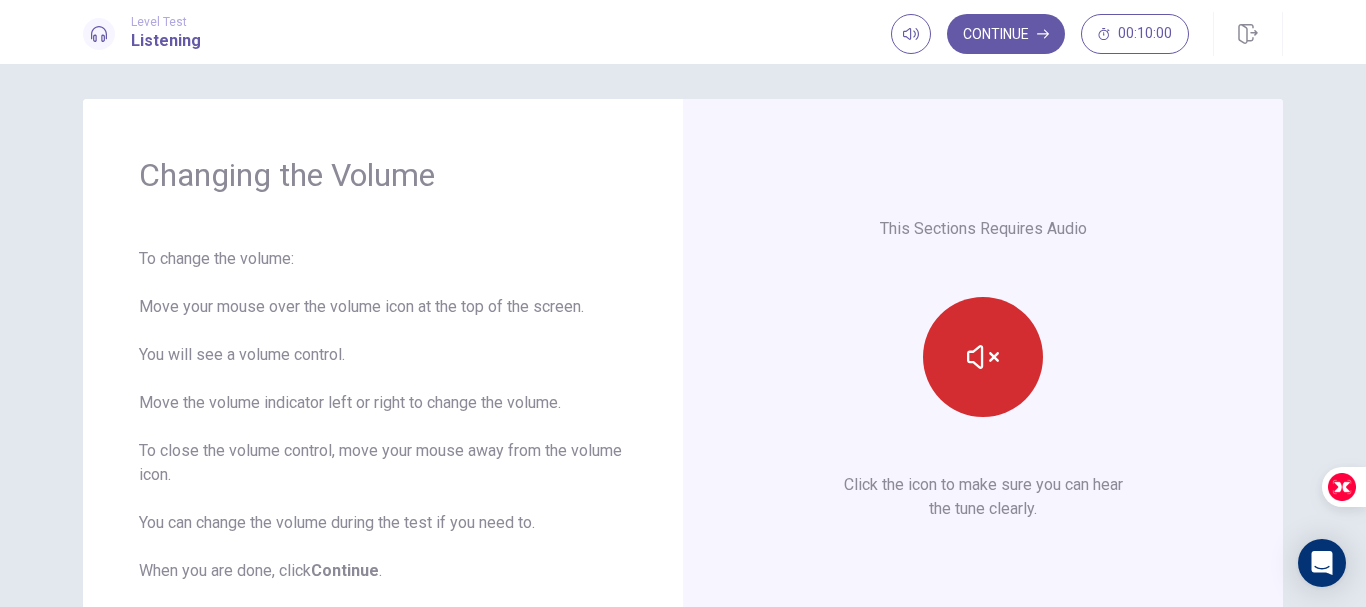 scroll, scrollTop: 0, scrollLeft: 0, axis: both 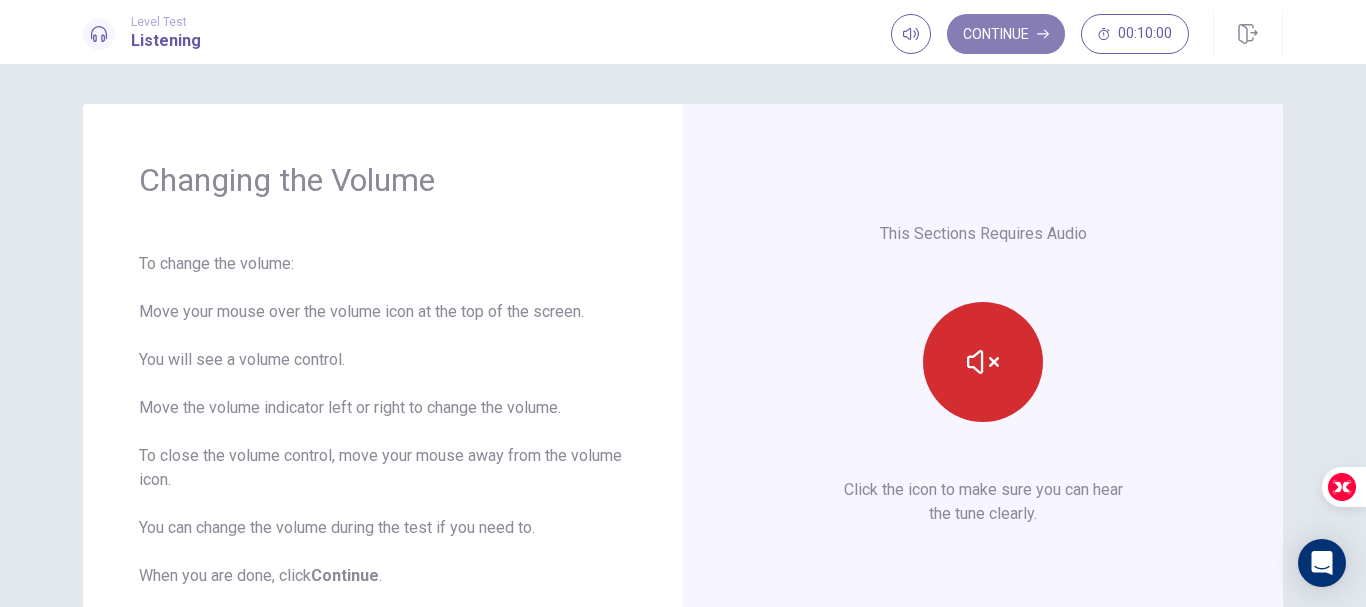 click on "Continue" at bounding box center [1006, 34] 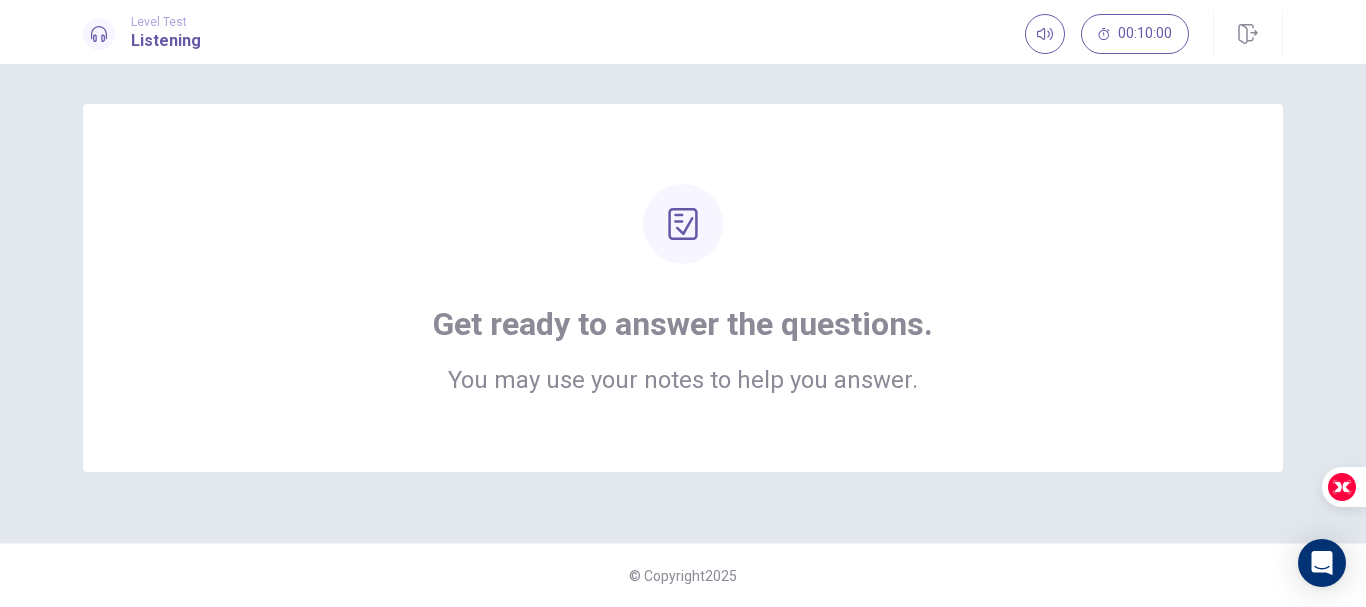 click on "Get ready to answer the questions. You may use your notes to help you answer." at bounding box center [683, 288] 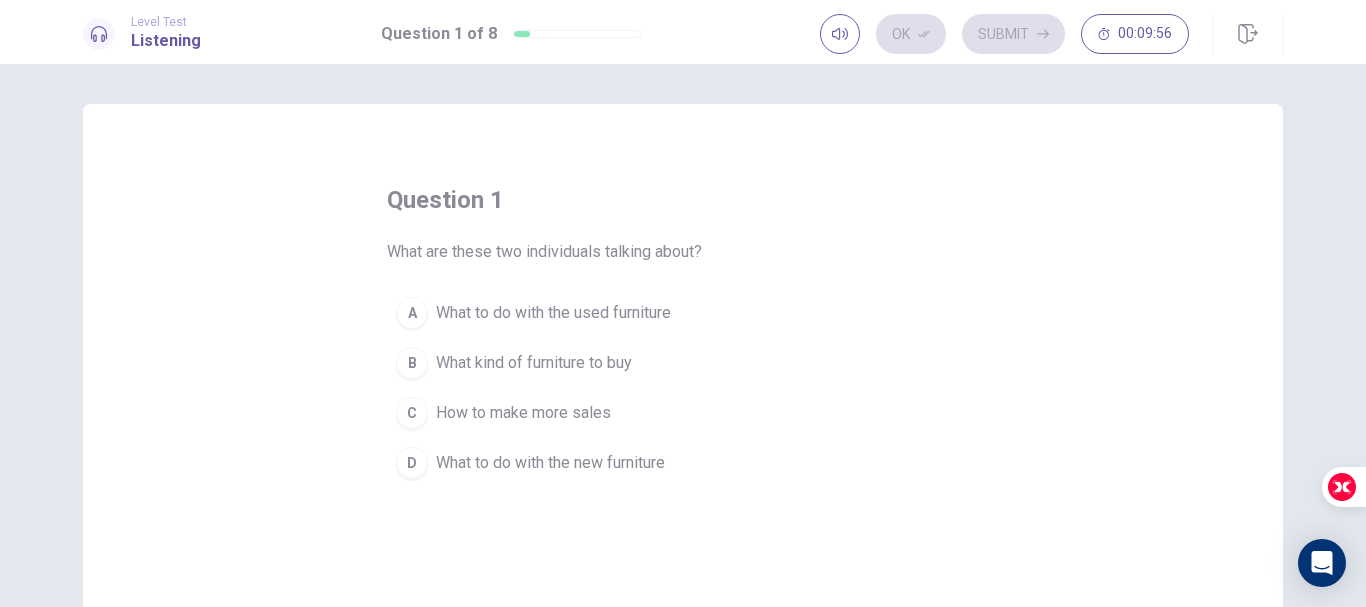 scroll, scrollTop: 100, scrollLeft: 0, axis: vertical 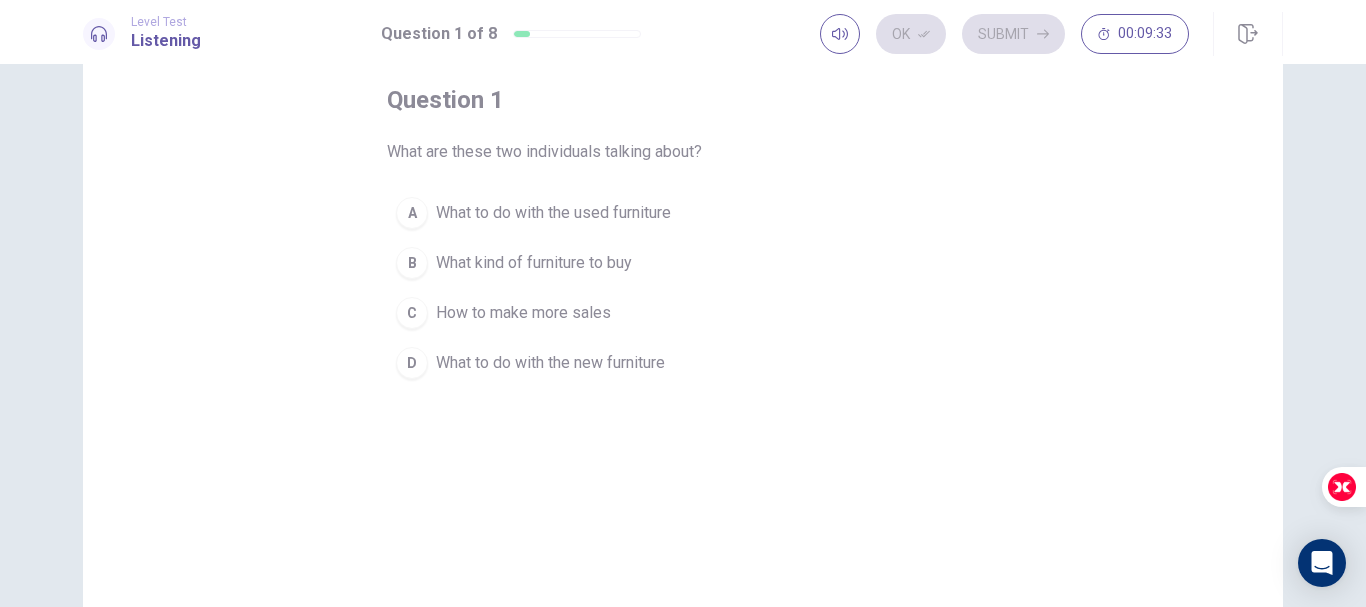 click on "What to do with the used furniture" at bounding box center (553, 213) 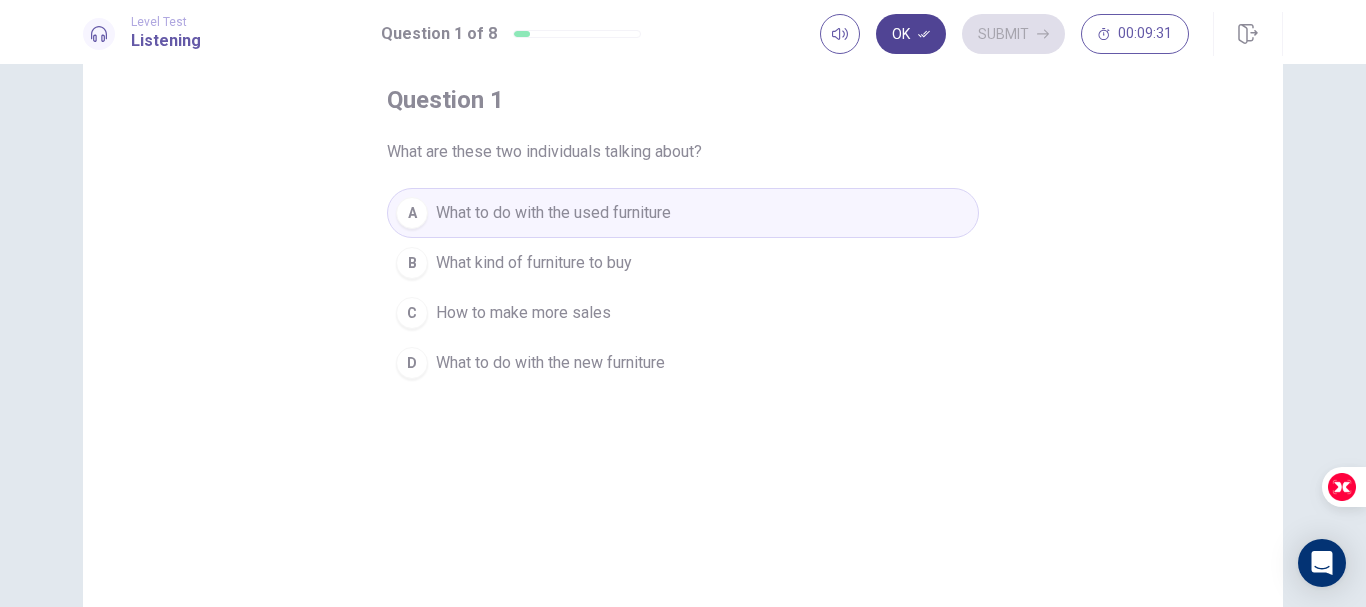 click on "Ok" at bounding box center (911, 34) 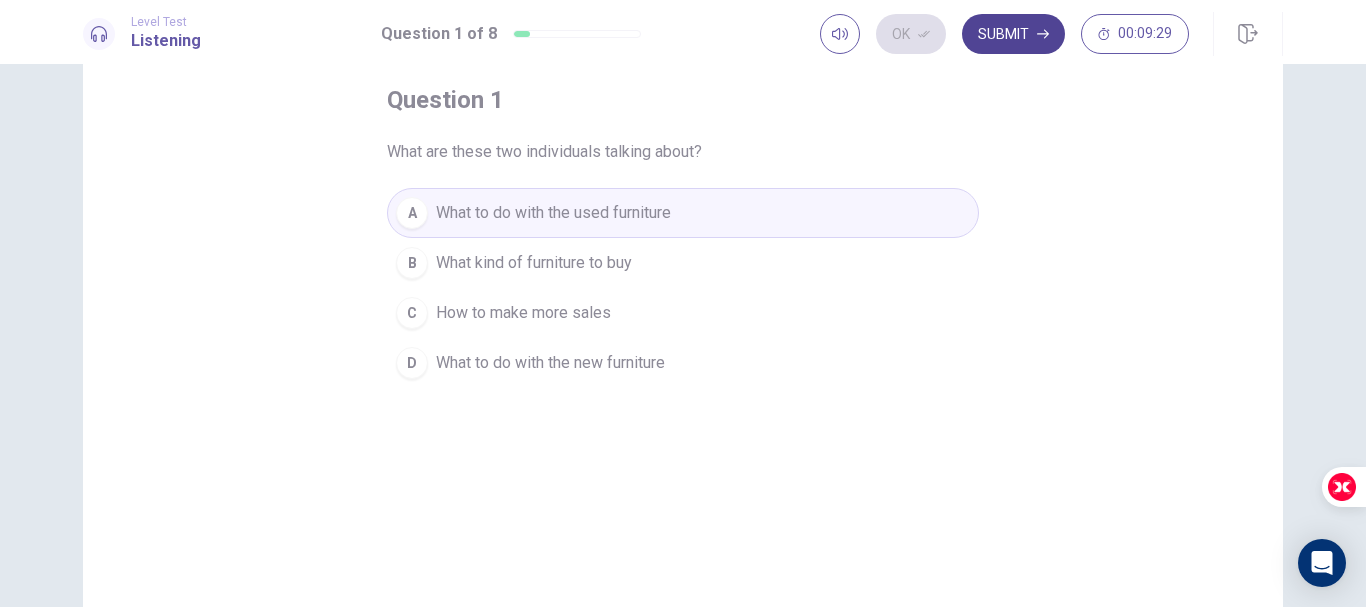 click on "Submit" at bounding box center (1013, 34) 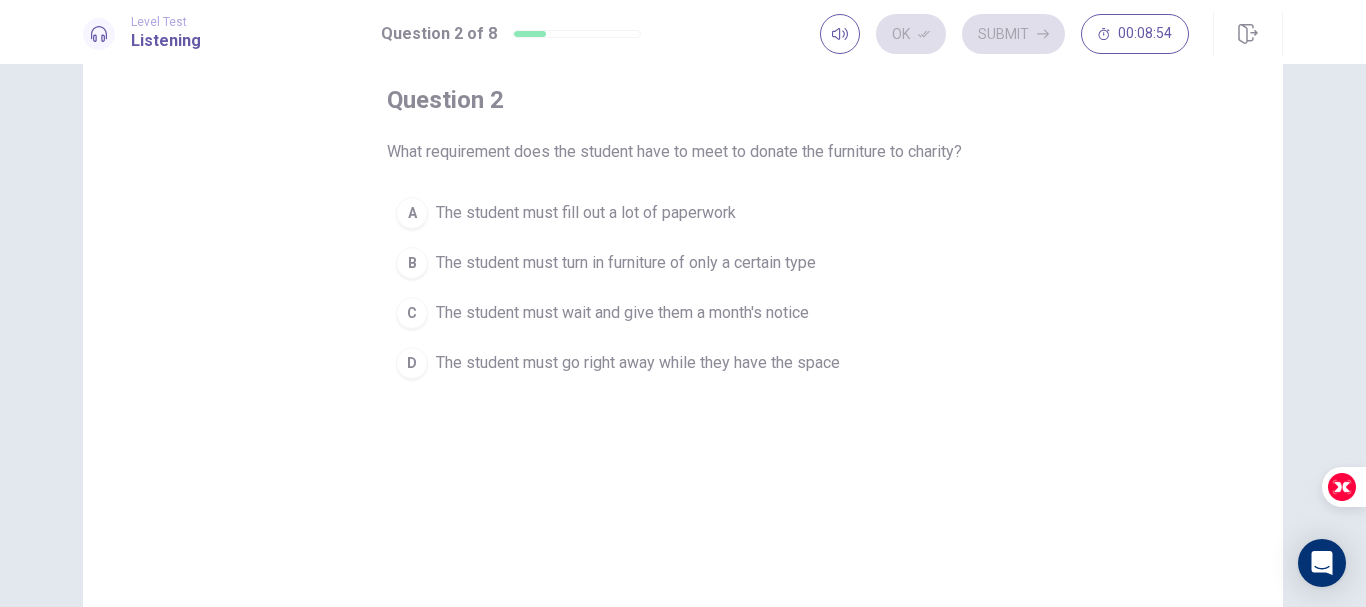 click on "The student must fill out a lot of paperwork" at bounding box center [586, 213] 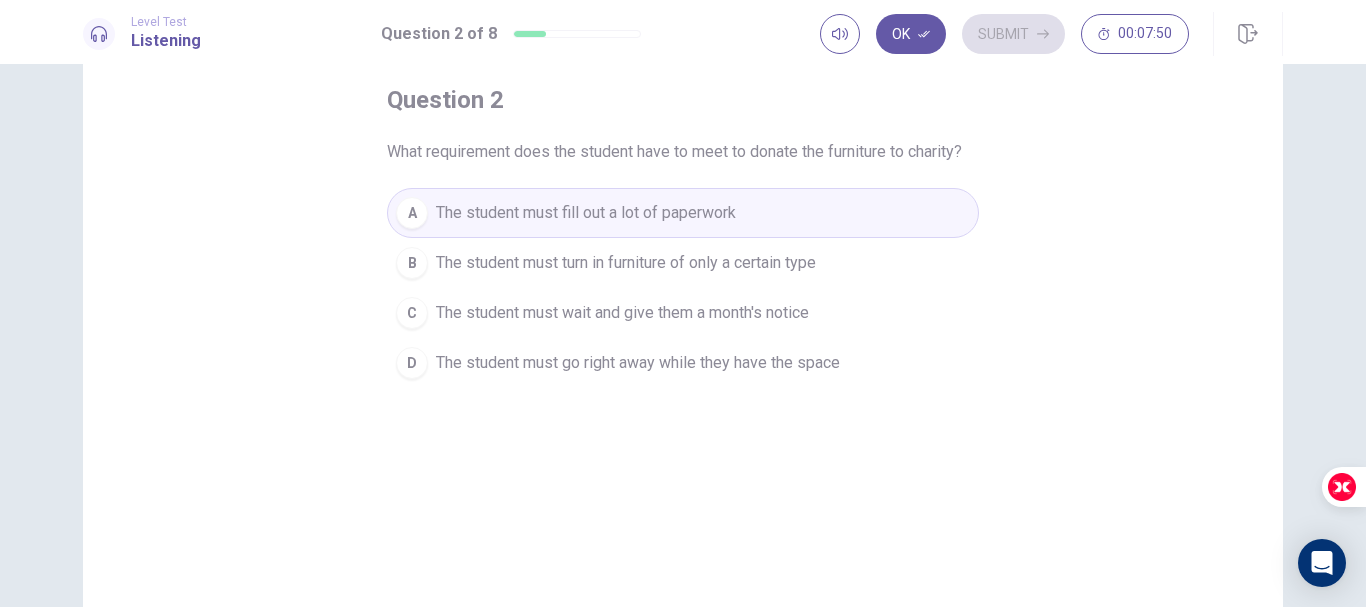 click on "The student must fill out a lot of paperwork" at bounding box center (586, 213) 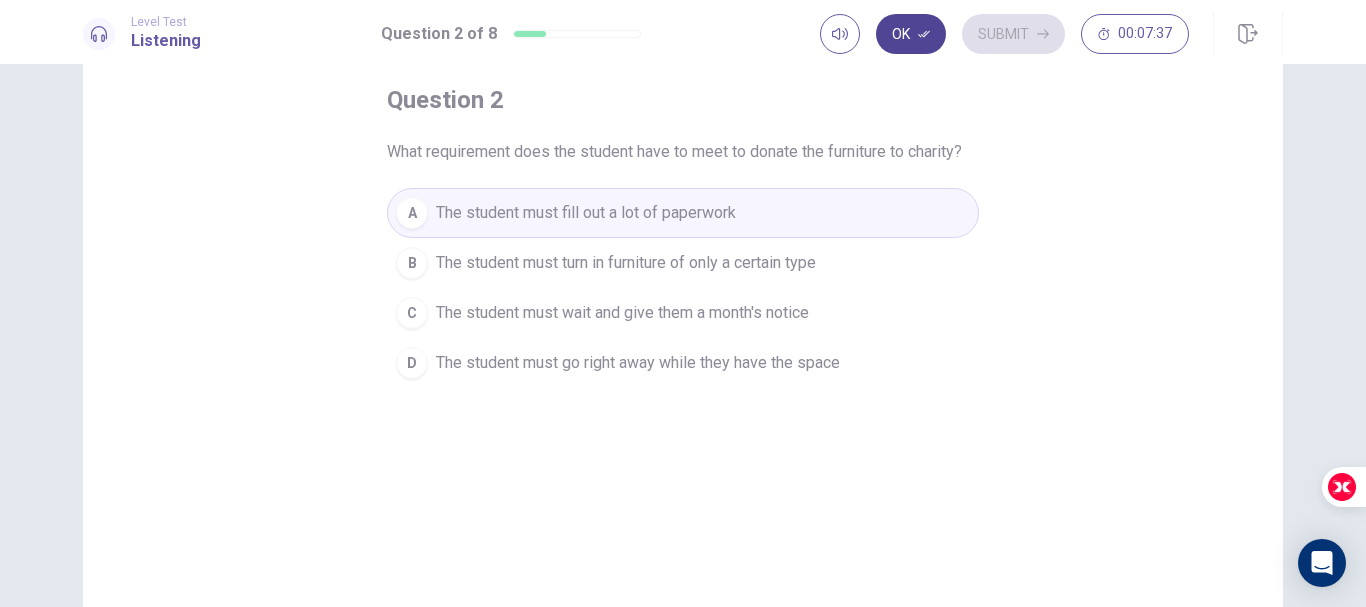 click on "Ok" at bounding box center (911, 34) 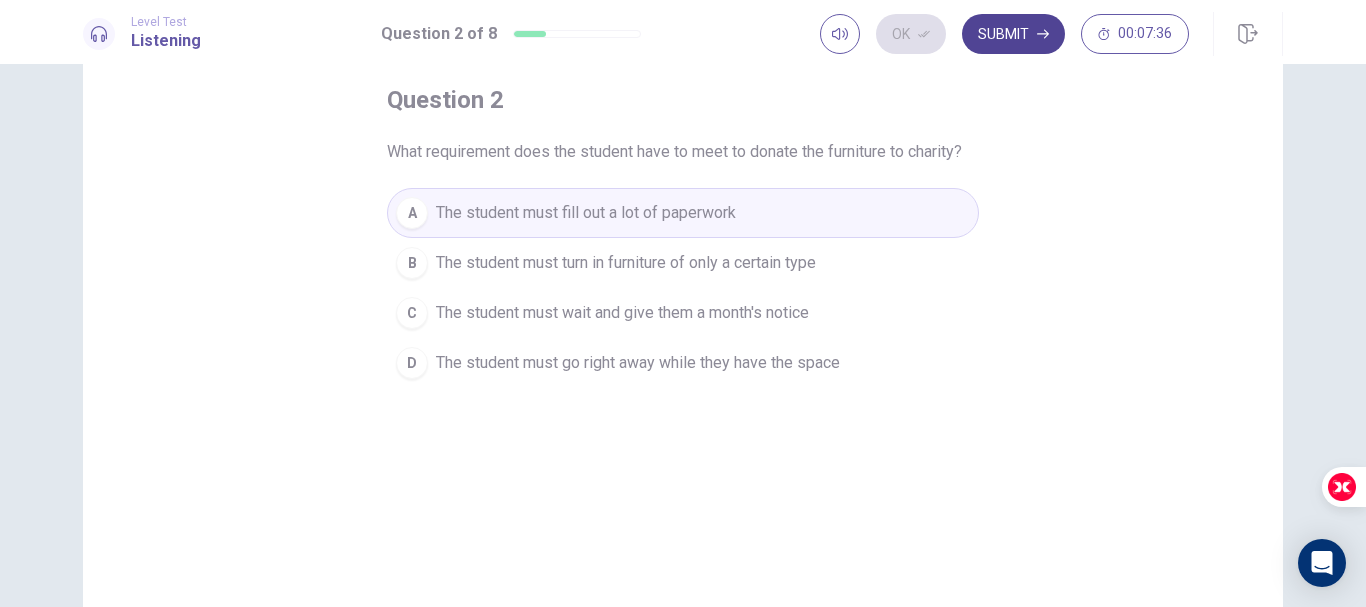 click on "Submit" at bounding box center (1013, 34) 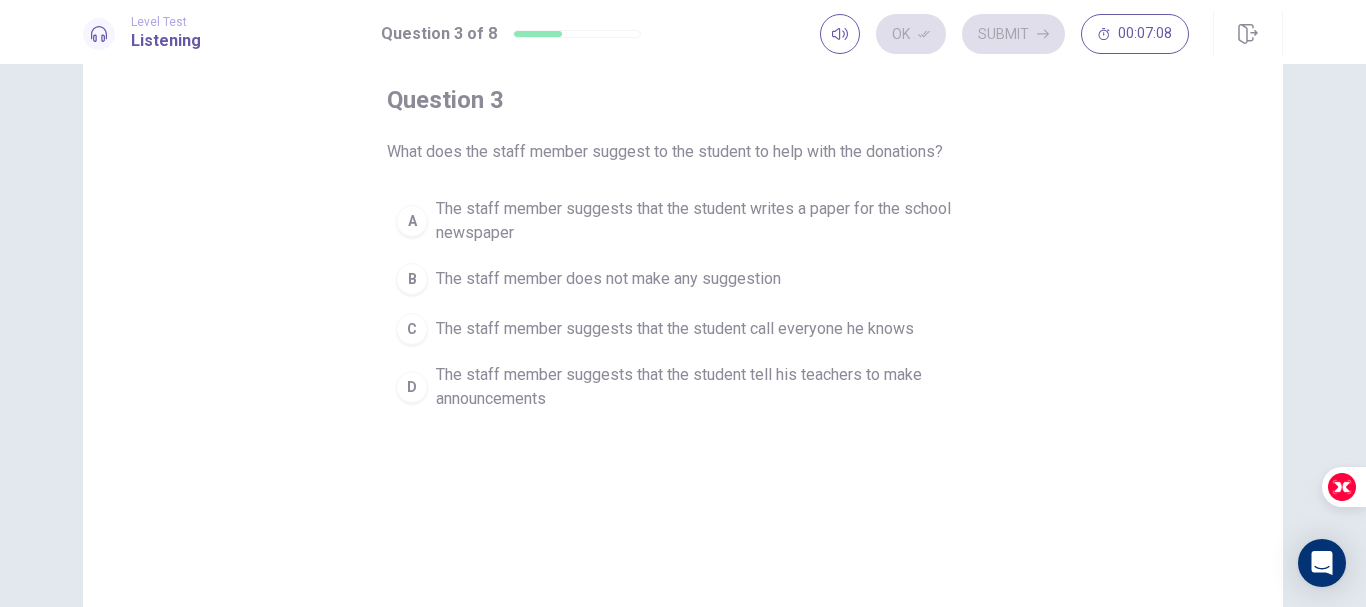 click on "The staff member suggests that the student writes a paper for the school newspaper" at bounding box center [703, 221] 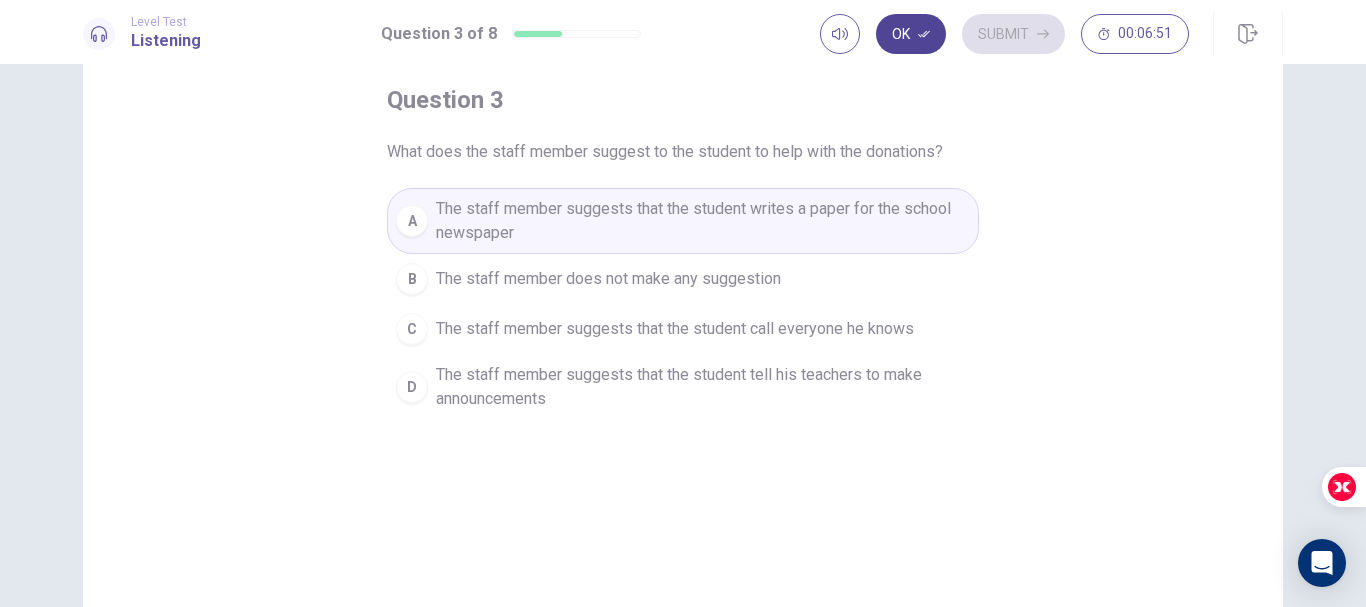 click on "Ok" at bounding box center [911, 34] 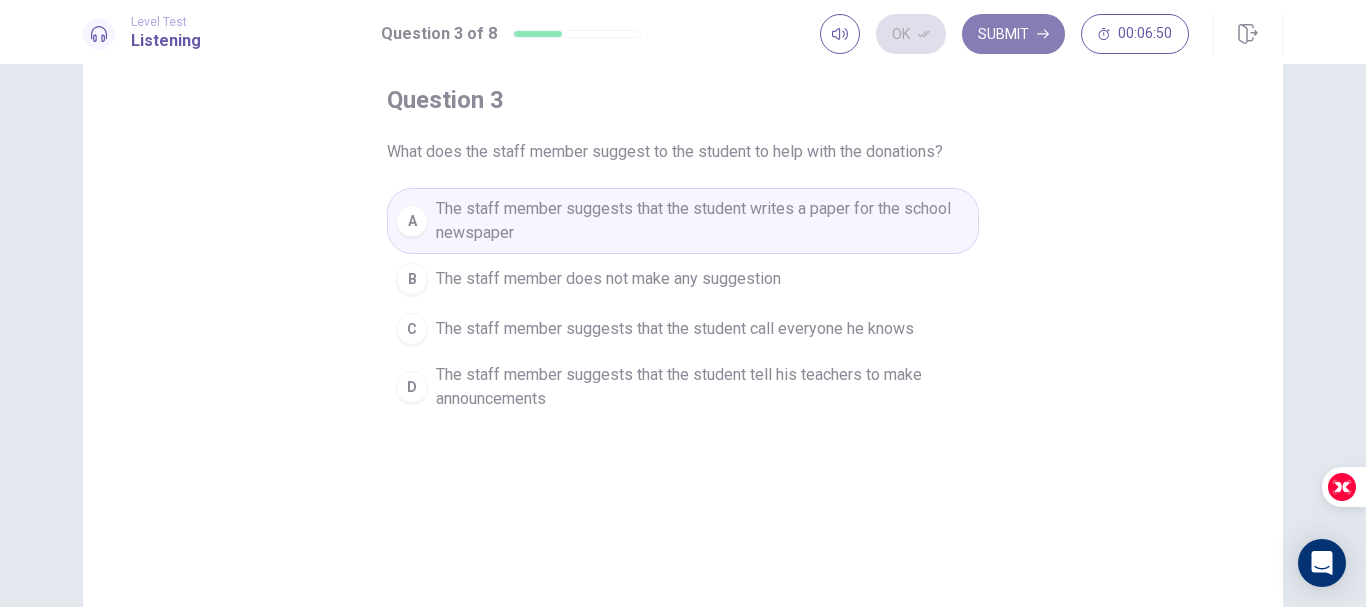 click on "Submit" at bounding box center [1013, 34] 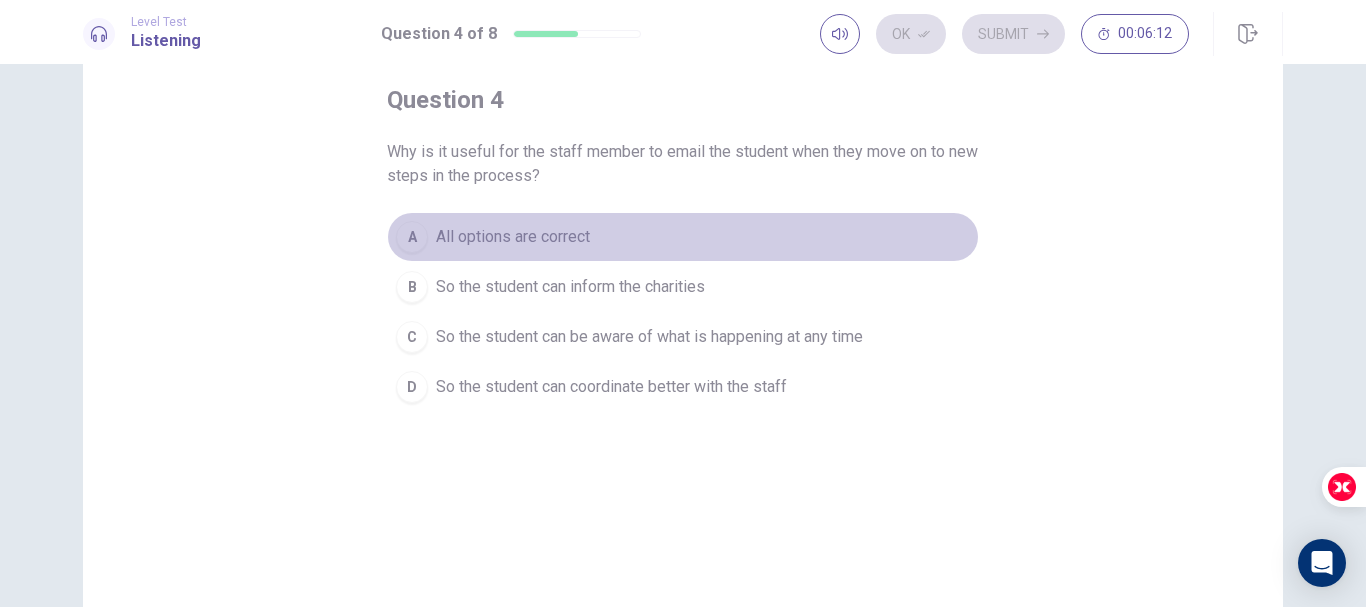 click on "All options are correct" at bounding box center (513, 237) 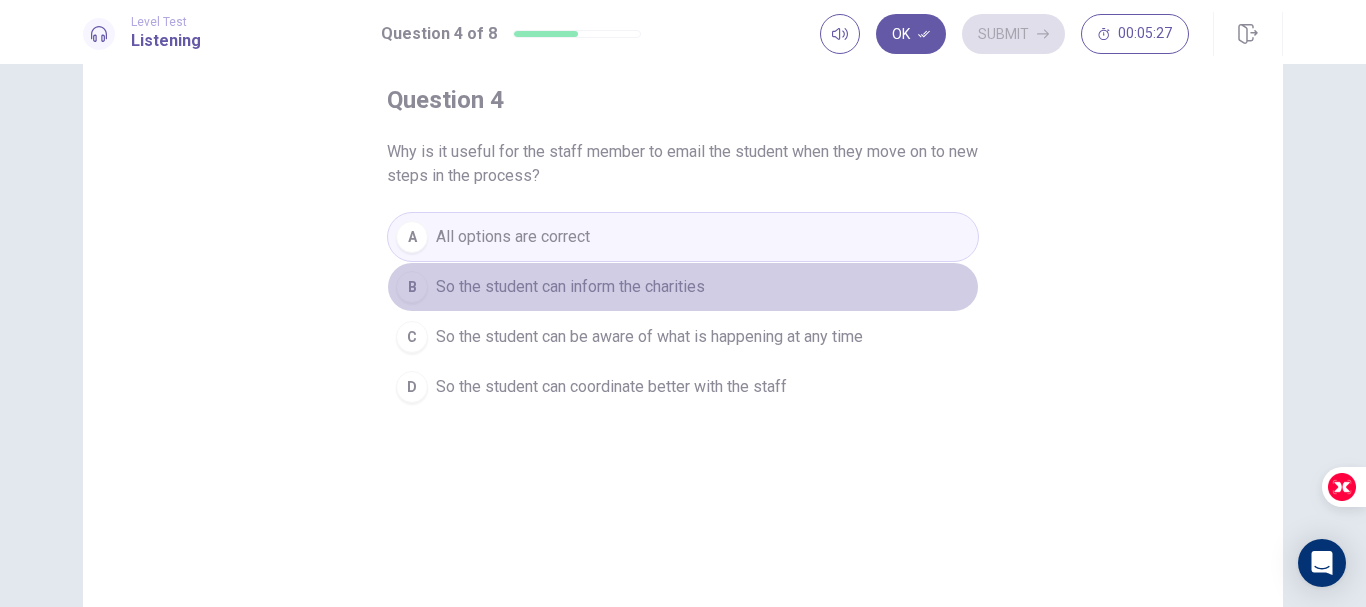 click on "B So the student can inform the charities" at bounding box center (683, 287) 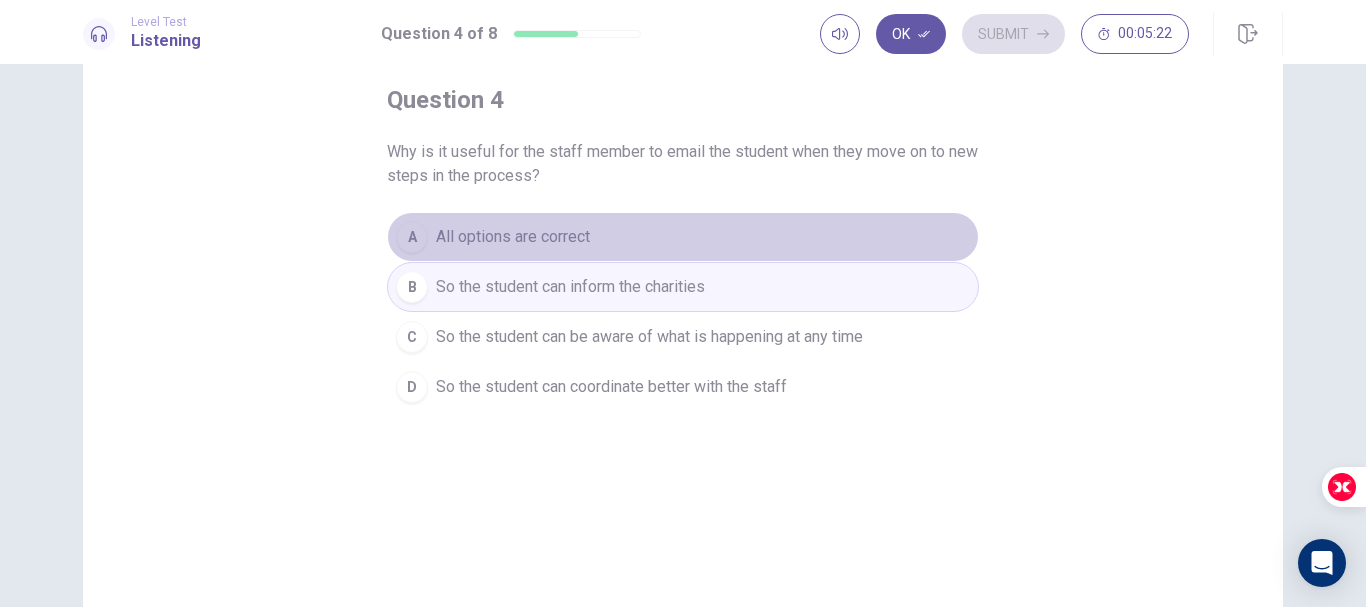click on "A All options are correct" at bounding box center [683, 237] 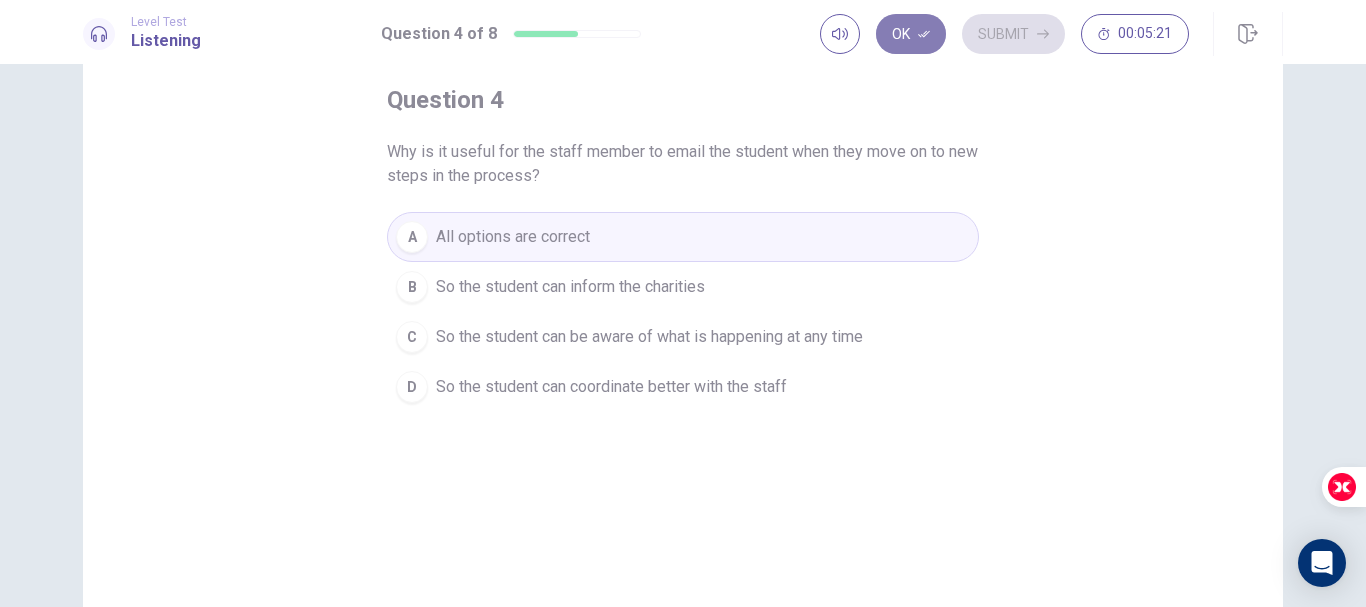 click on "Ok" at bounding box center [911, 34] 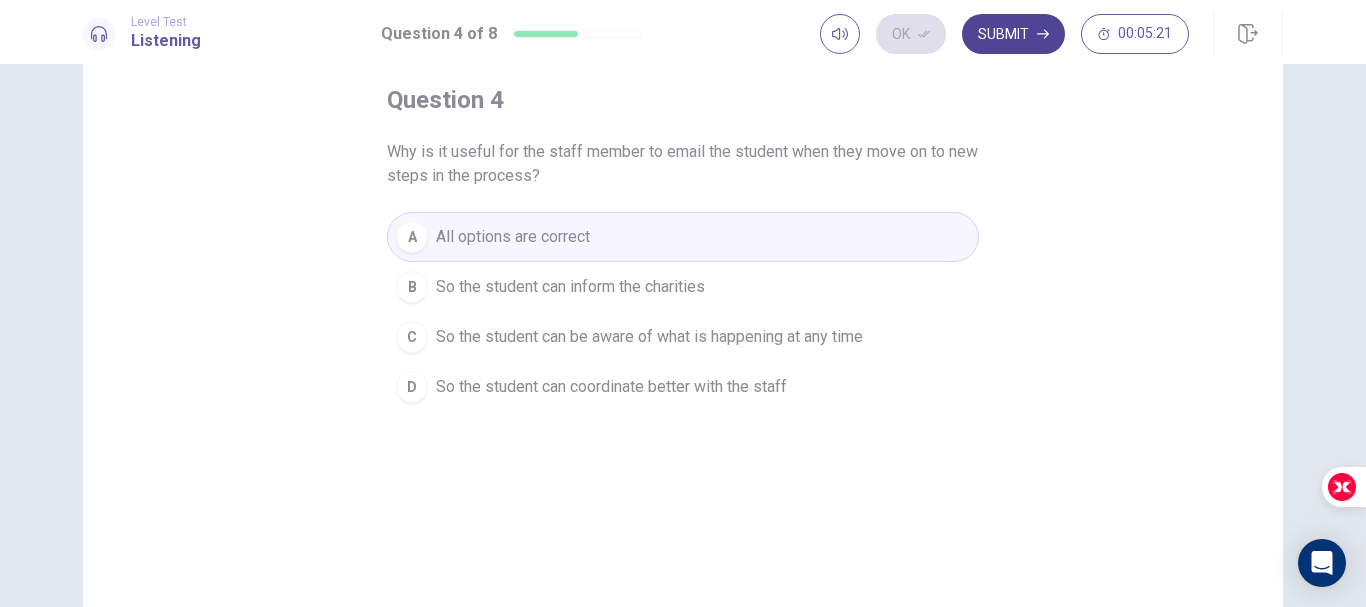 click on "Submit" at bounding box center [1013, 34] 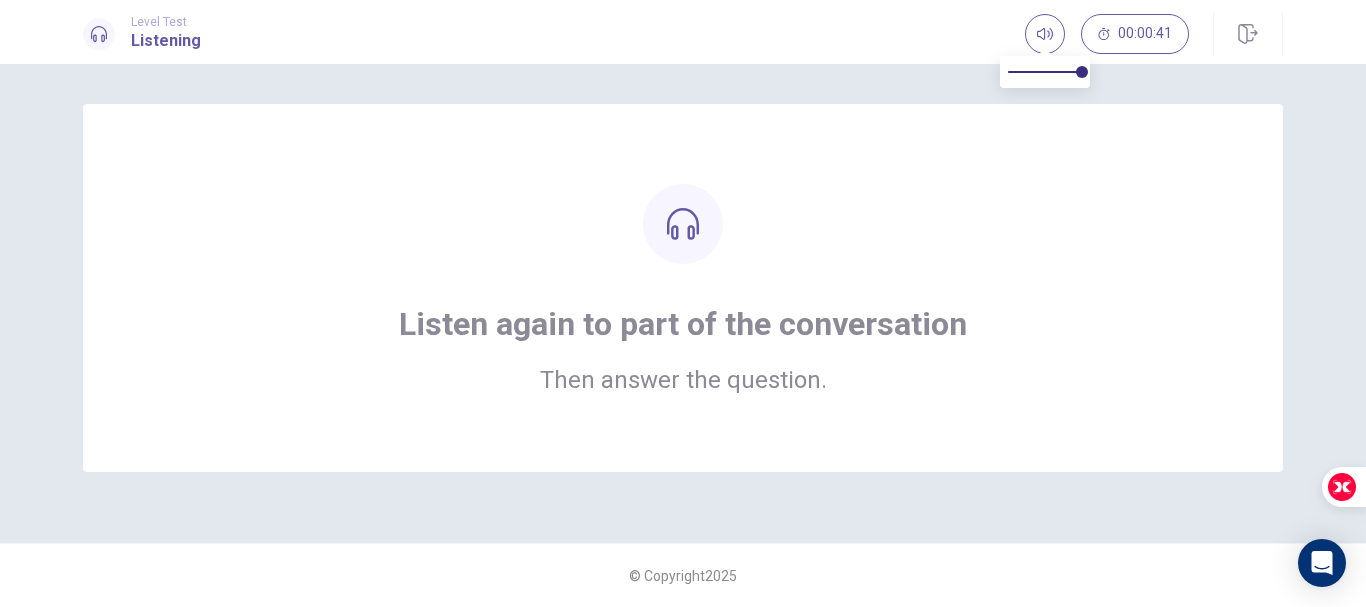 scroll, scrollTop: 0, scrollLeft: 0, axis: both 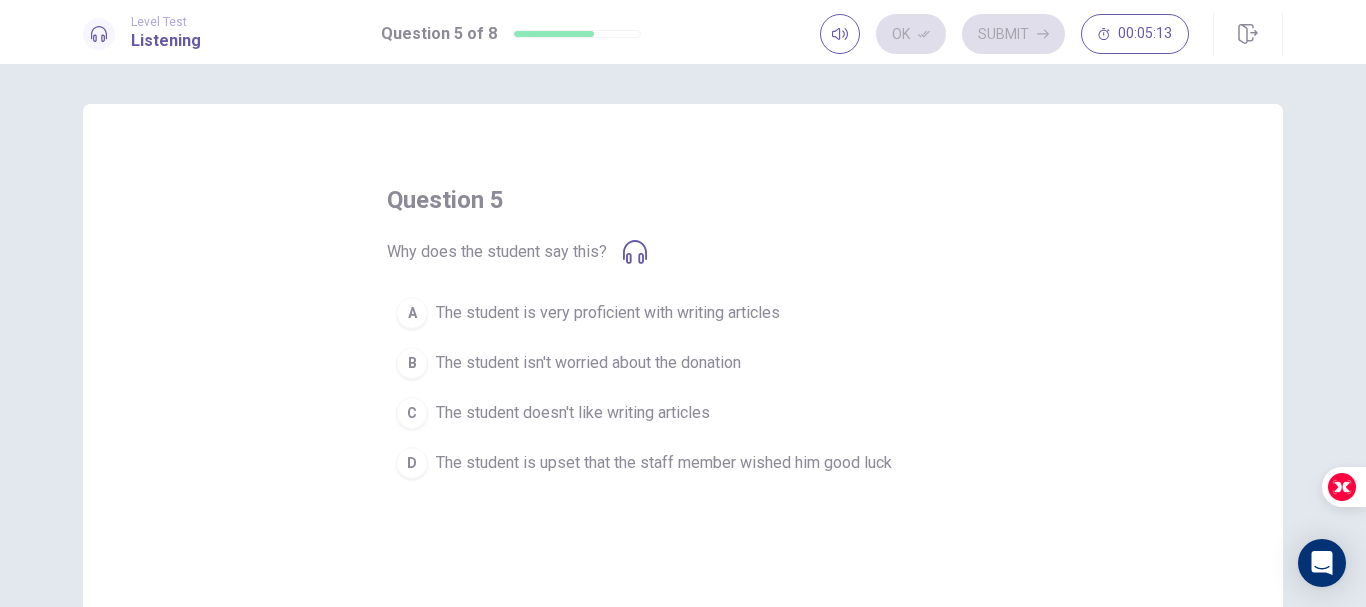 click on "The student doesn't like writing articles" at bounding box center (573, 413) 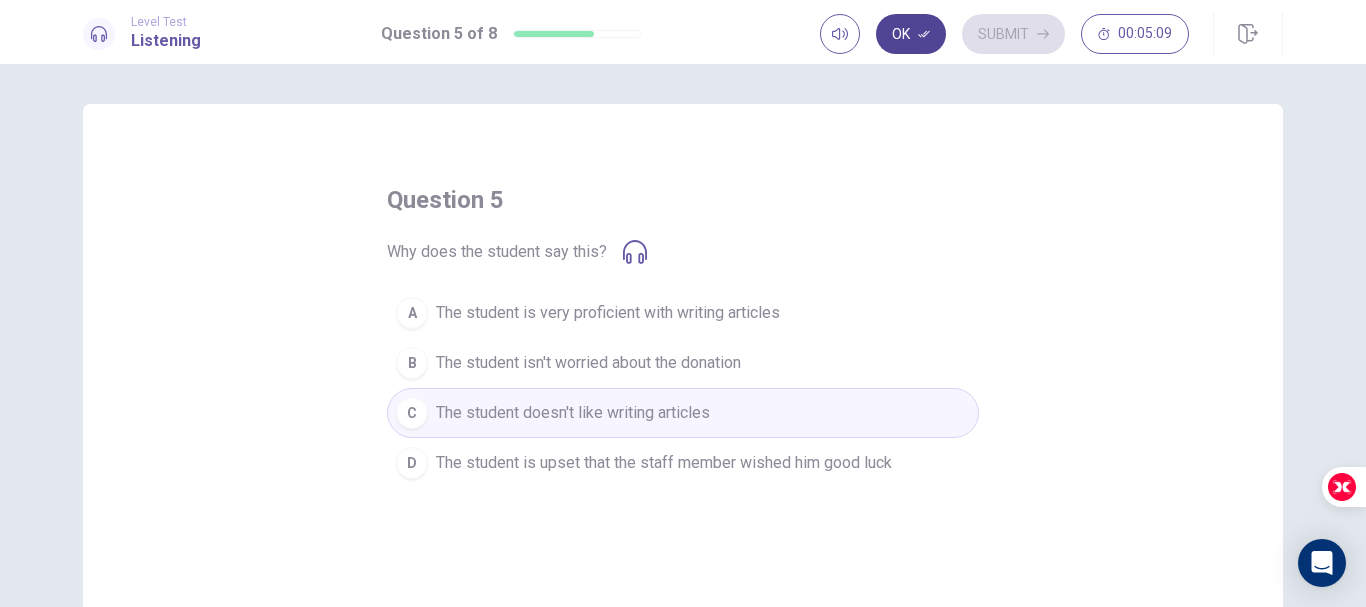 click on "Ok" at bounding box center (911, 34) 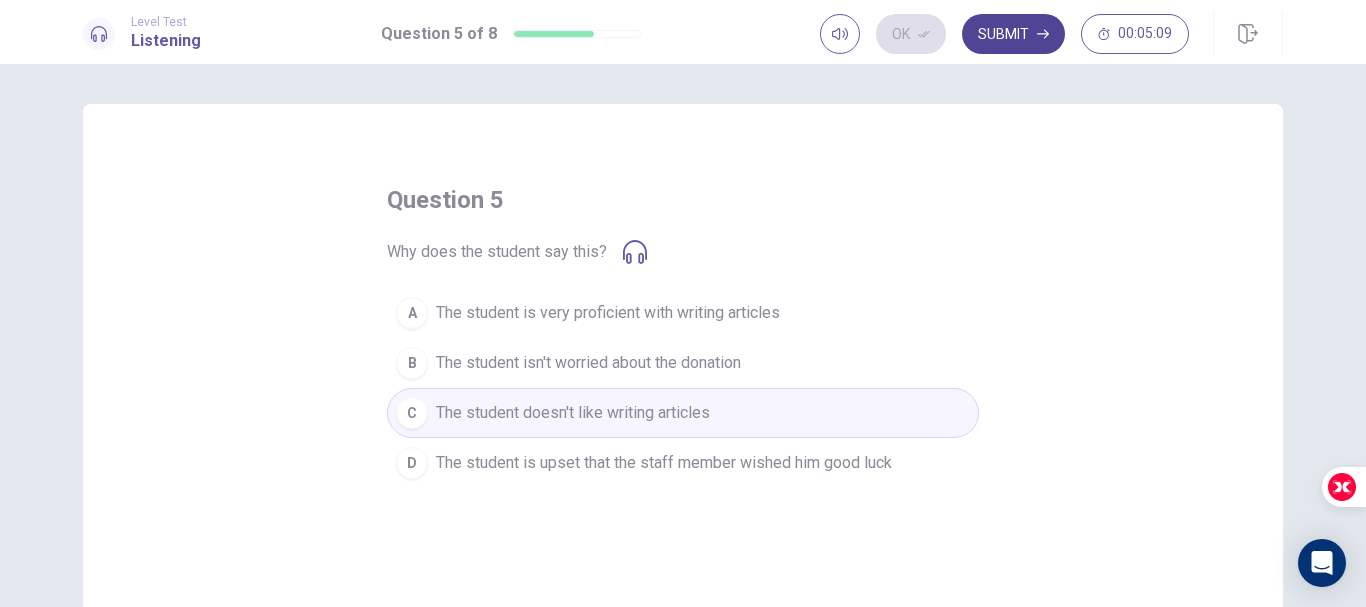 click on "Submit" at bounding box center (1013, 34) 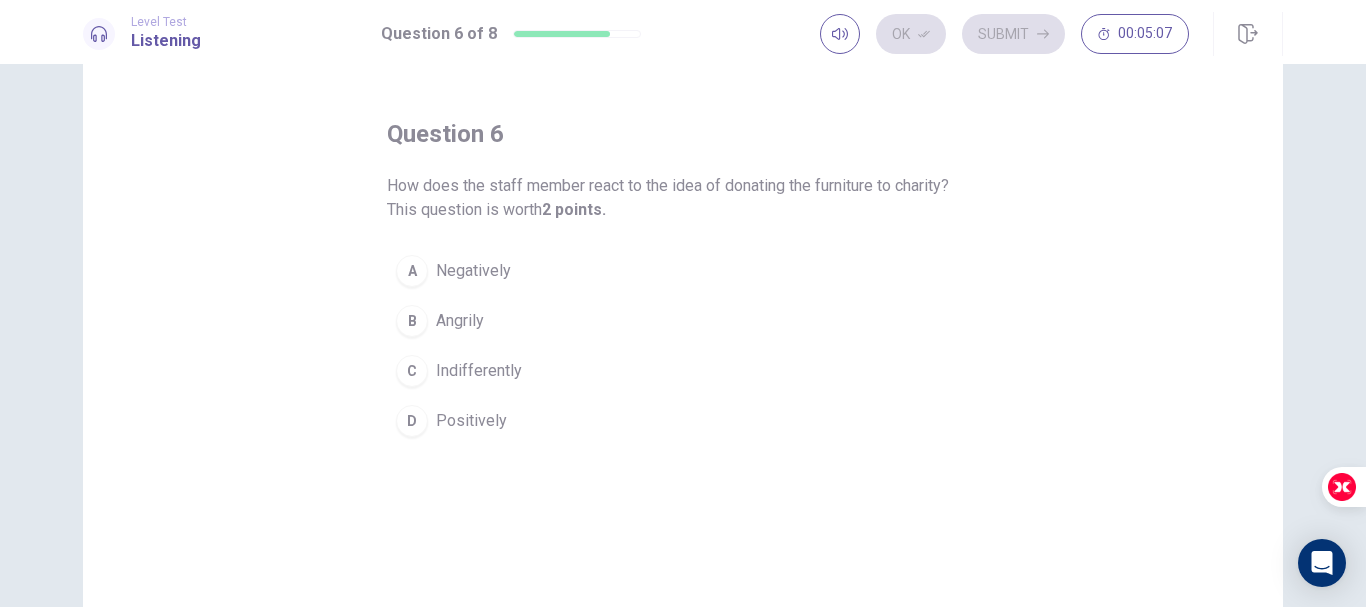 scroll, scrollTop: 100, scrollLeft: 0, axis: vertical 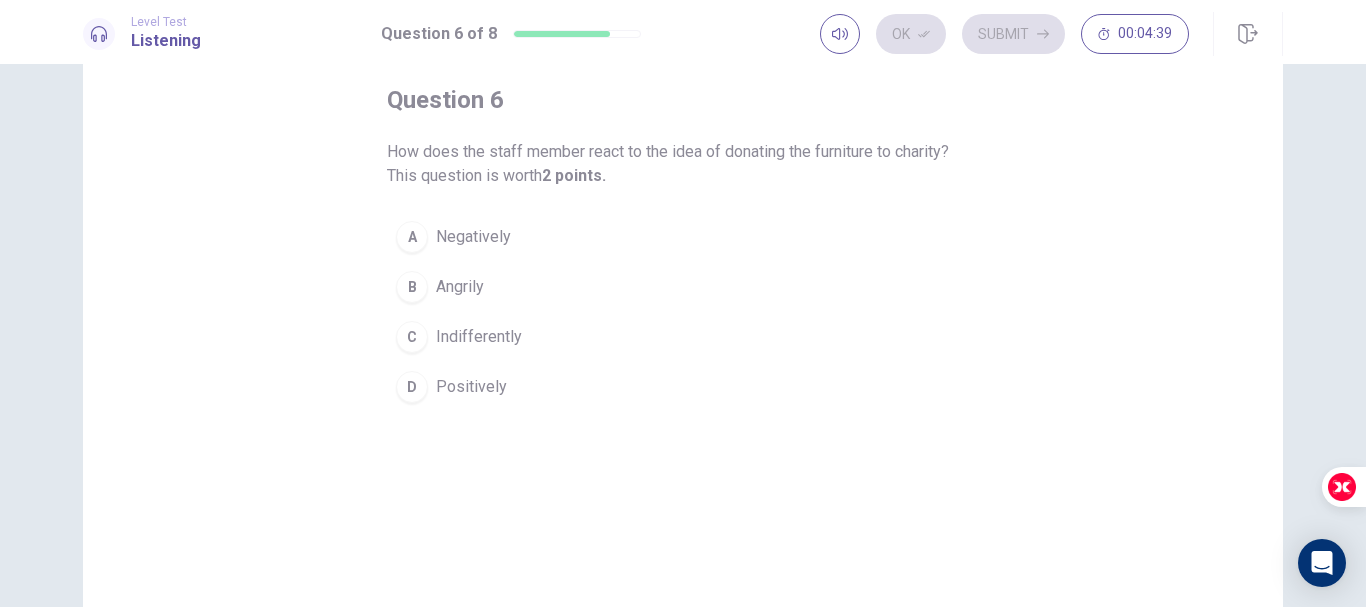 click on "Positively" at bounding box center (471, 387) 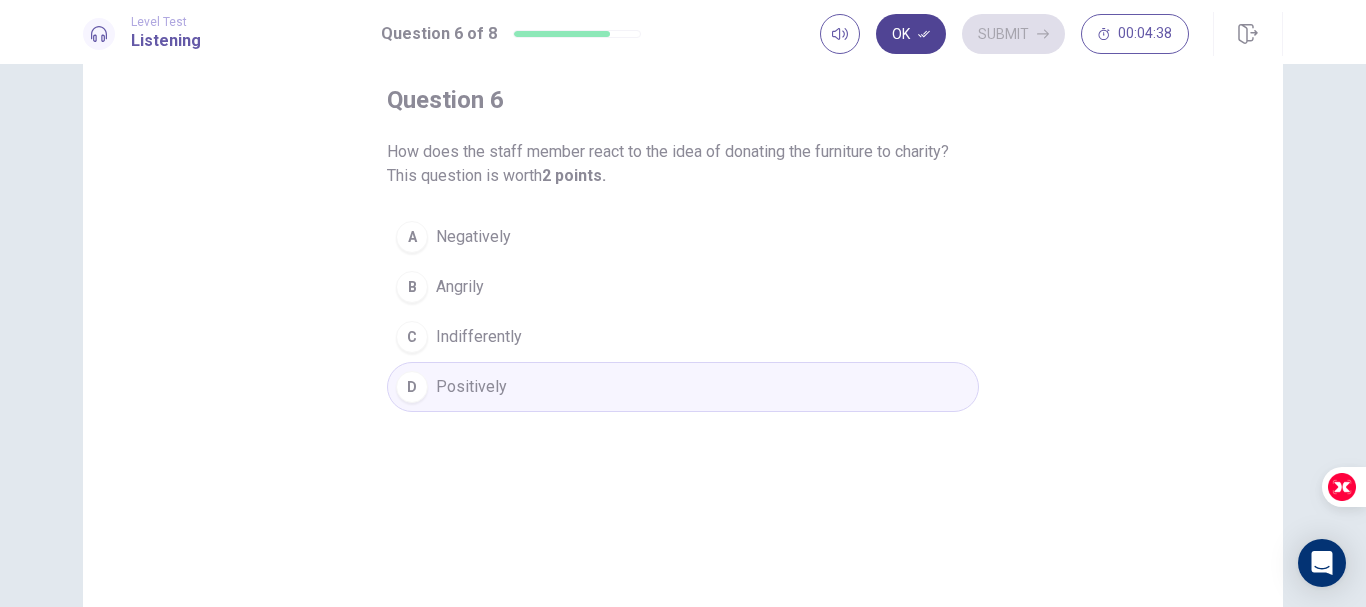 click on "Ok" at bounding box center [911, 34] 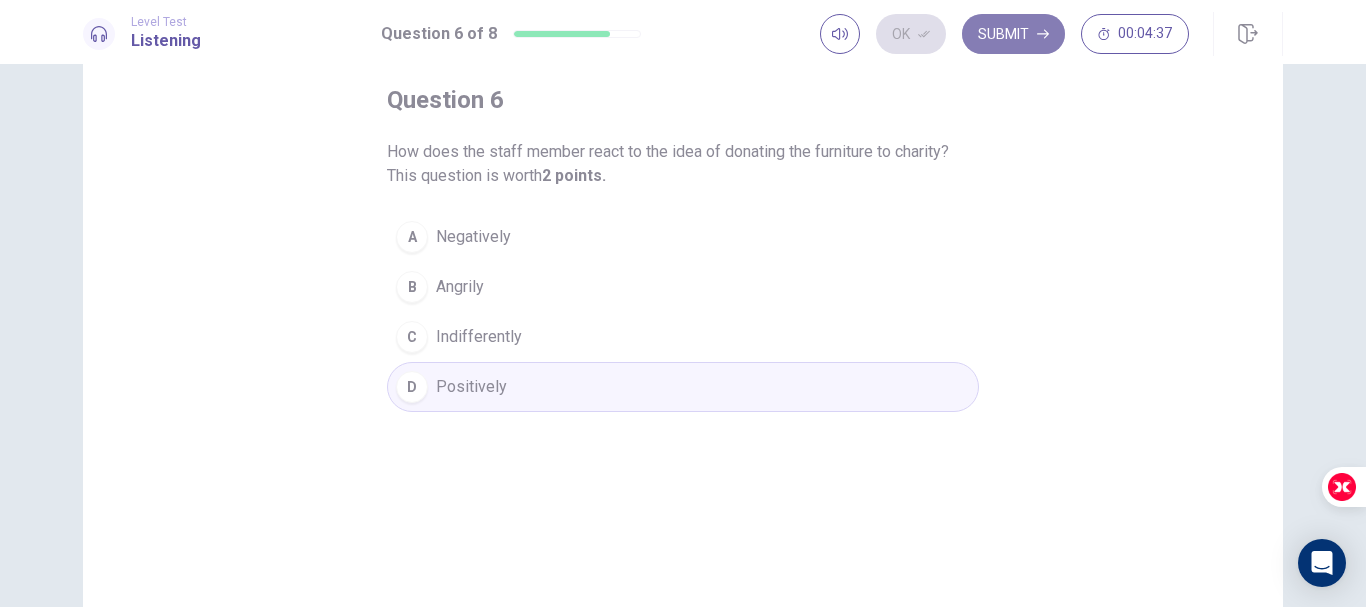 click on "Submit" at bounding box center (1013, 34) 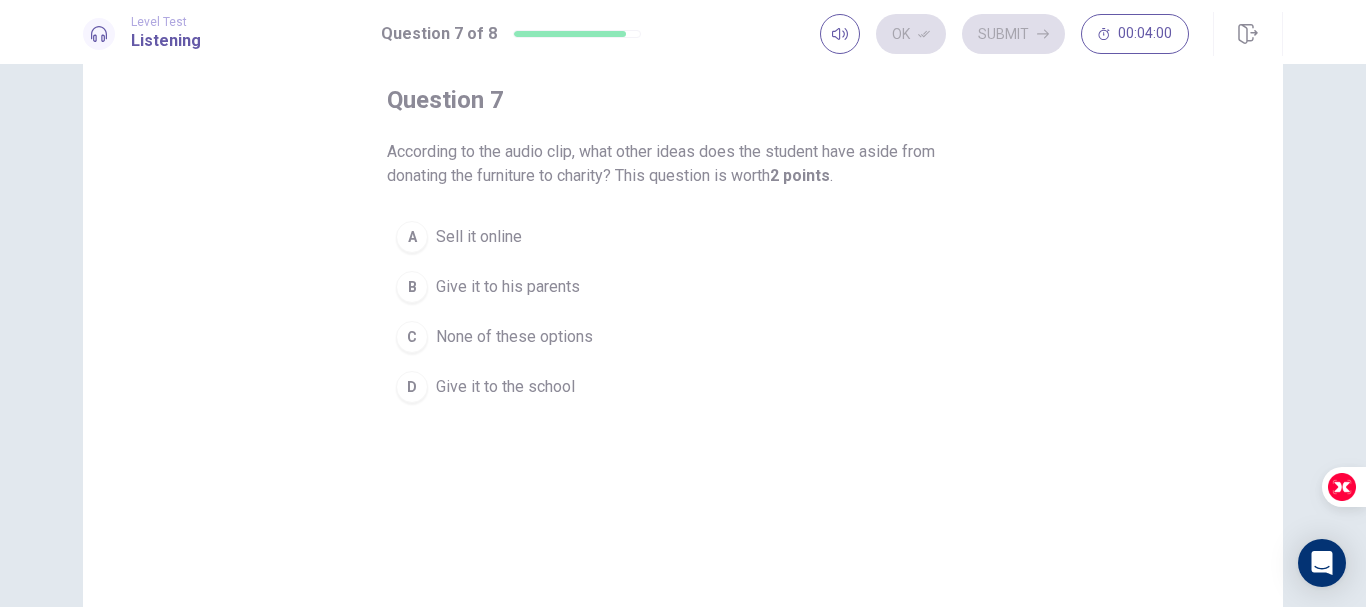 click on "None of these options" at bounding box center [514, 337] 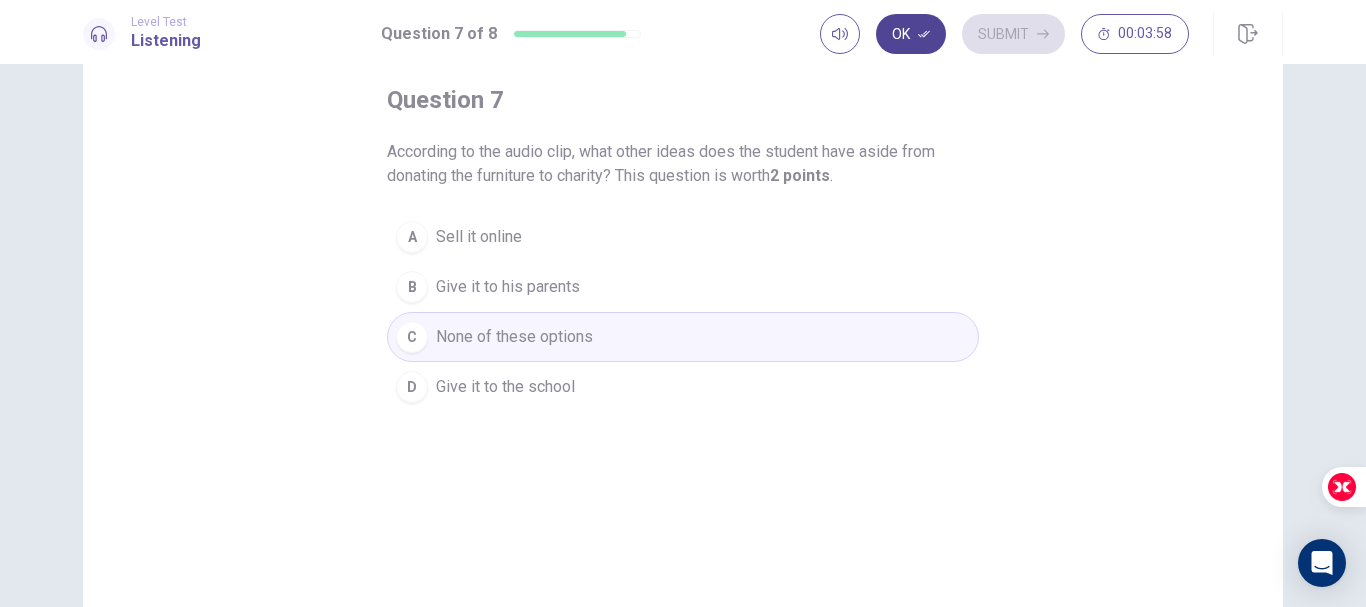 click 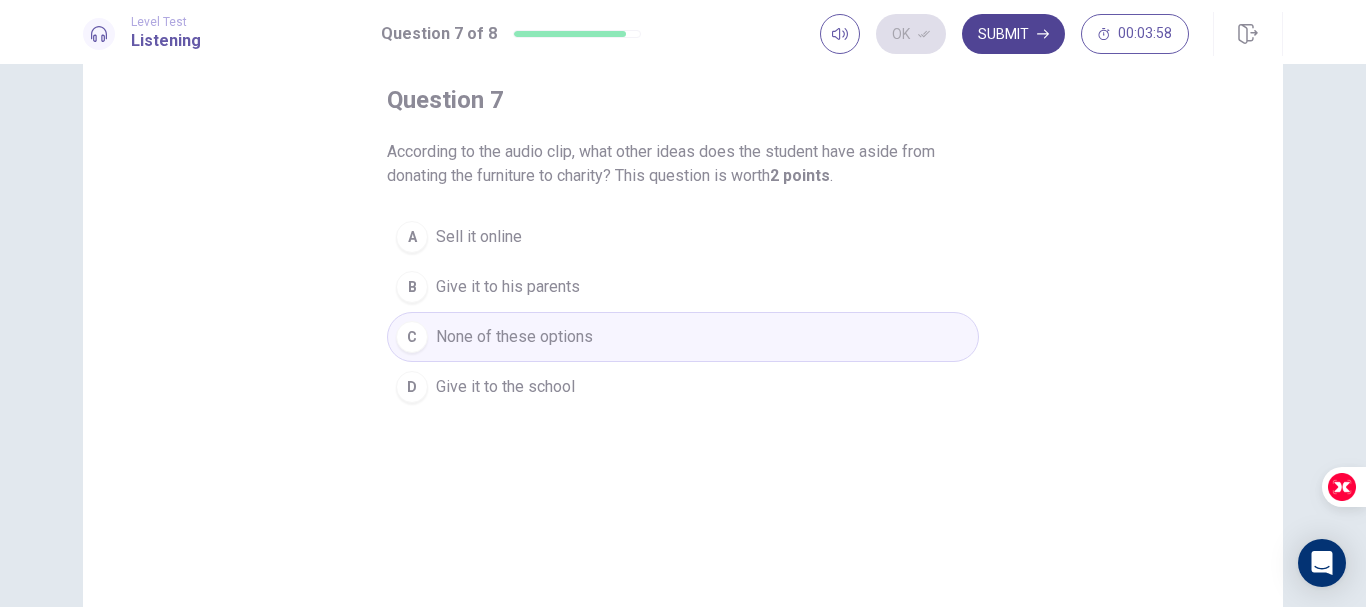 click on "Submit" at bounding box center [1013, 34] 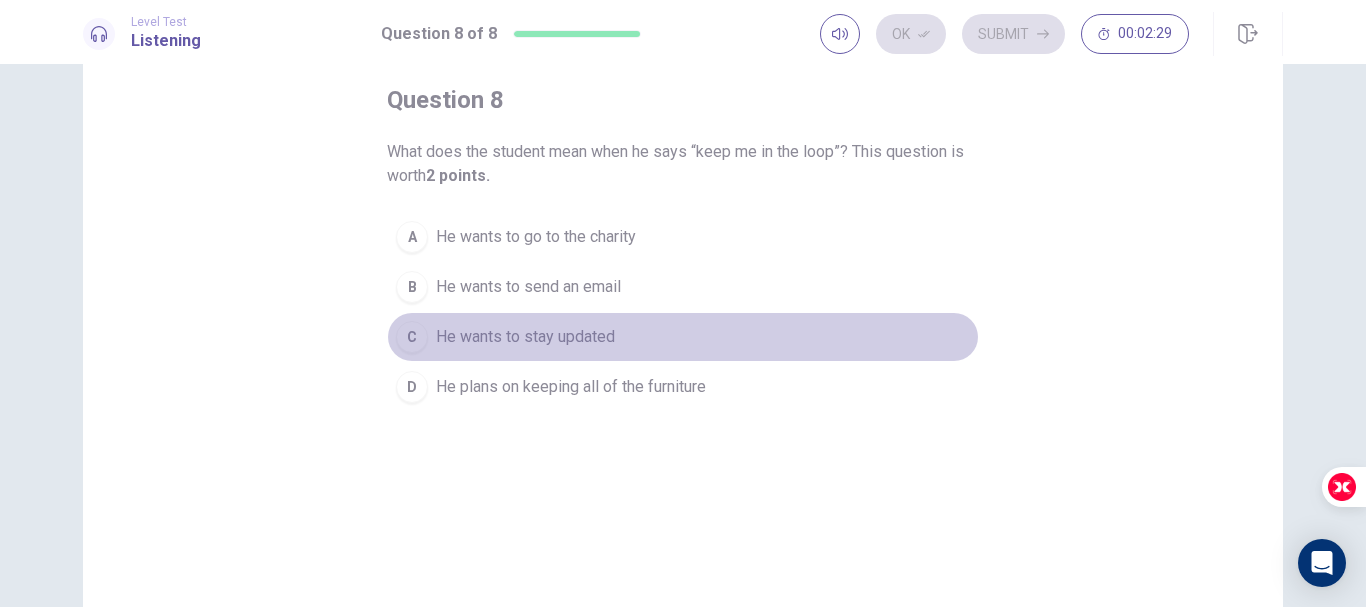click on "He wants to stay updated" at bounding box center (525, 337) 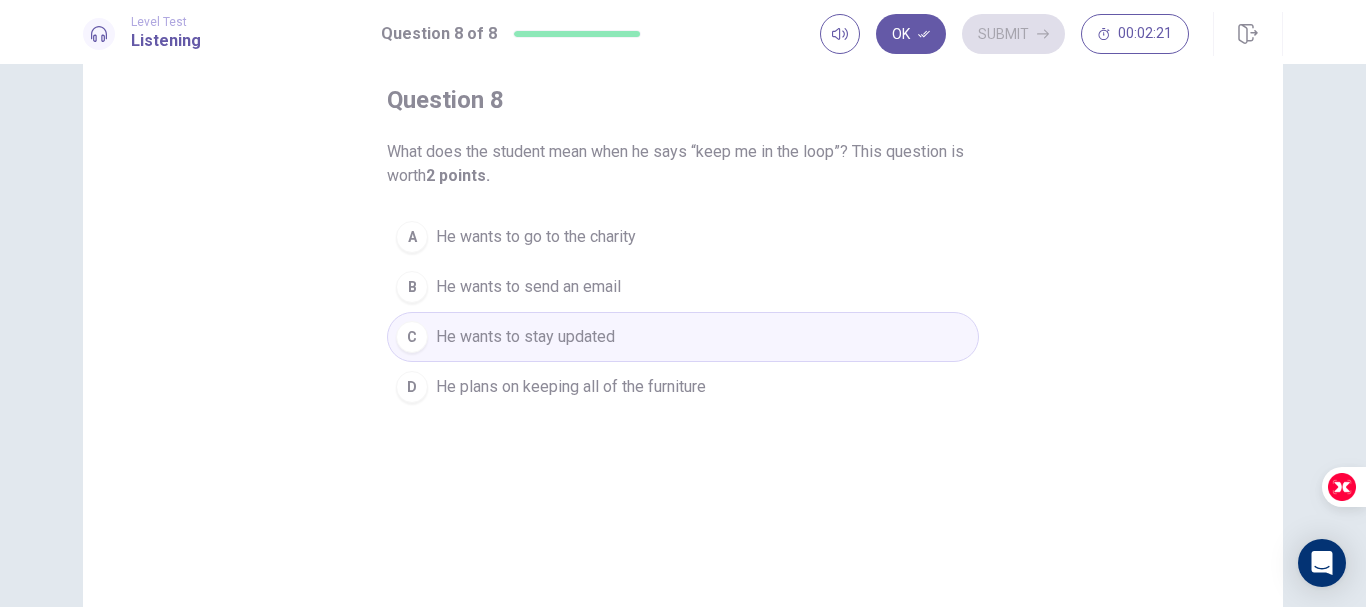click on "He wants to stay updated" at bounding box center (525, 337) 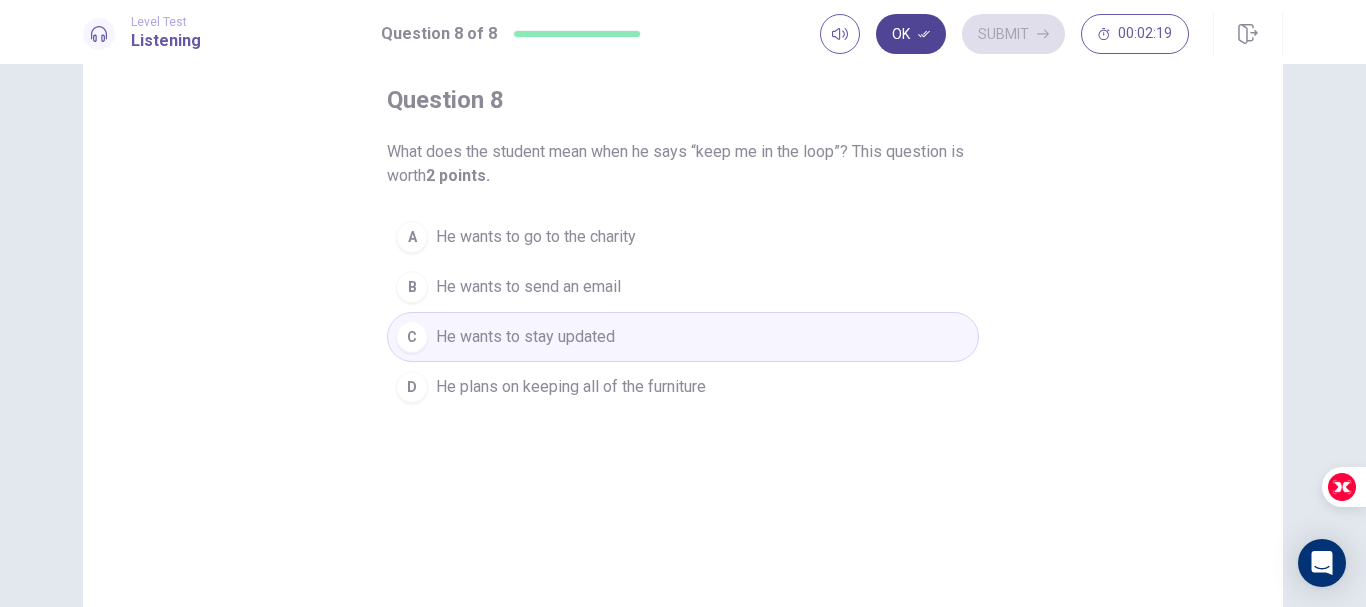 click on "Ok" at bounding box center (911, 34) 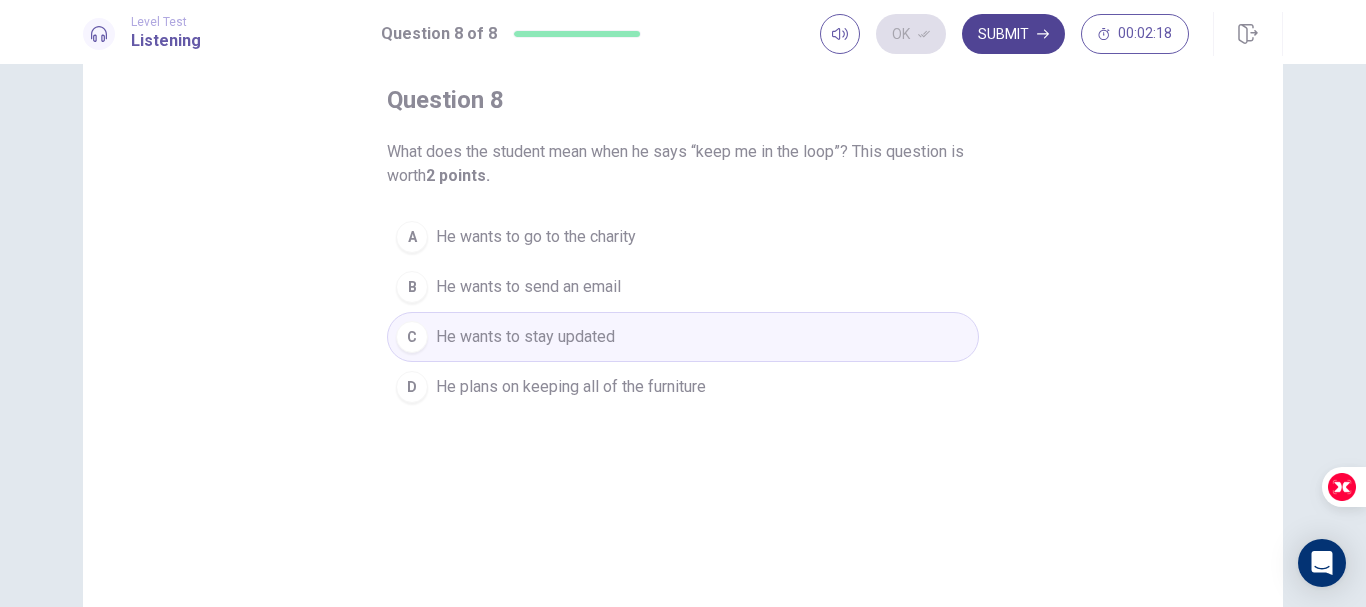 click on "Submit" at bounding box center [1013, 34] 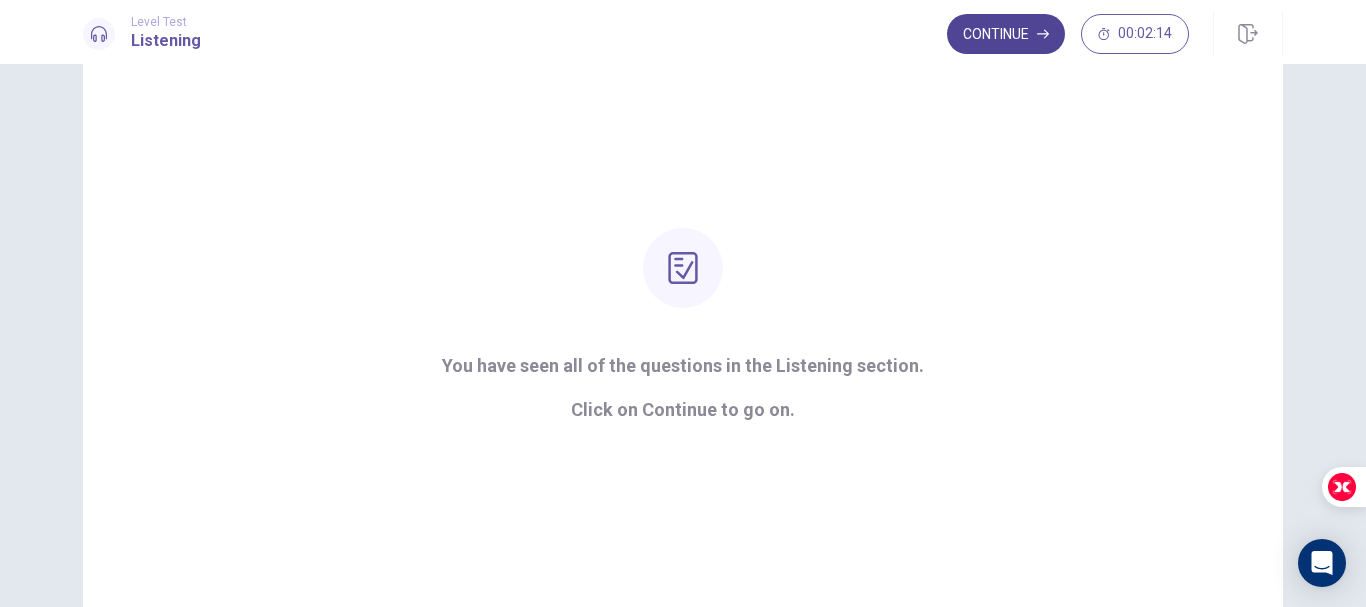 click on "Continue" at bounding box center [1006, 34] 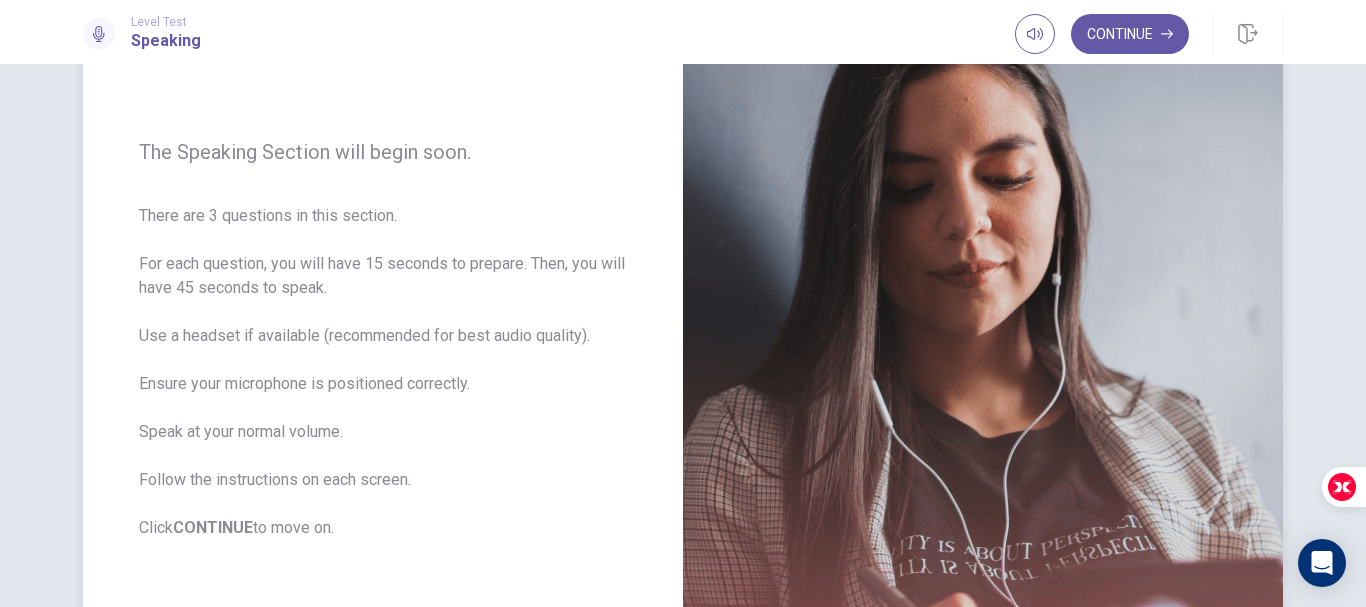 scroll, scrollTop: 300, scrollLeft: 0, axis: vertical 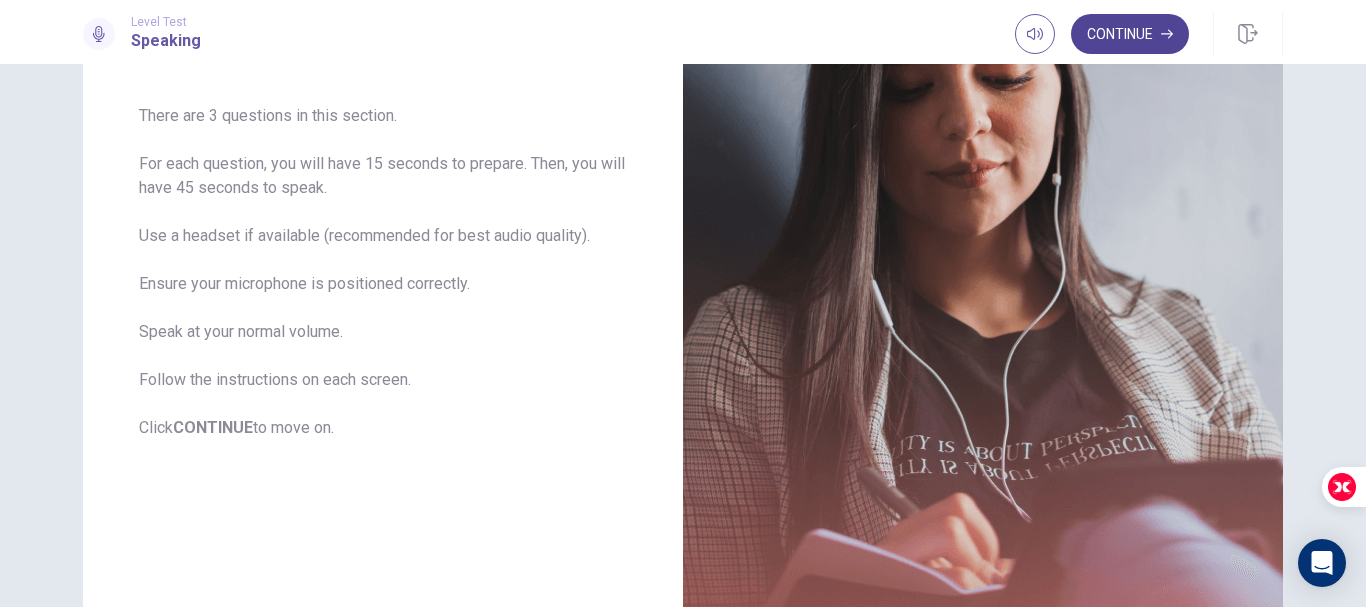 click on "Continue" at bounding box center (1130, 34) 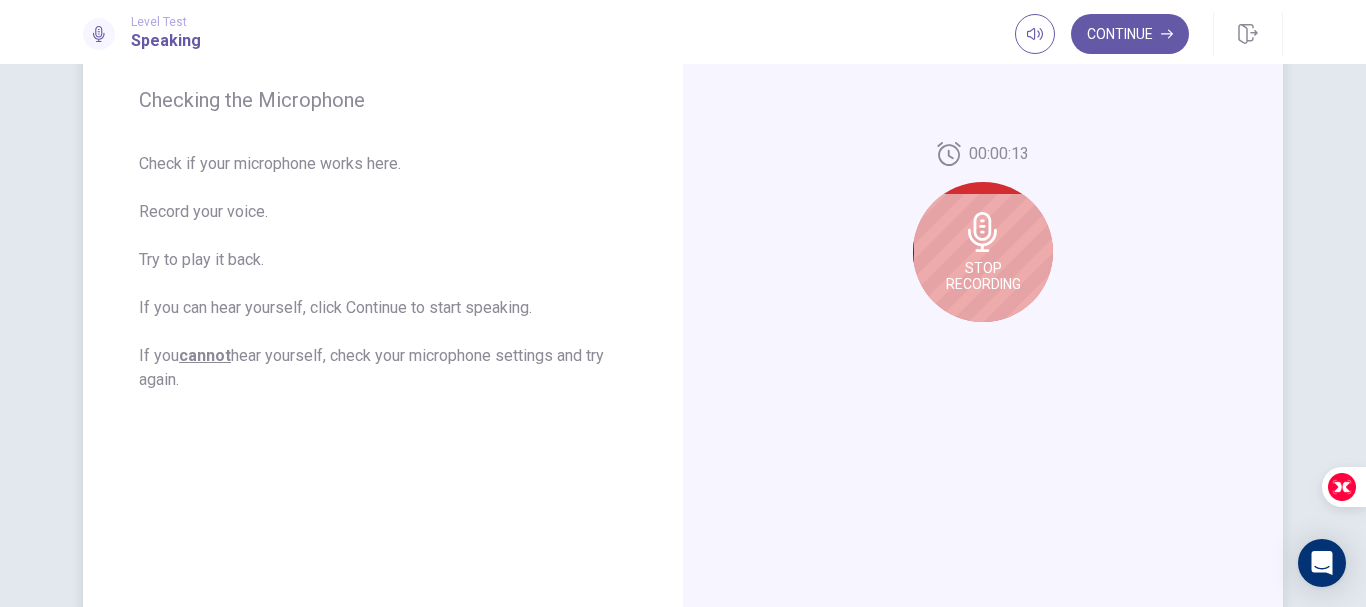 scroll, scrollTop: 200, scrollLeft: 0, axis: vertical 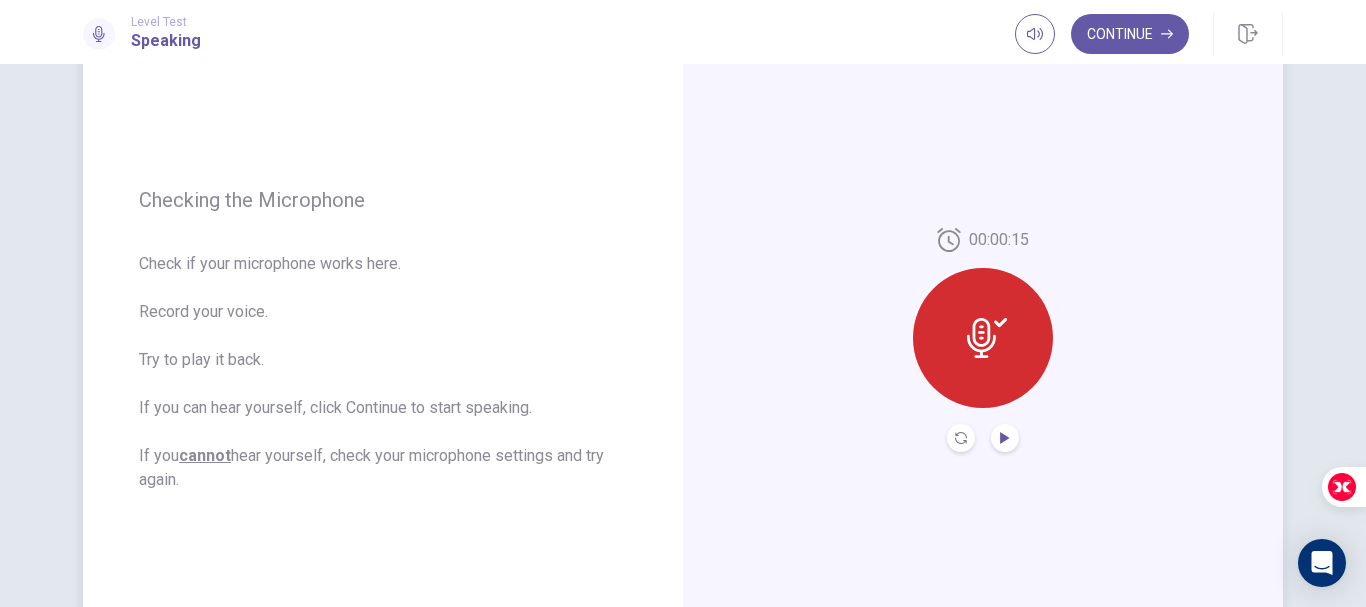 click 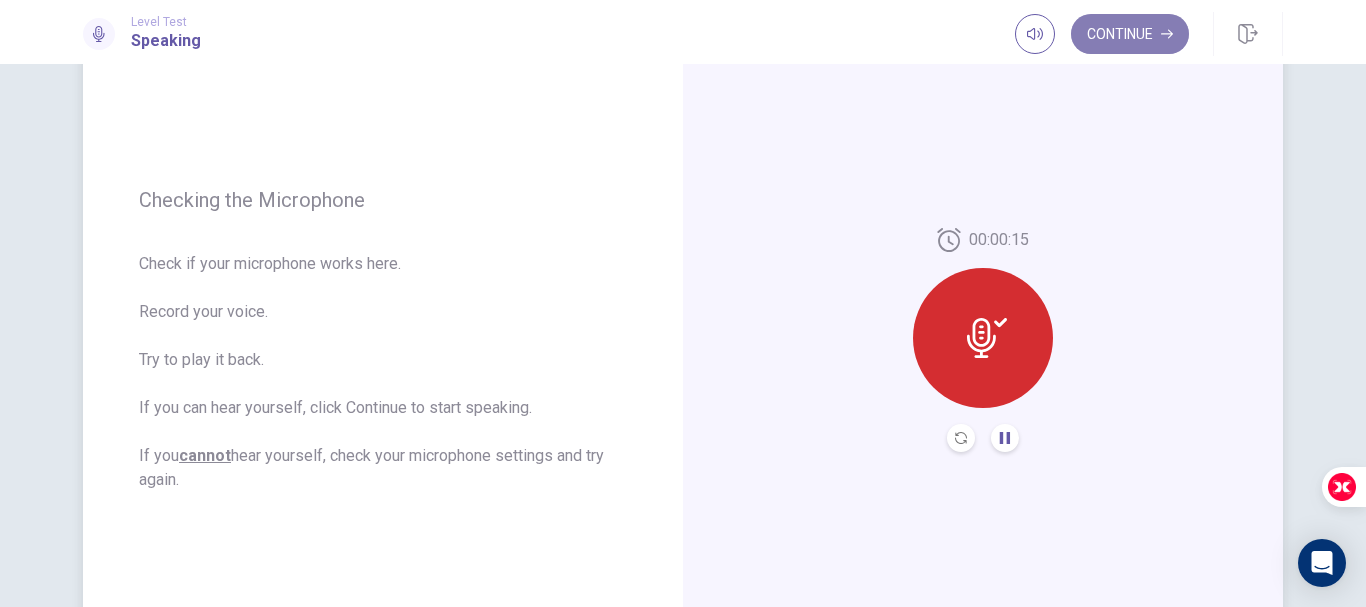 click on "Continue" at bounding box center (1130, 34) 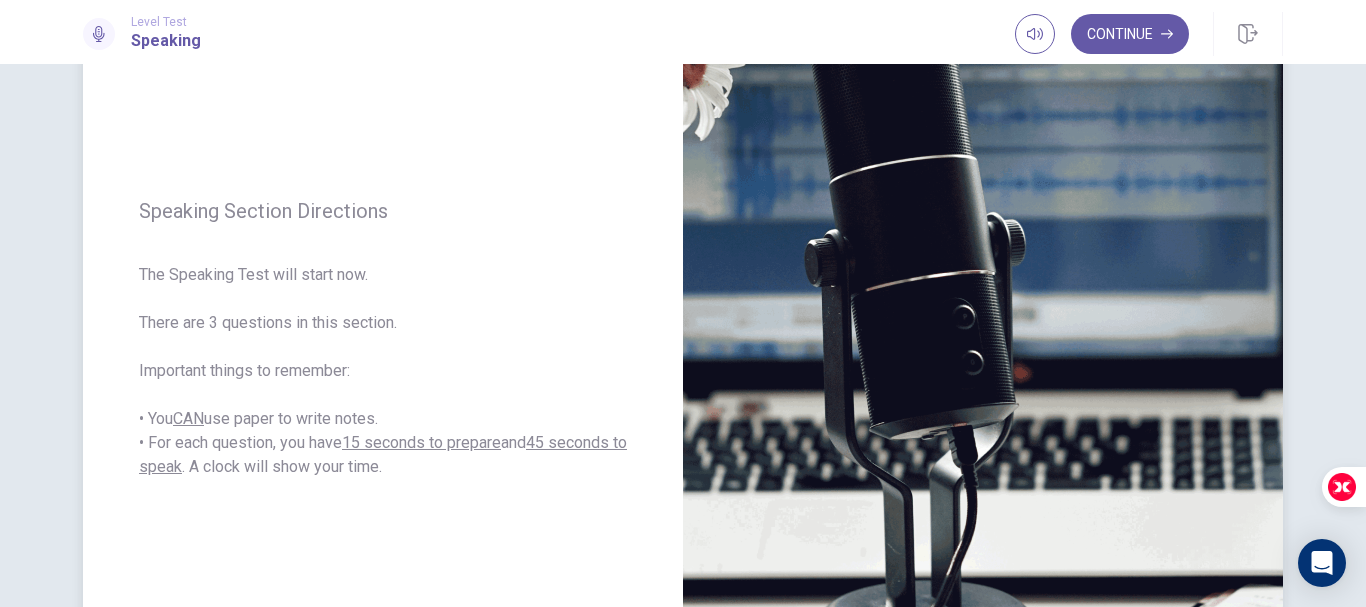 scroll, scrollTop: 300, scrollLeft: 0, axis: vertical 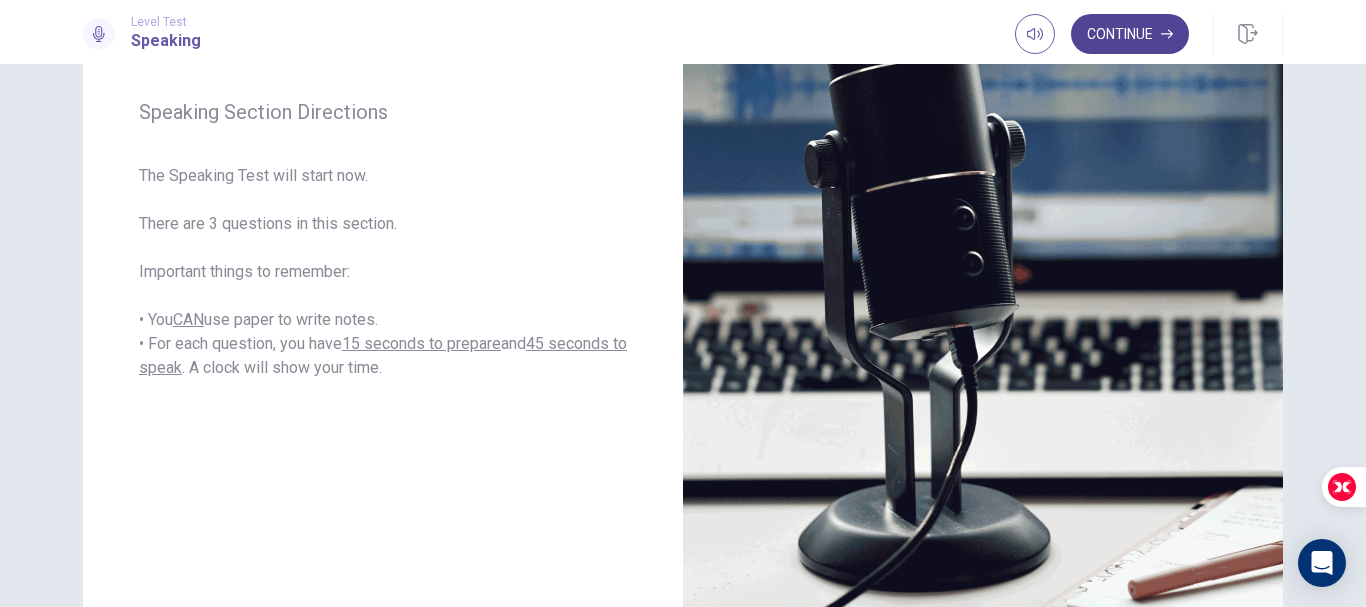click on "Continue" at bounding box center [1130, 34] 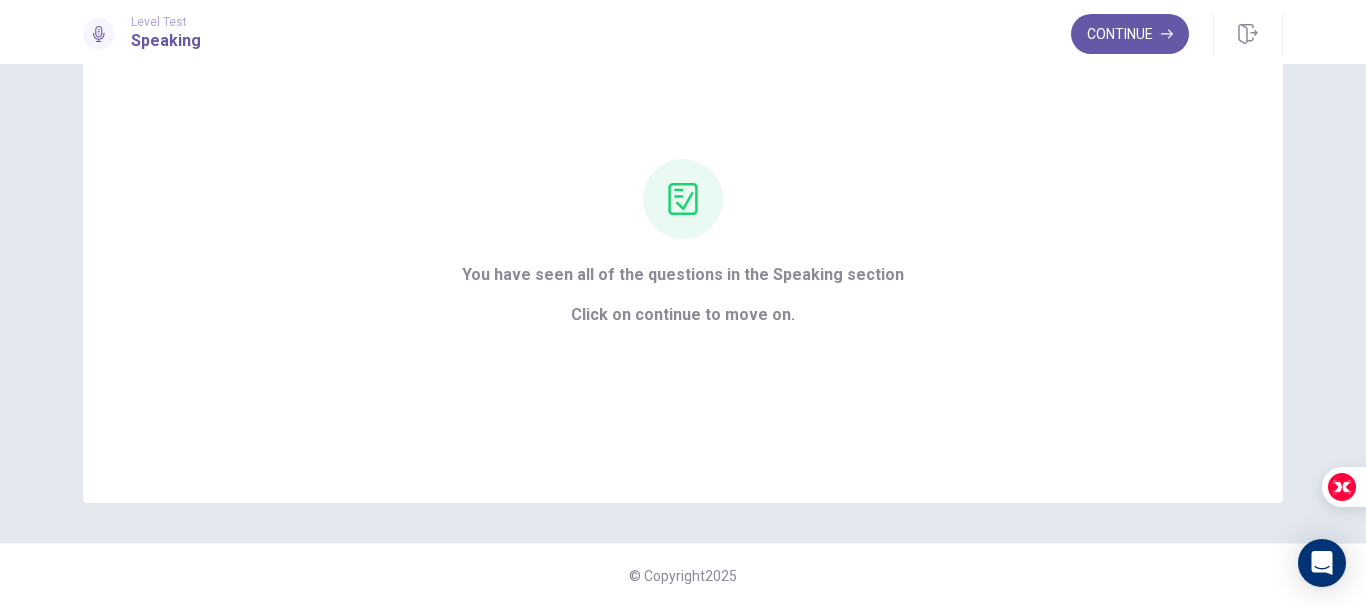 scroll, scrollTop: 121, scrollLeft: 0, axis: vertical 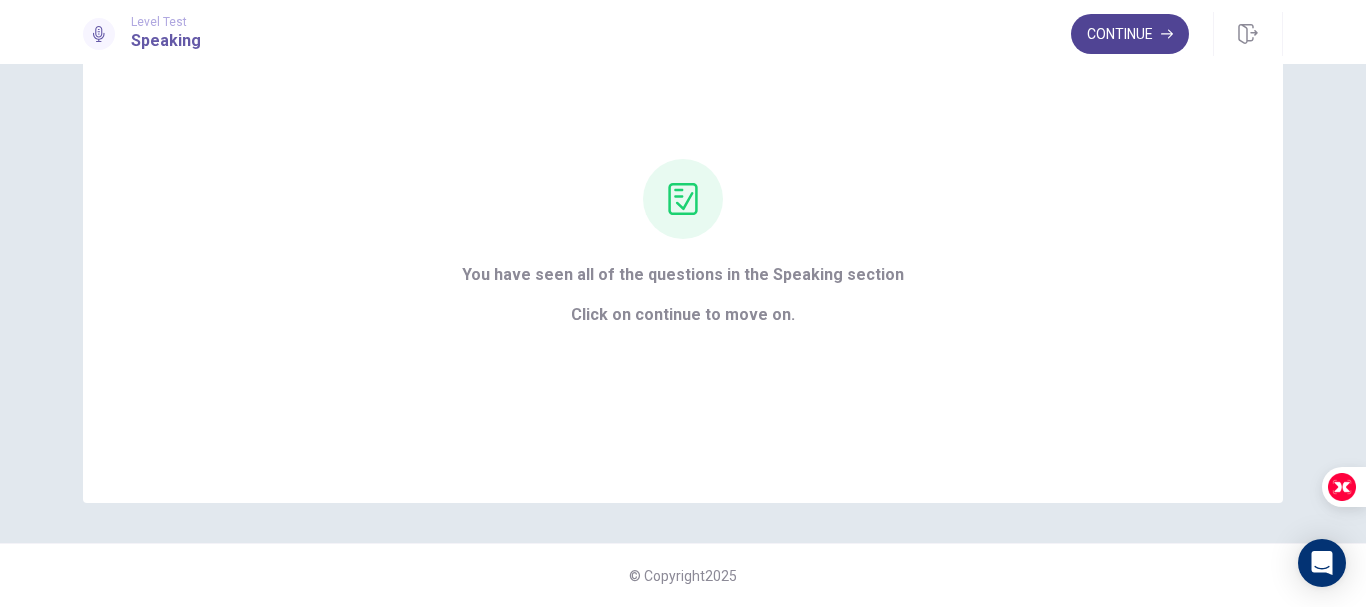 click on "Continue" at bounding box center [1130, 34] 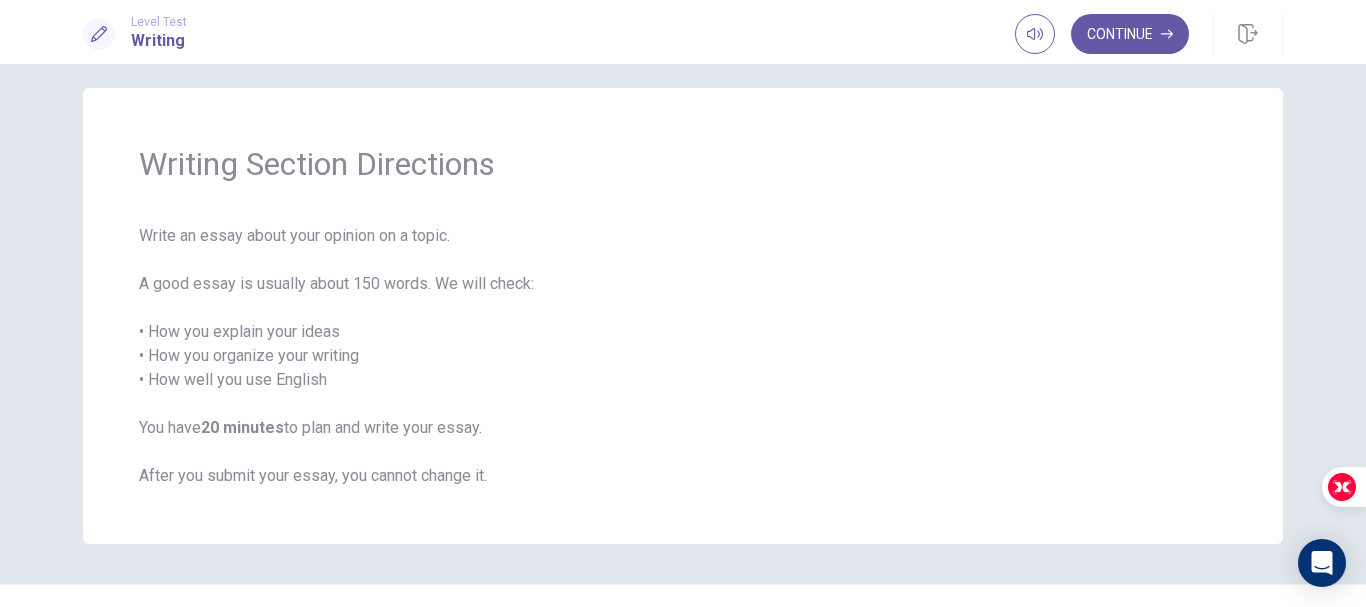 scroll, scrollTop: 0, scrollLeft: 0, axis: both 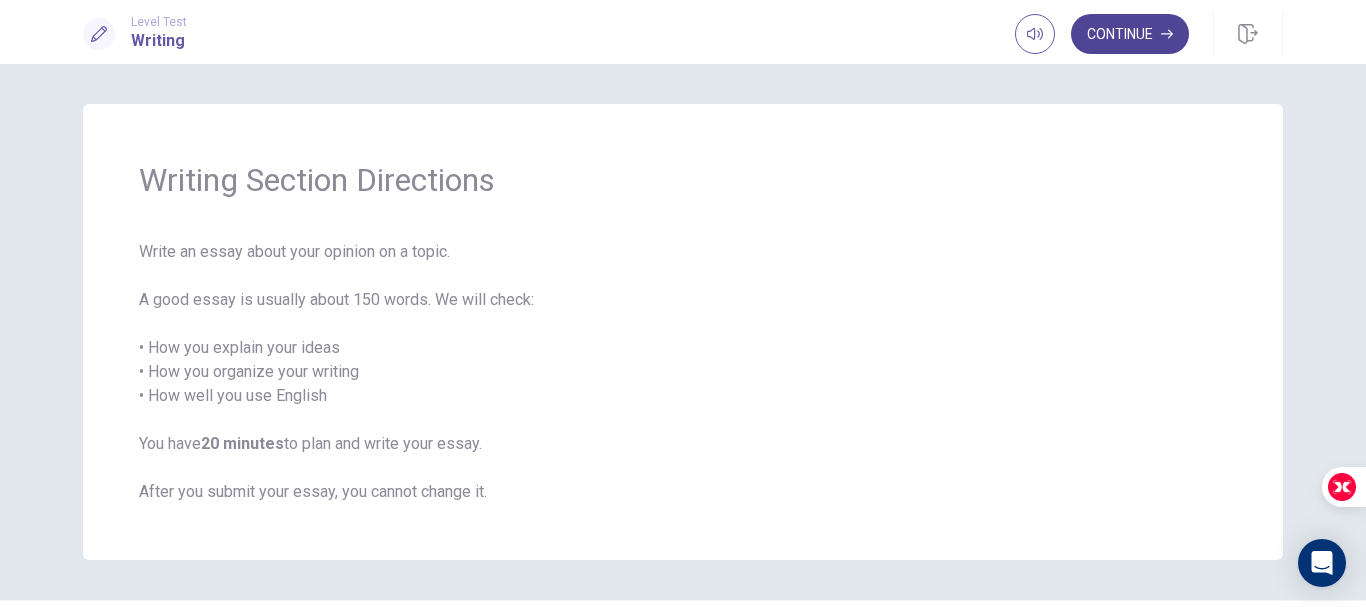 click on "Continue" at bounding box center [1130, 34] 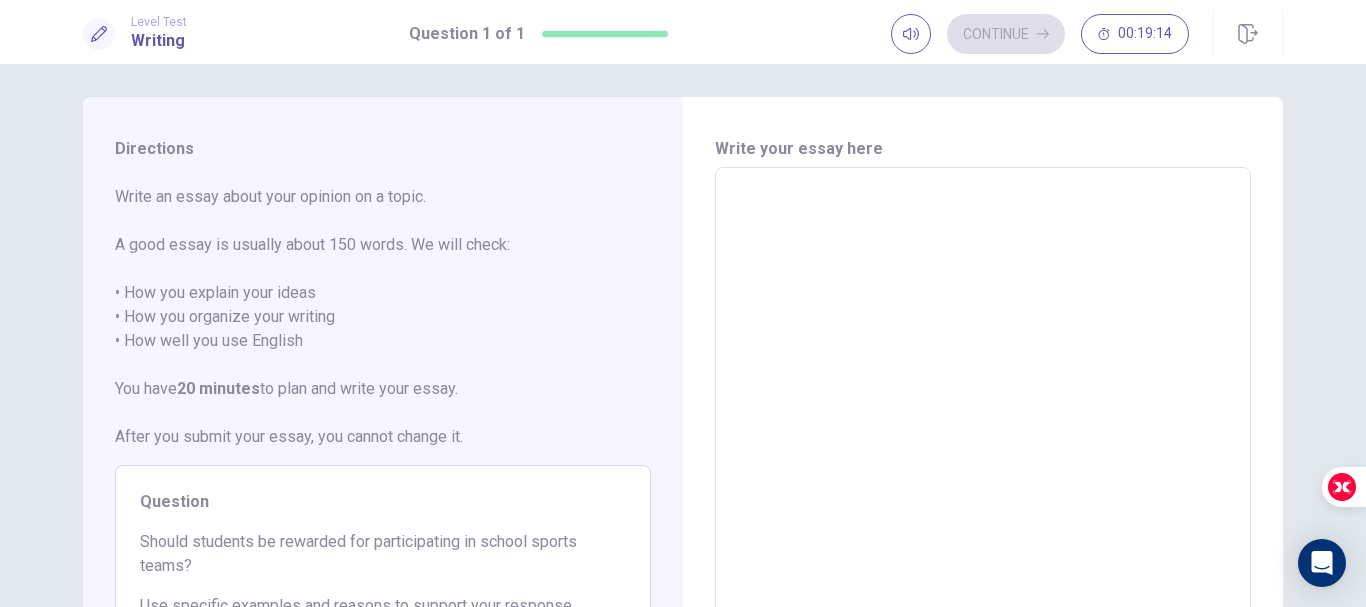 scroll, scrollTop: 0, scrollLeft: 0, axis: both 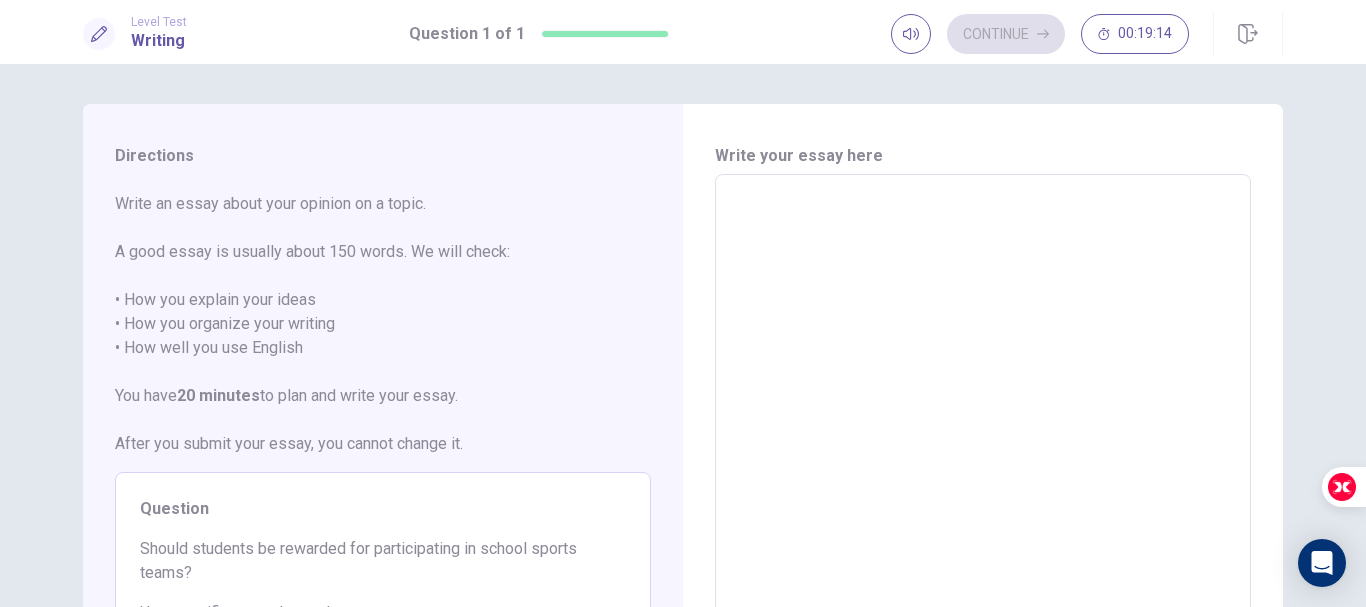 click at bounding box center (983, 451) 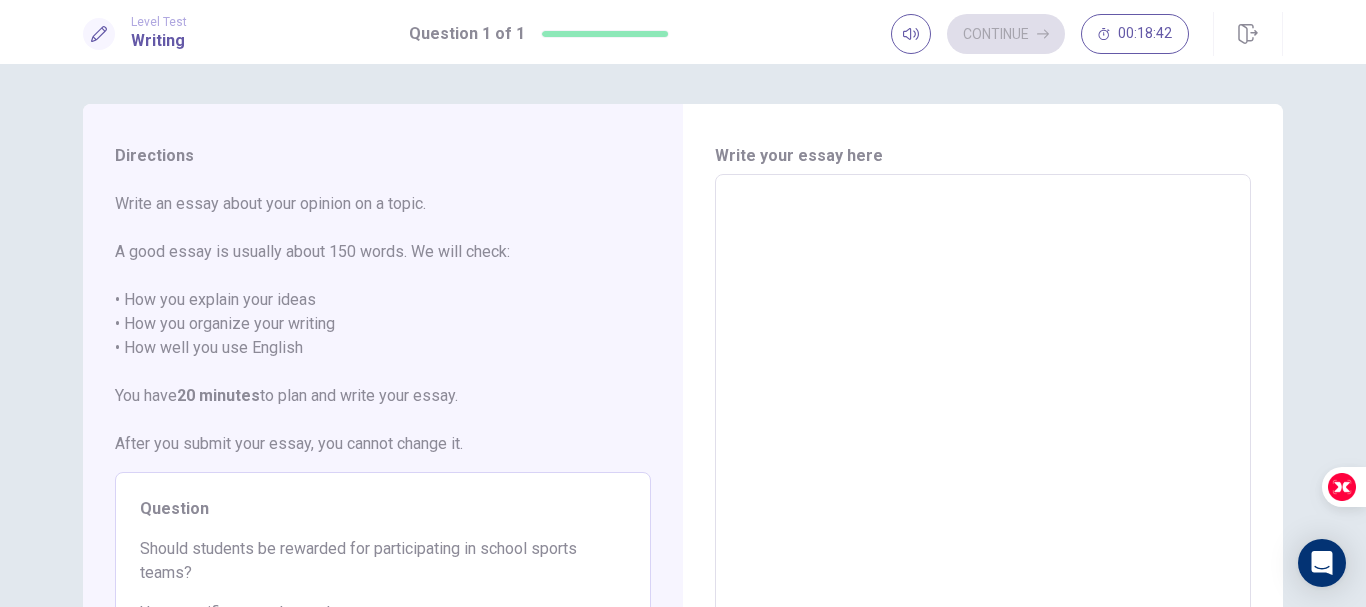 type on "*" 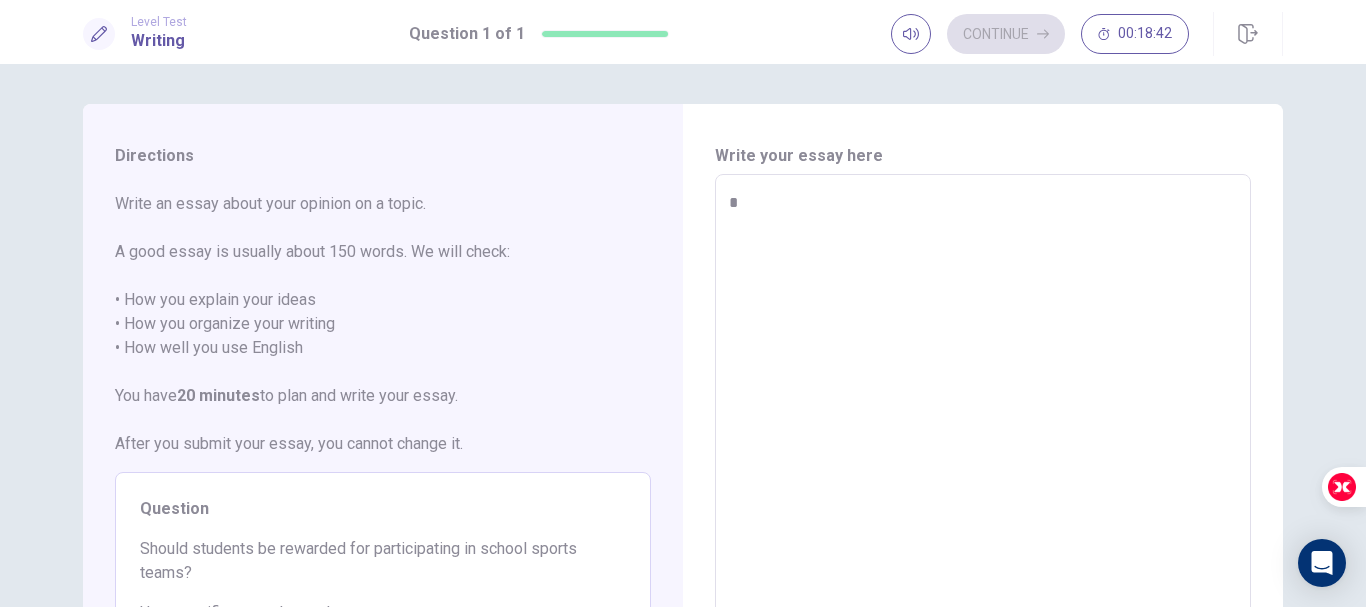type on "*" 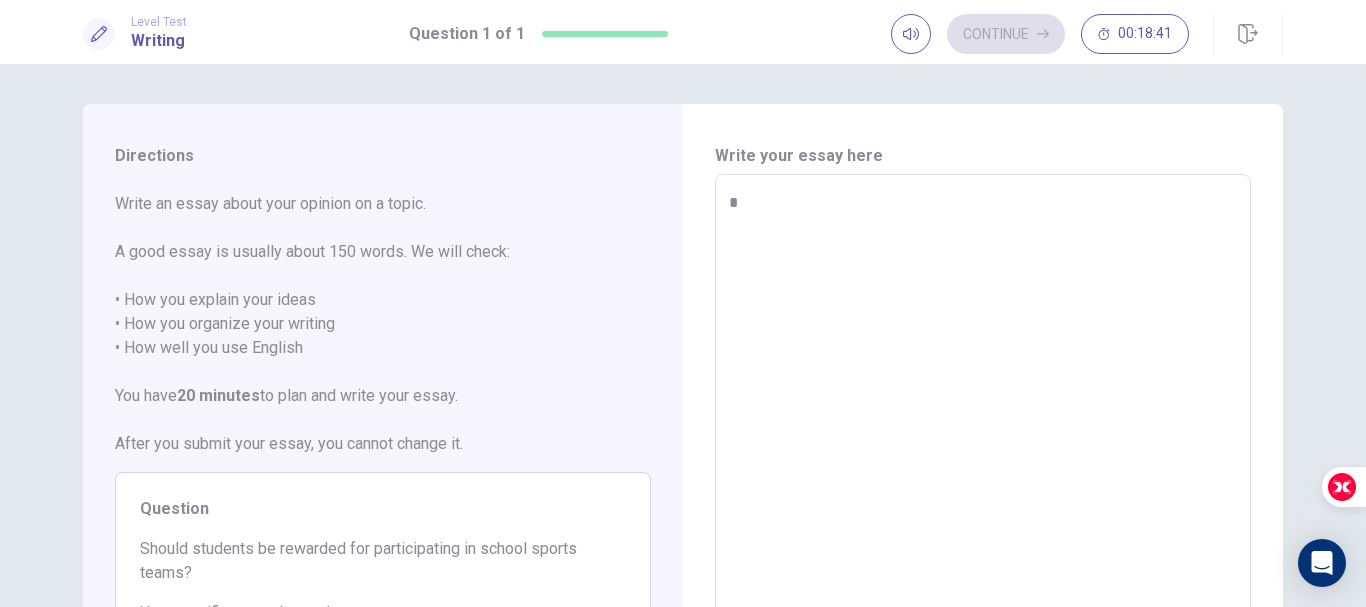 type on "**" 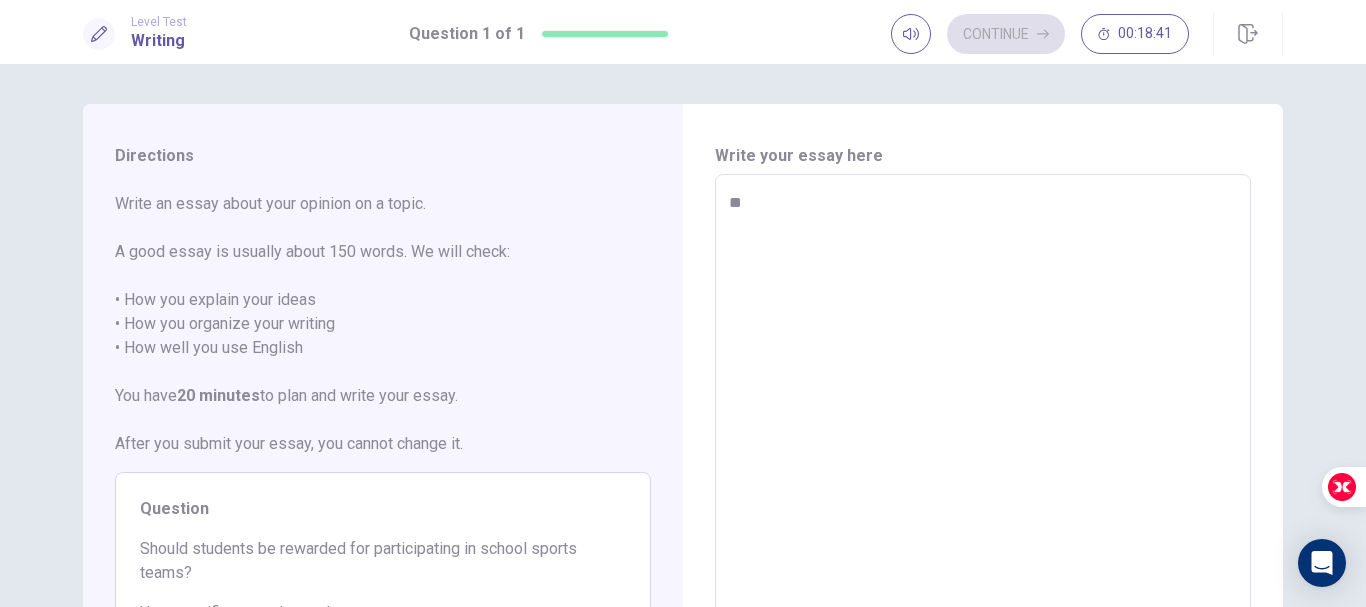 type on "*" 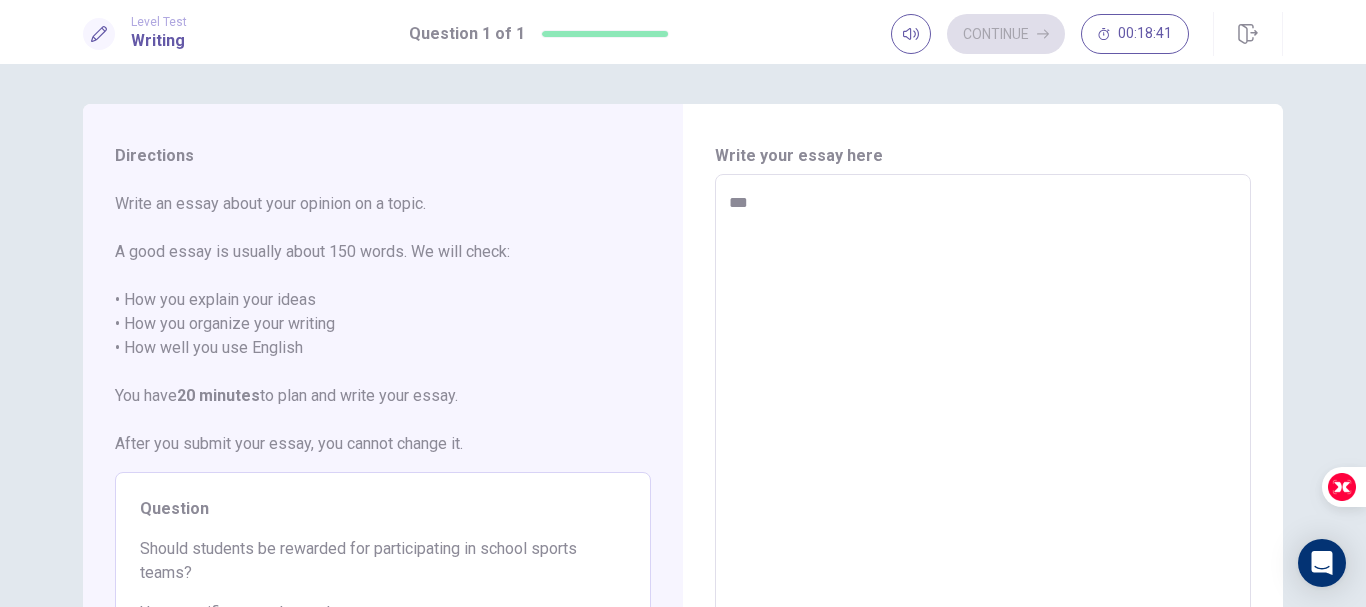 type on "*" 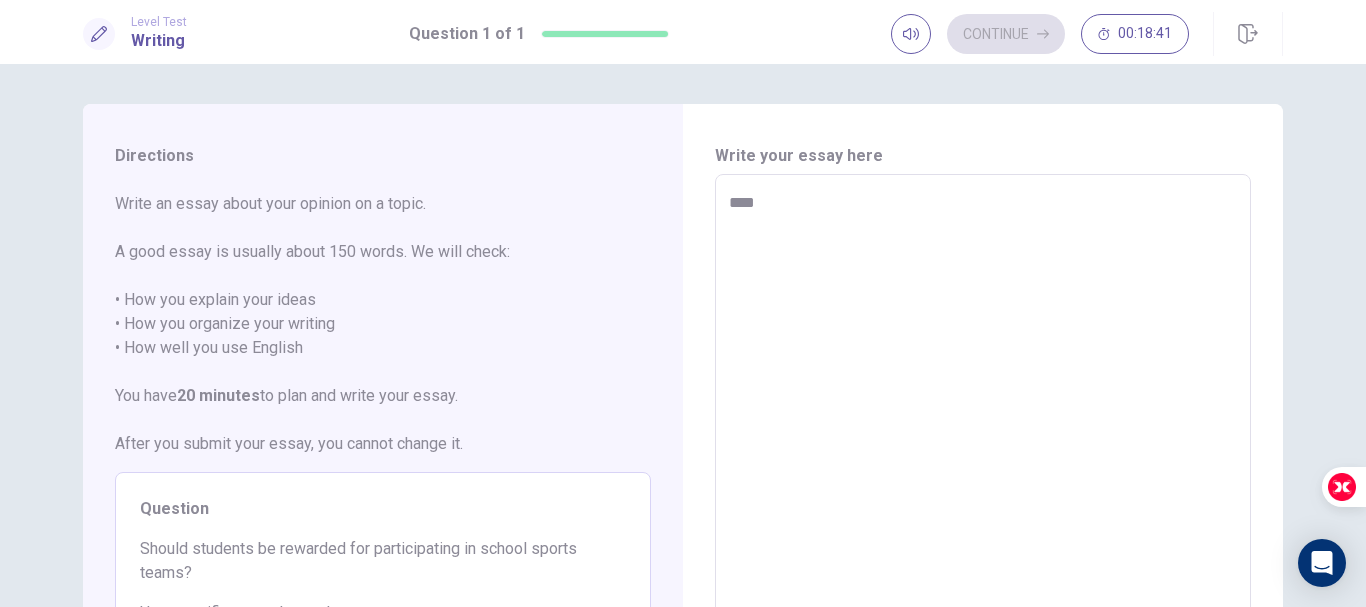 type on "*" 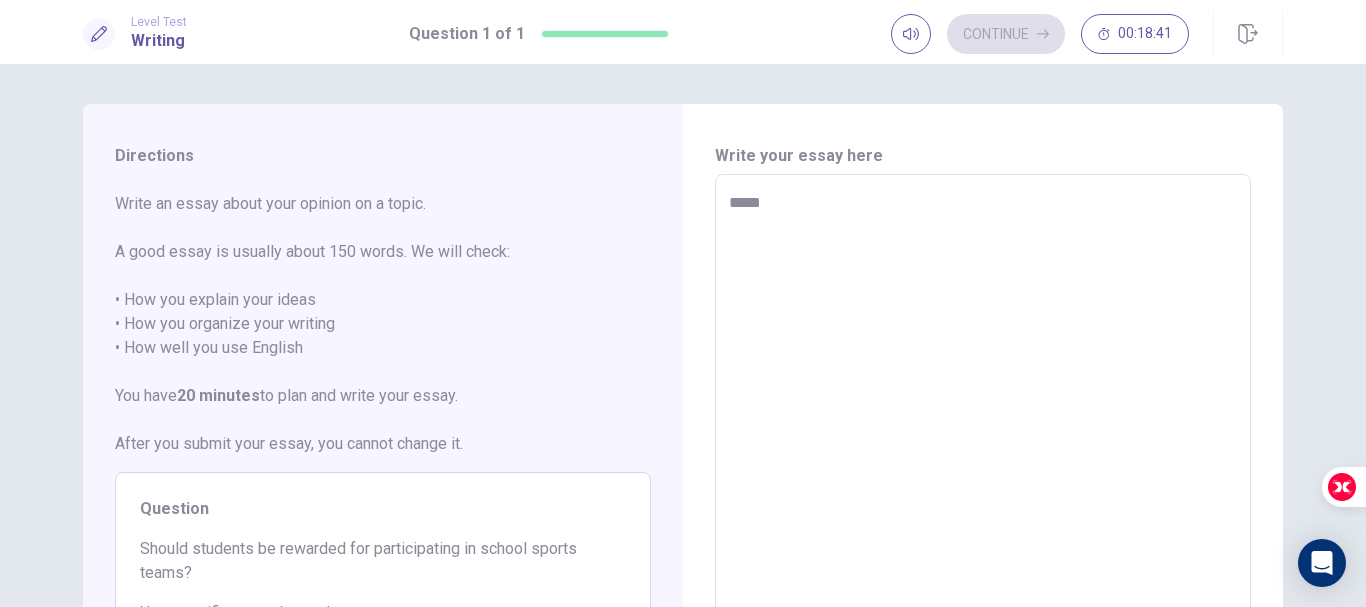 type on "*" 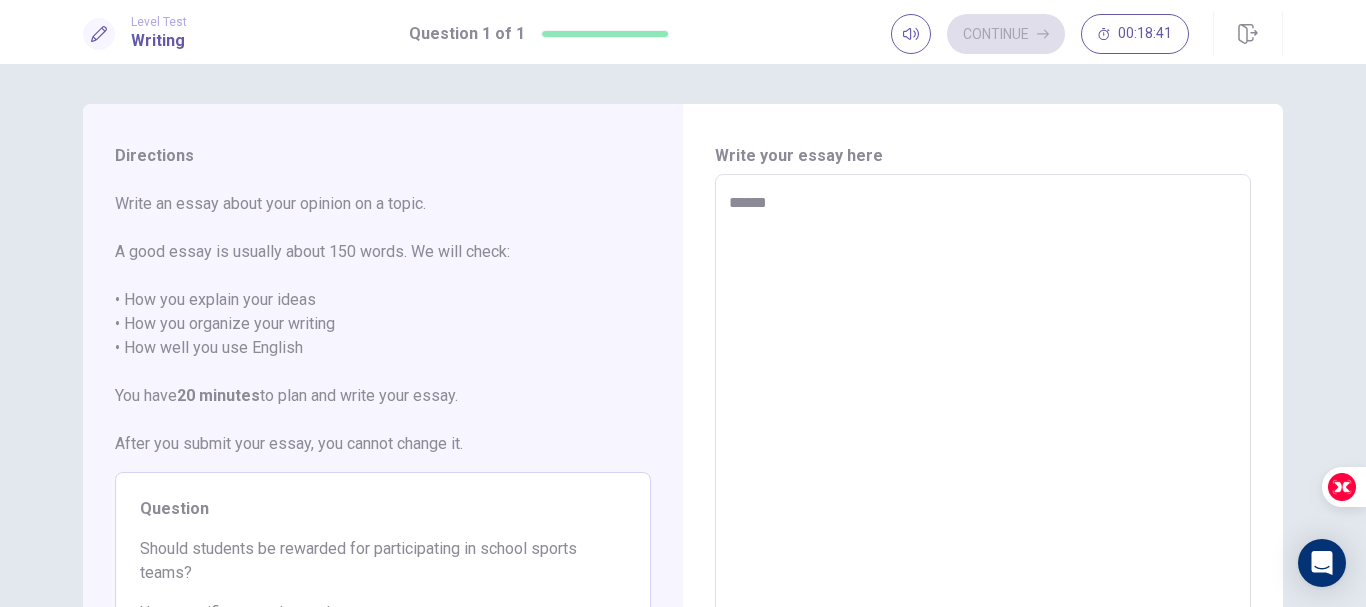 type on "*" 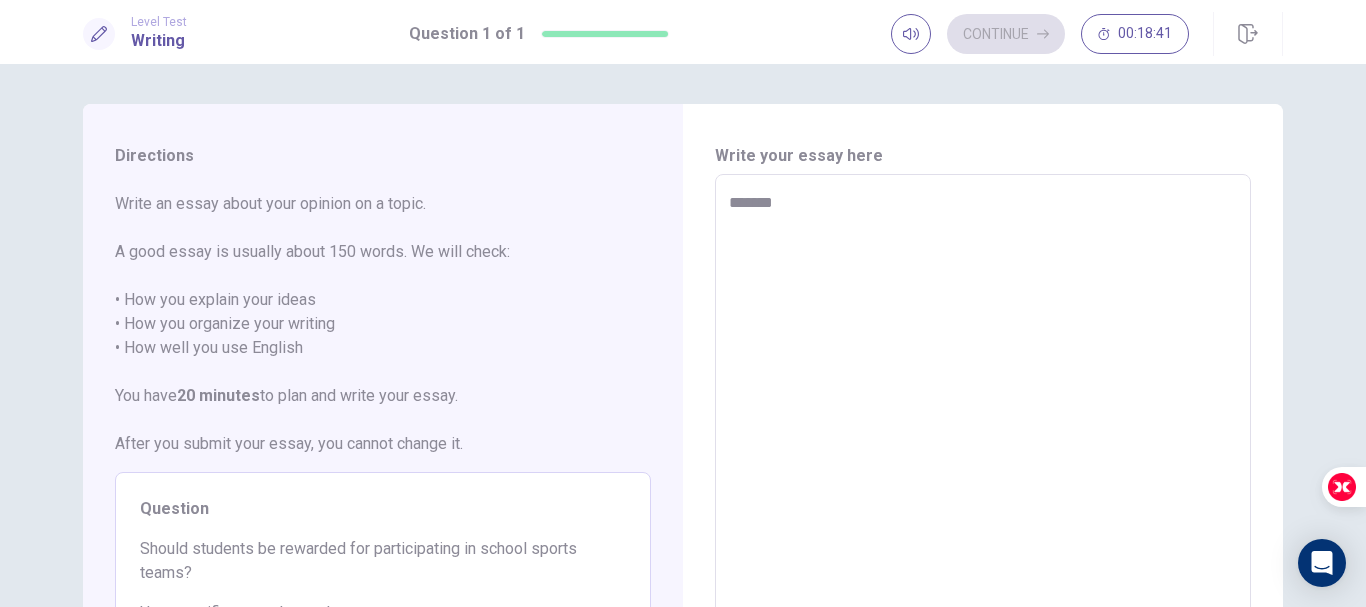 type on "*" 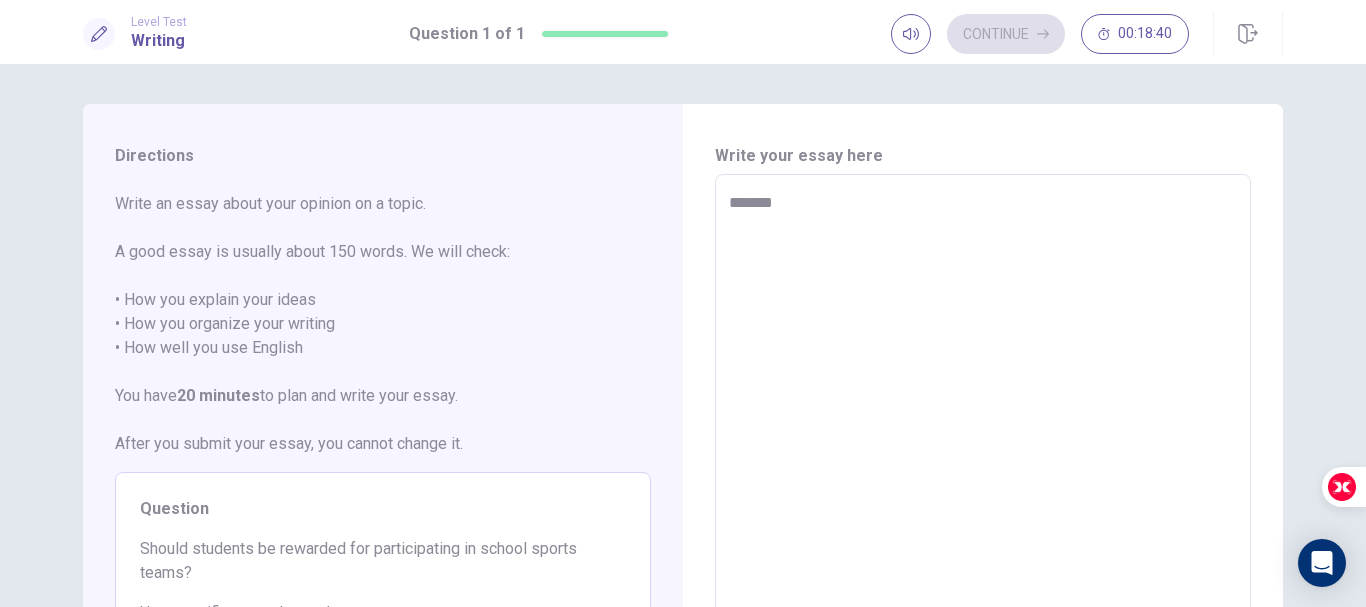 type on "********" 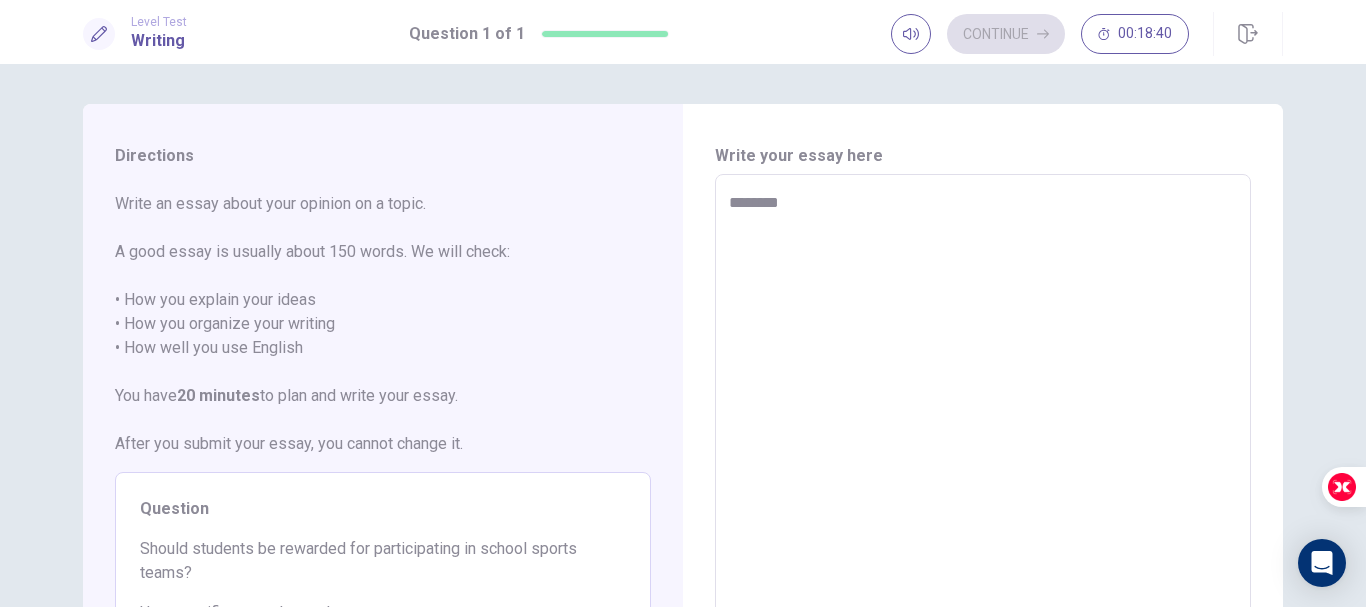 type on "*" 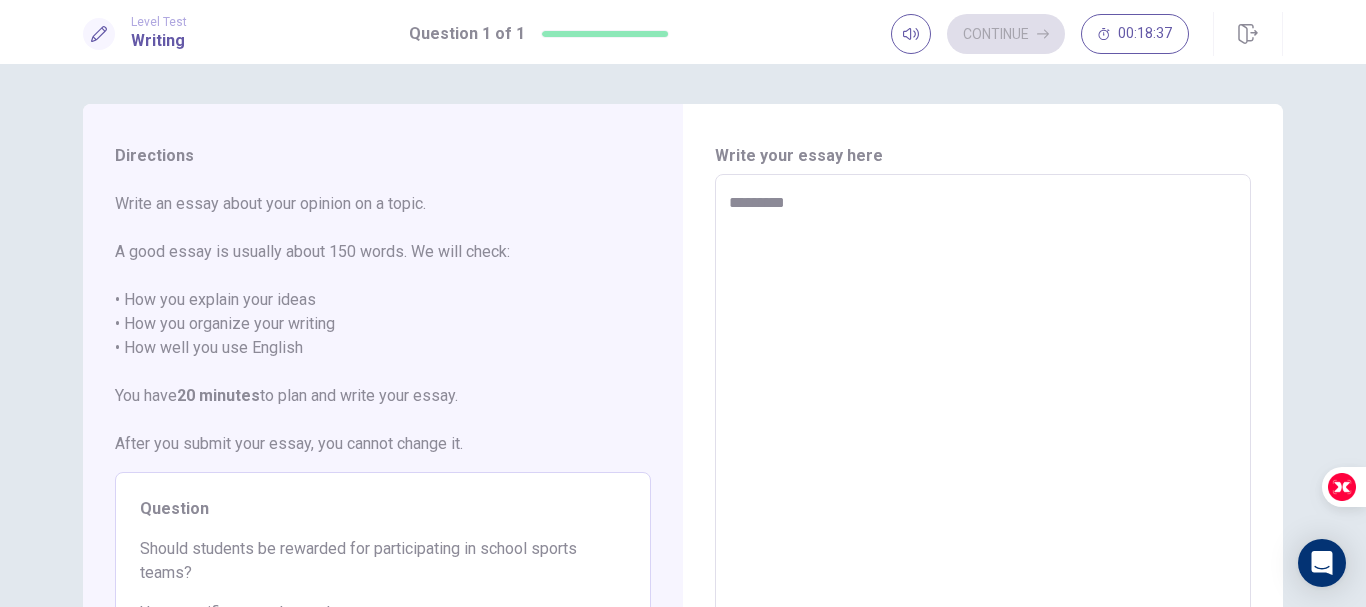 type on "*" 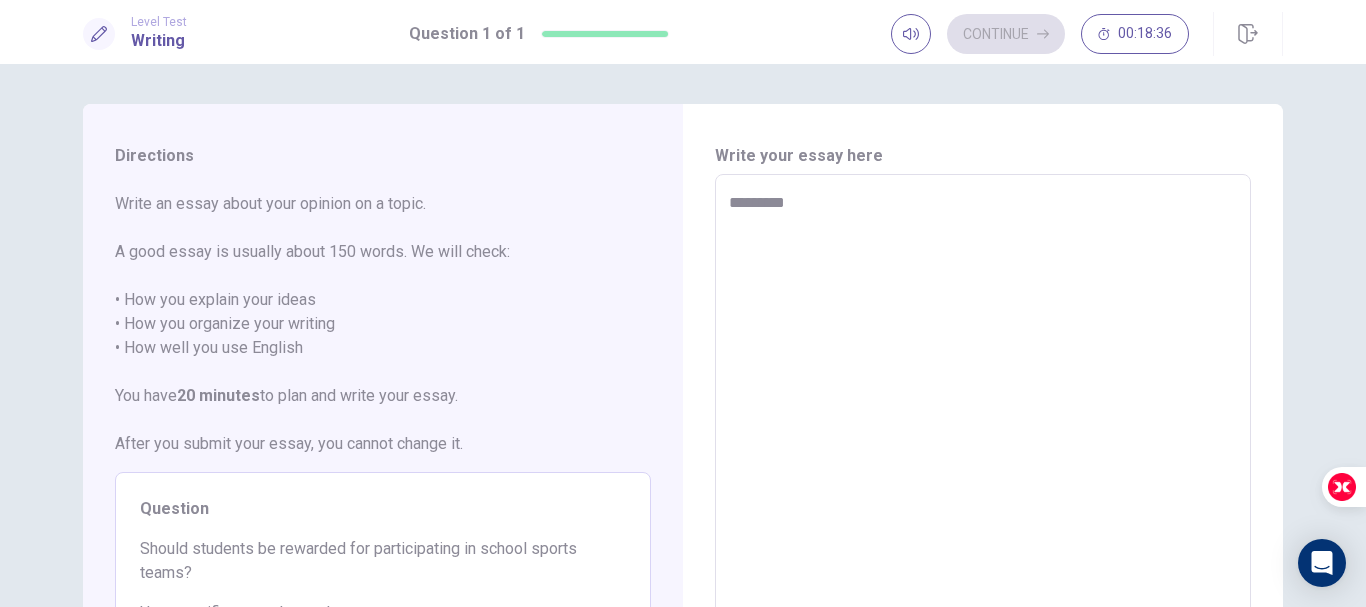 type on "**********" 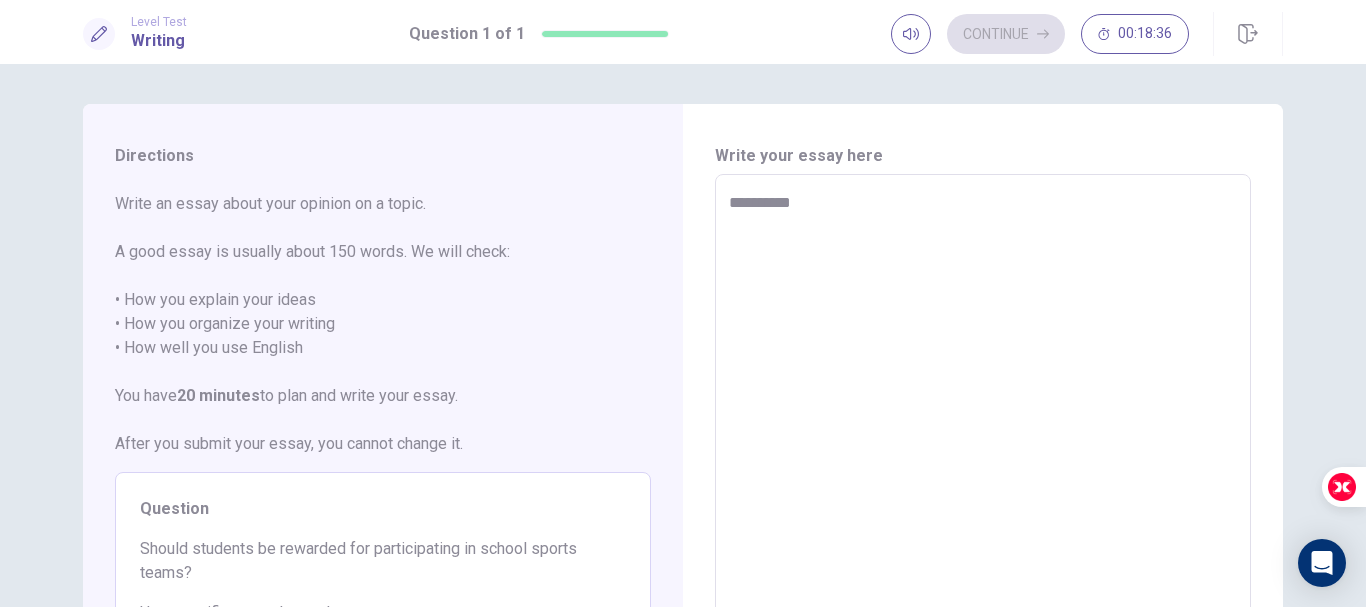 type on "*" 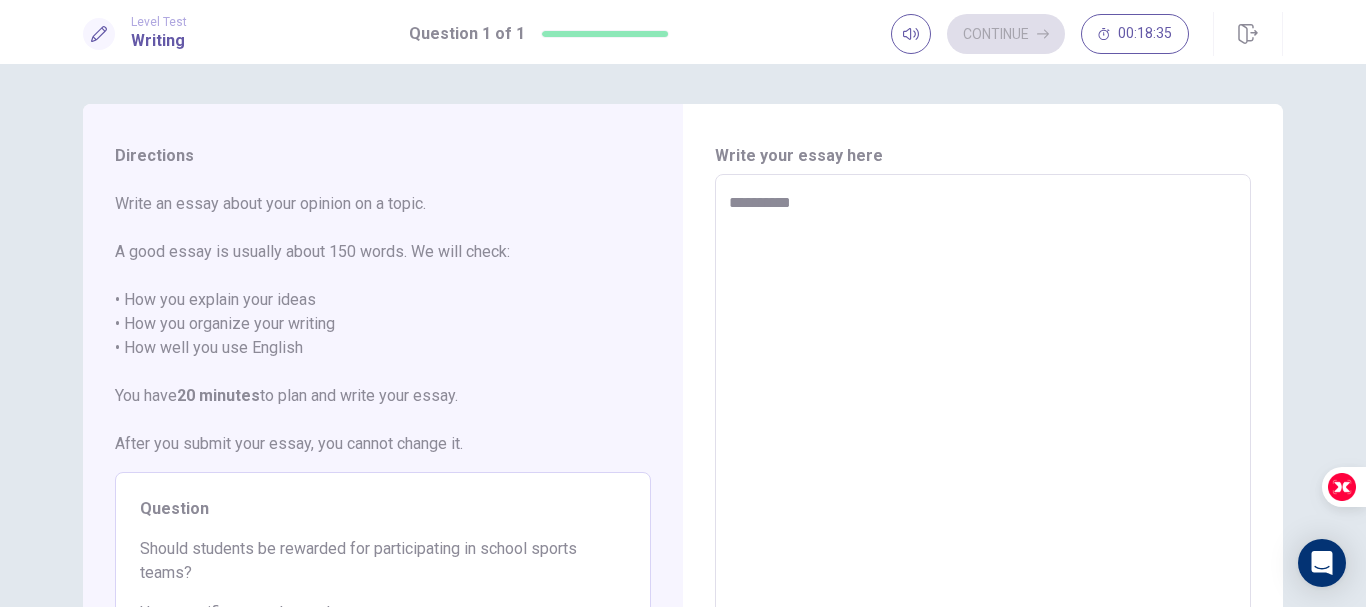 type on "**********" 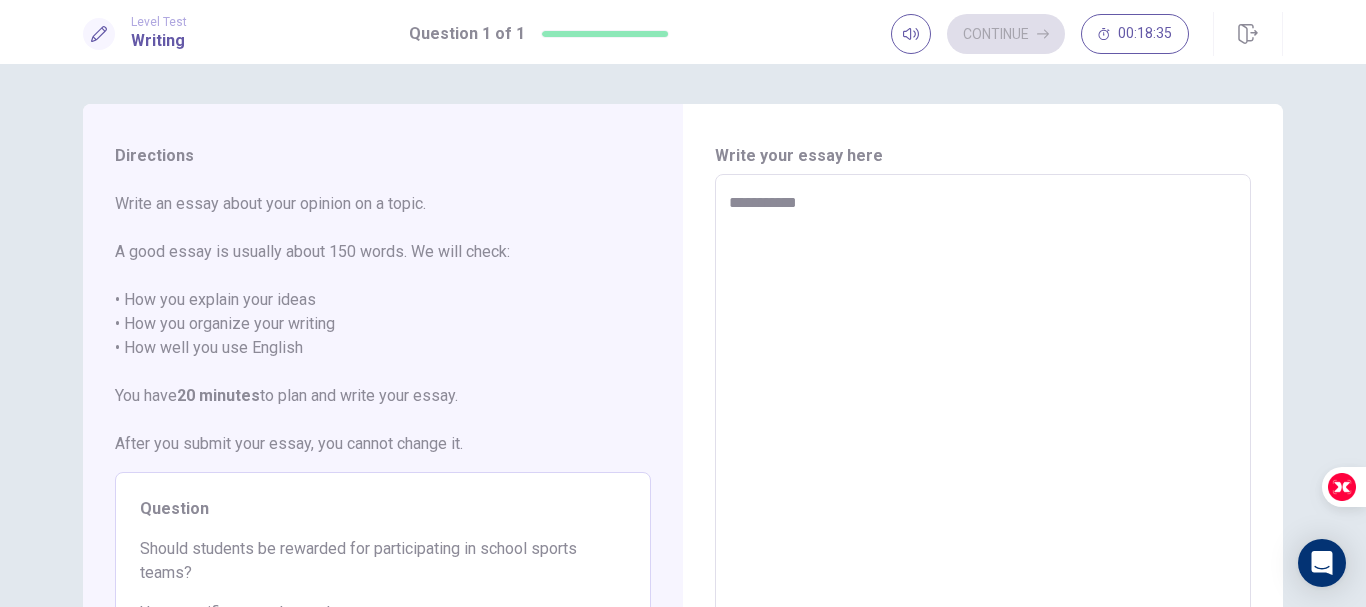 type on "*" 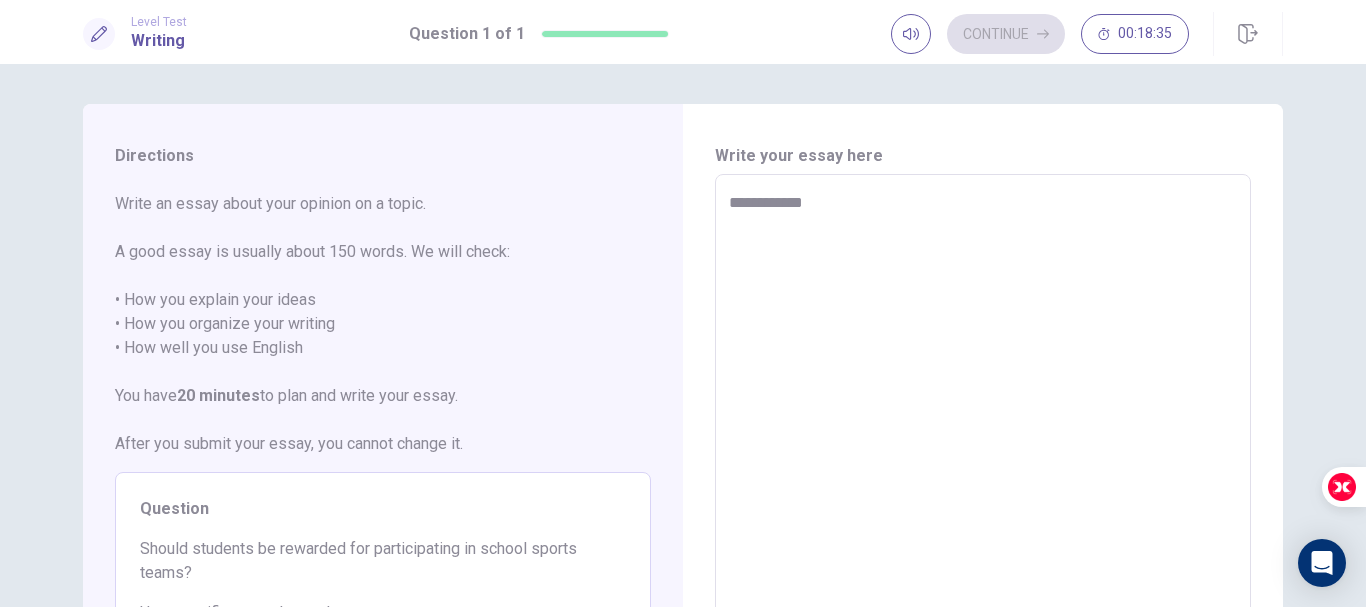 type on "*" 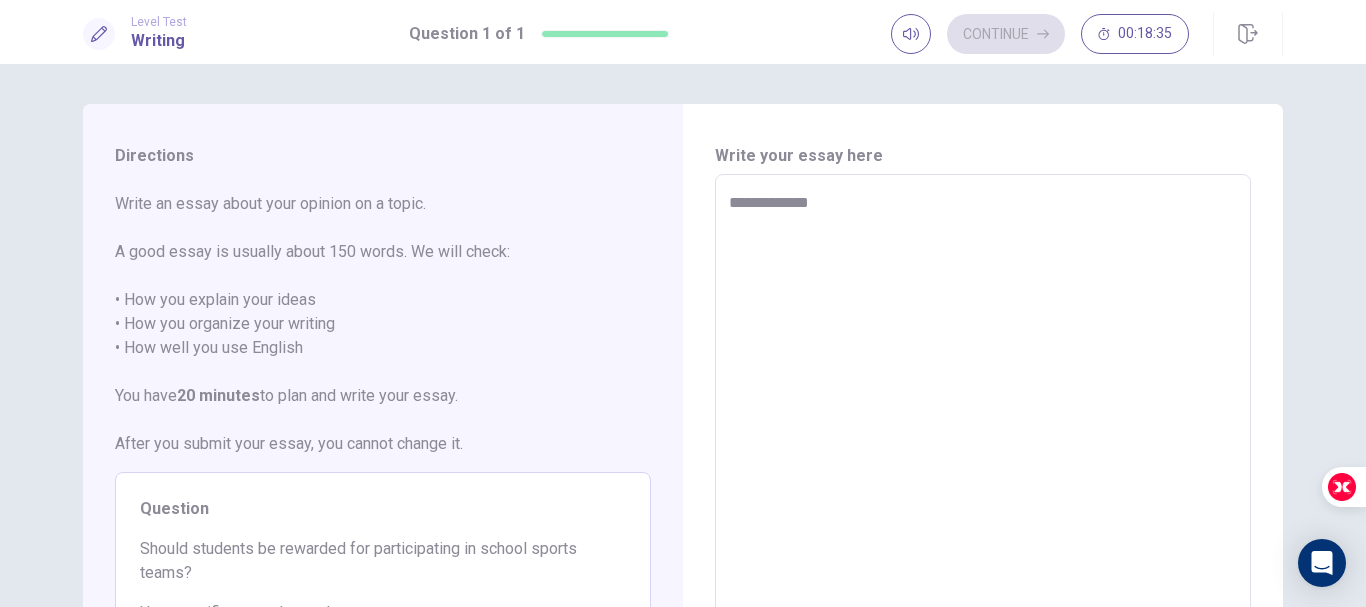 type on "*" 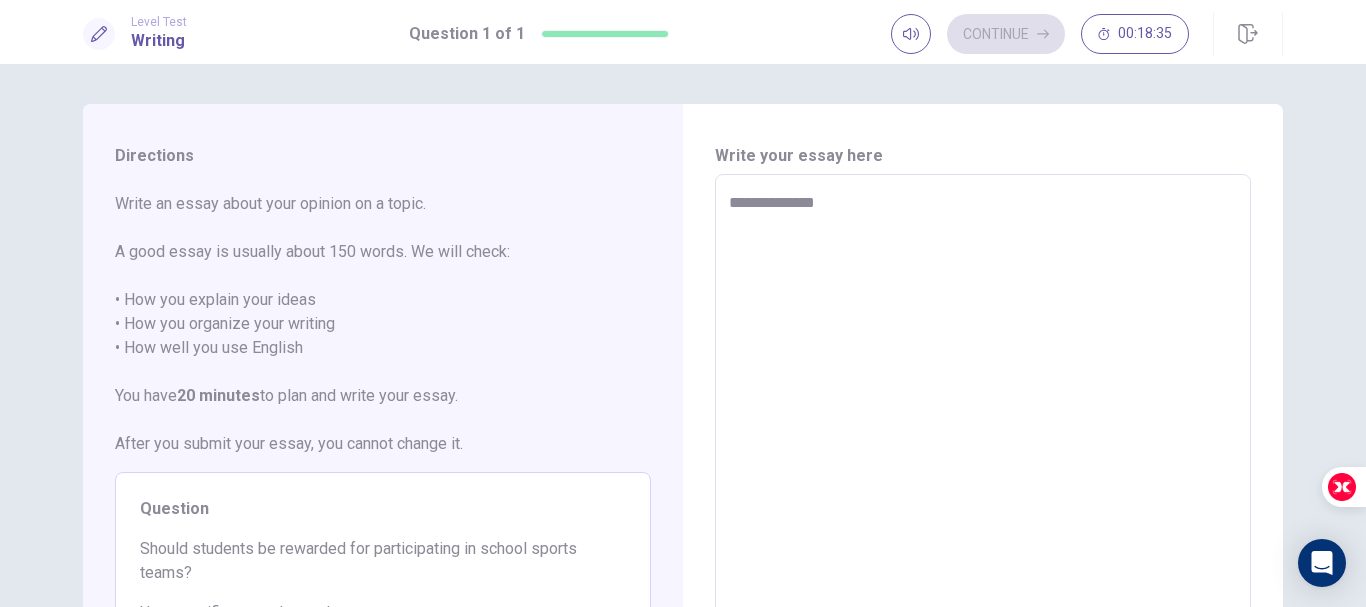 type on "*" 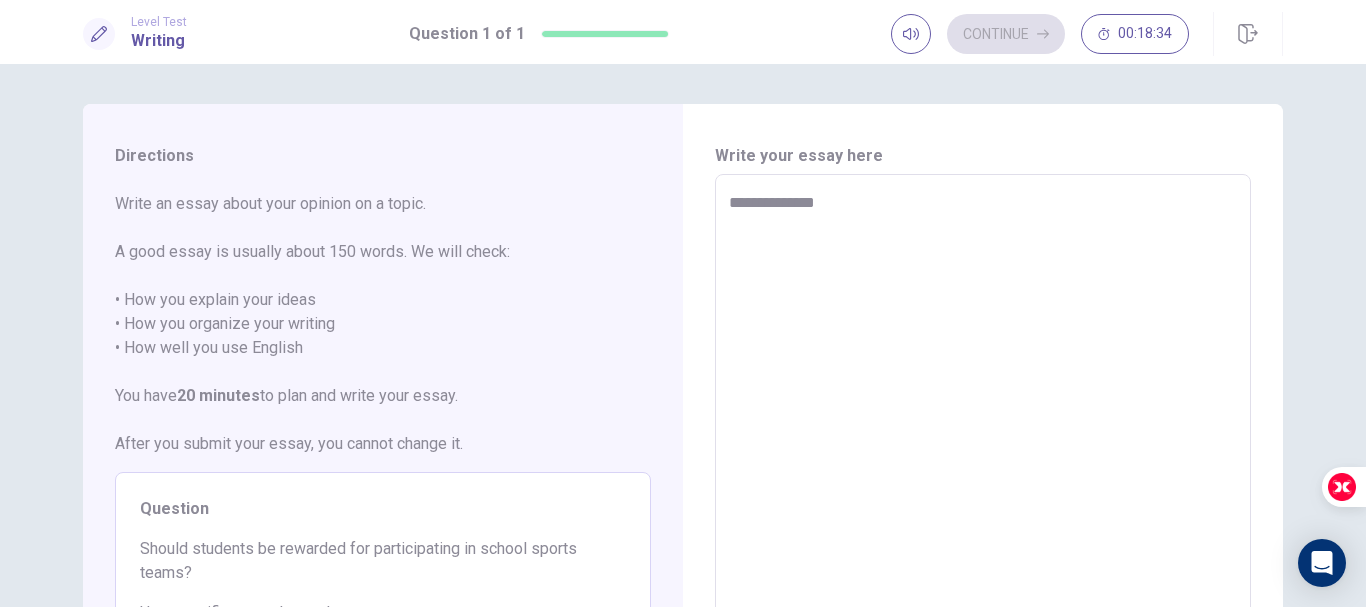 type on "**********" 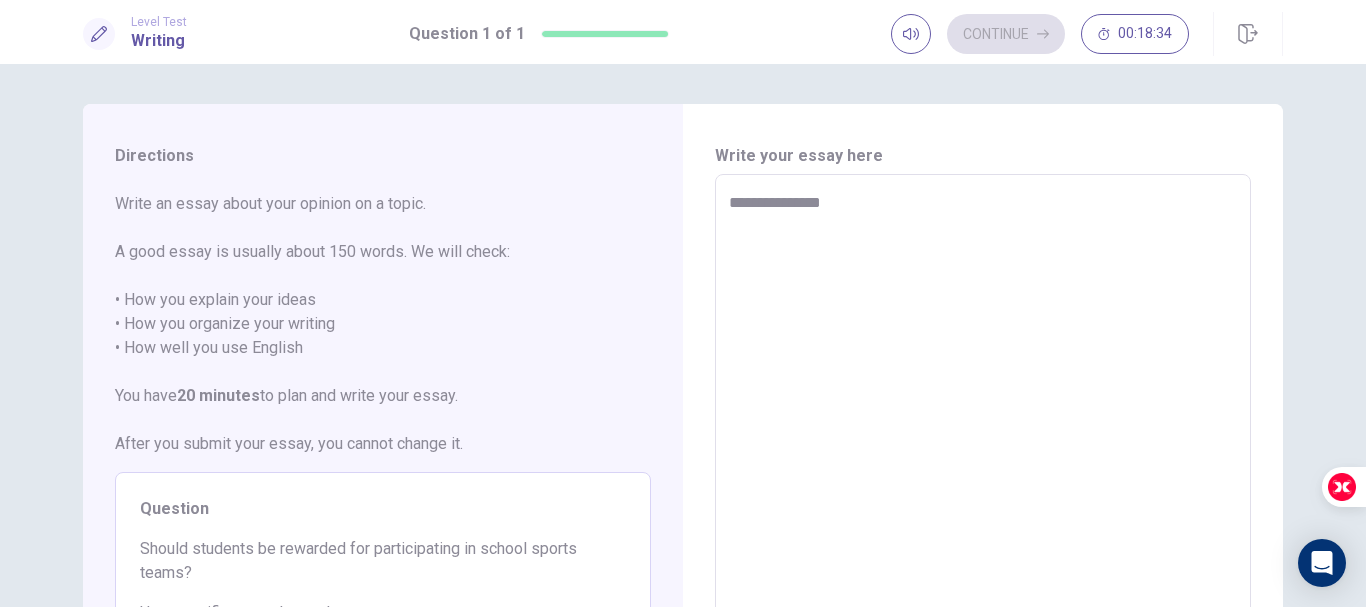 type on "*" 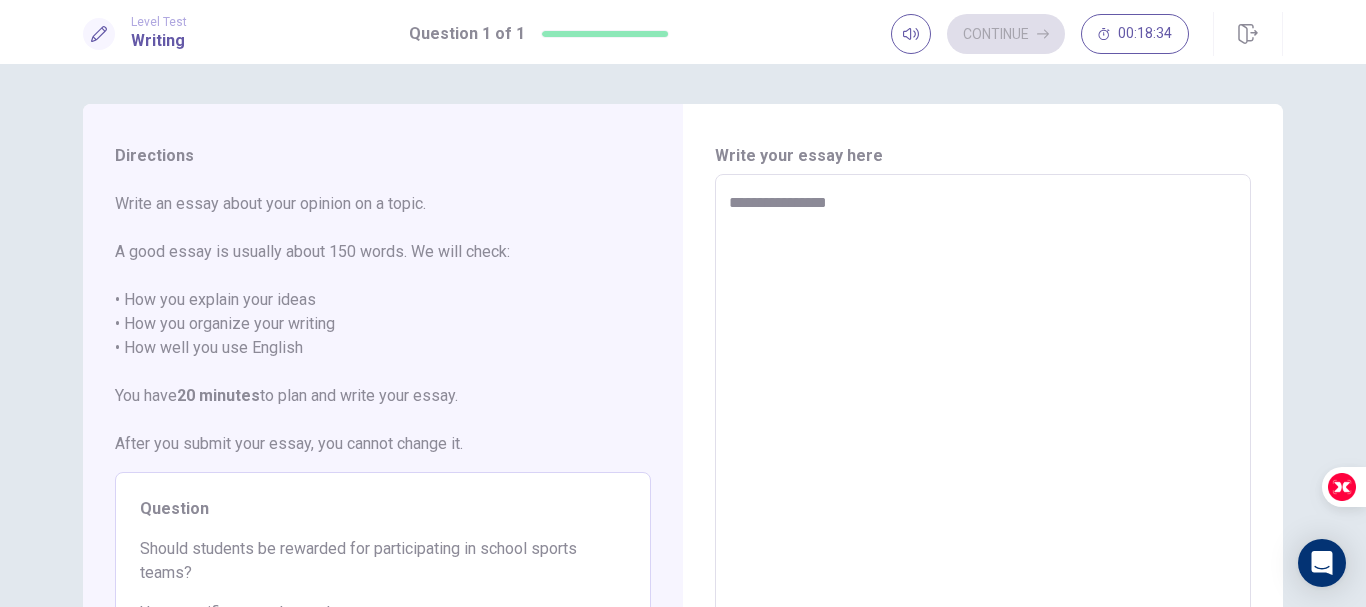type on "*" 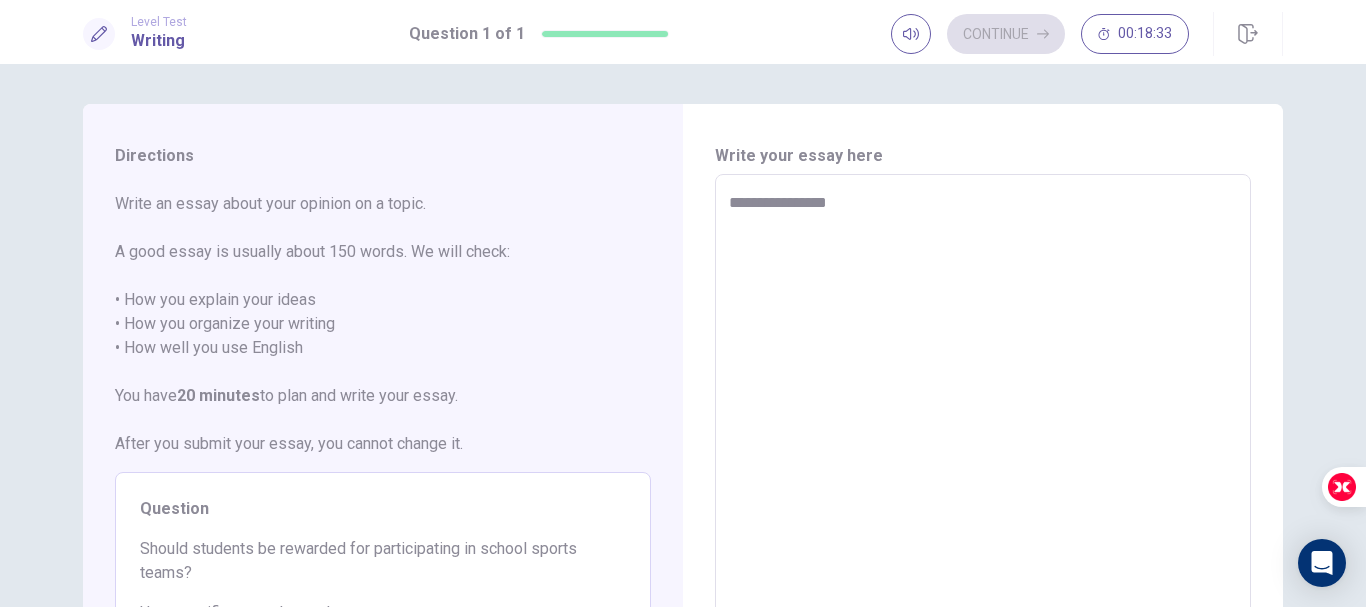 type on "**********" 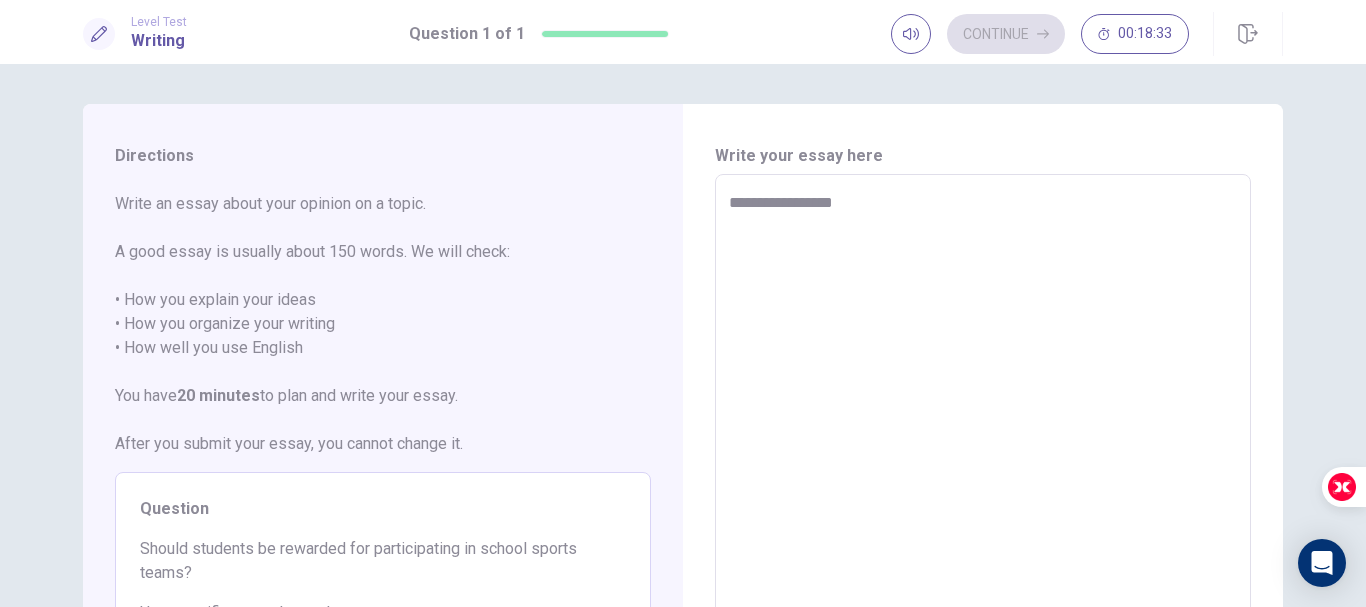 type on "*" 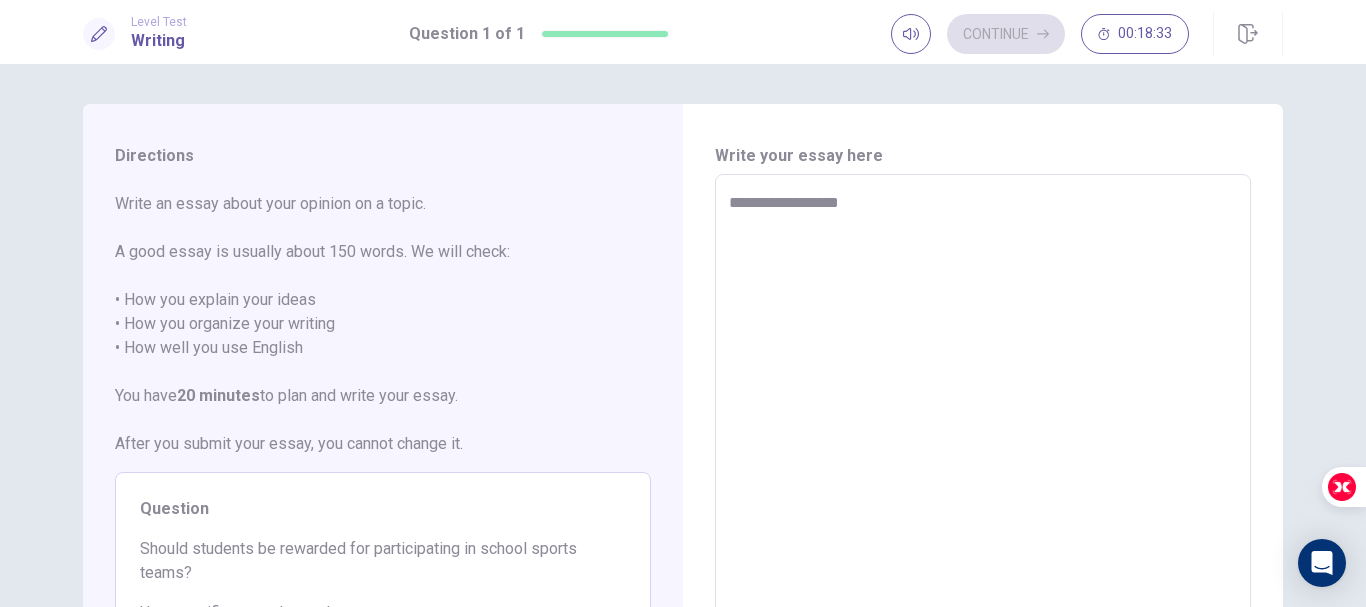 type on "*" 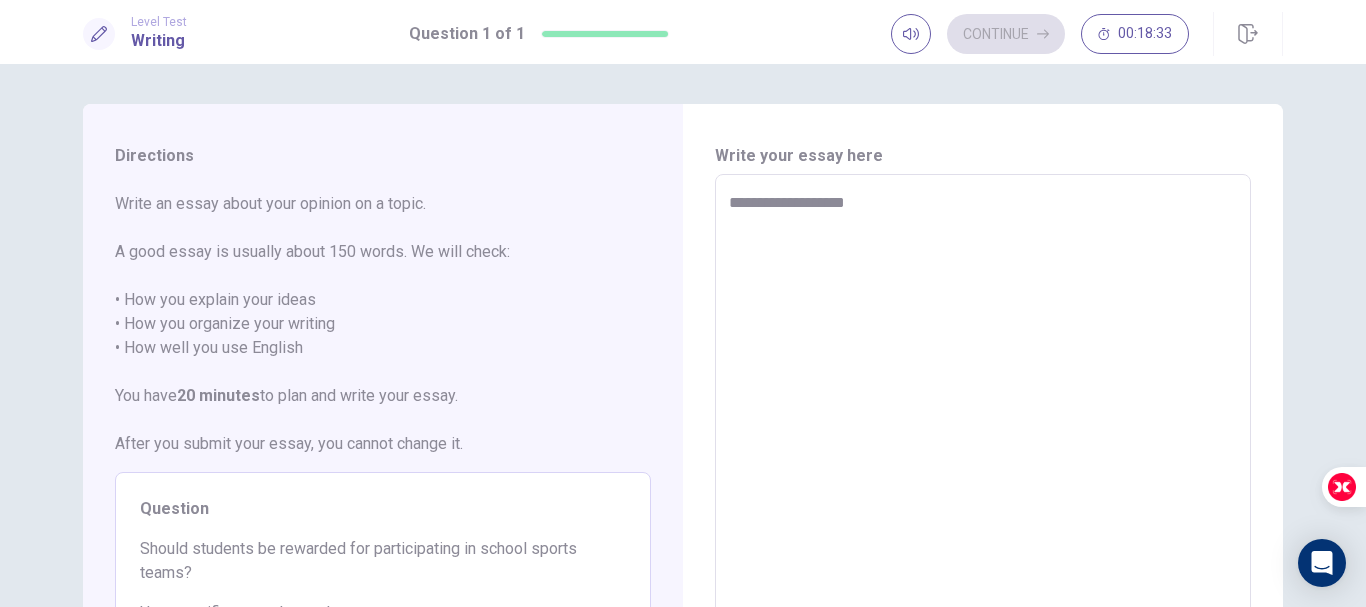 type on "*" 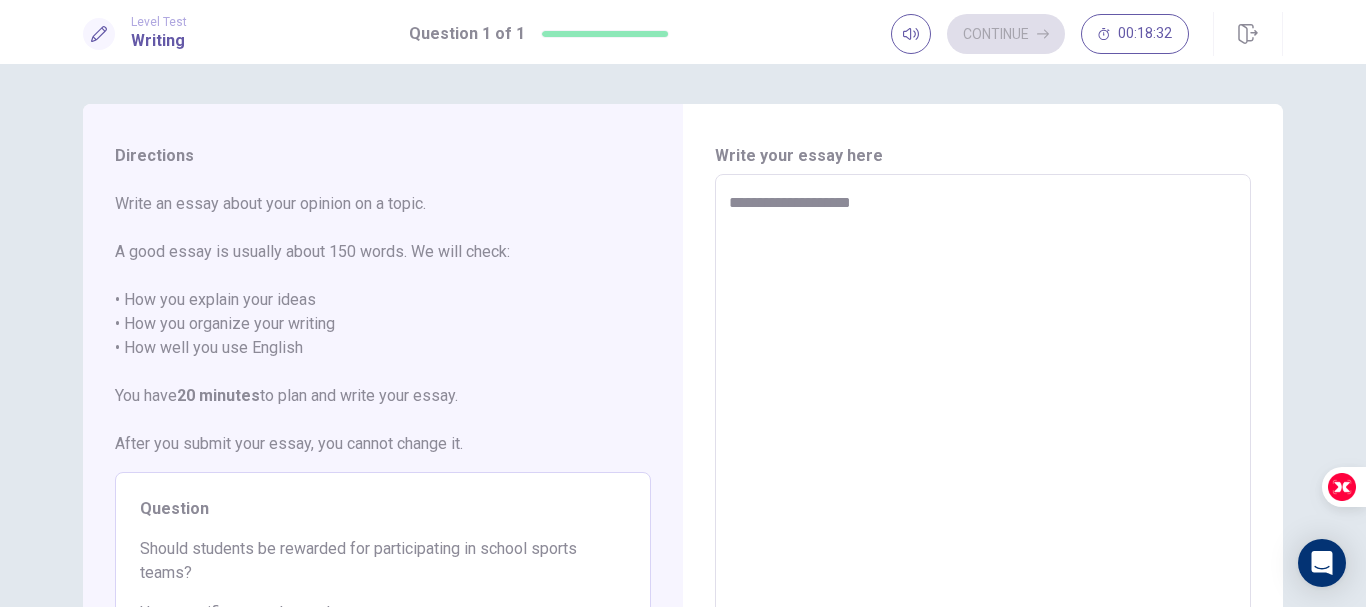 type on "*" 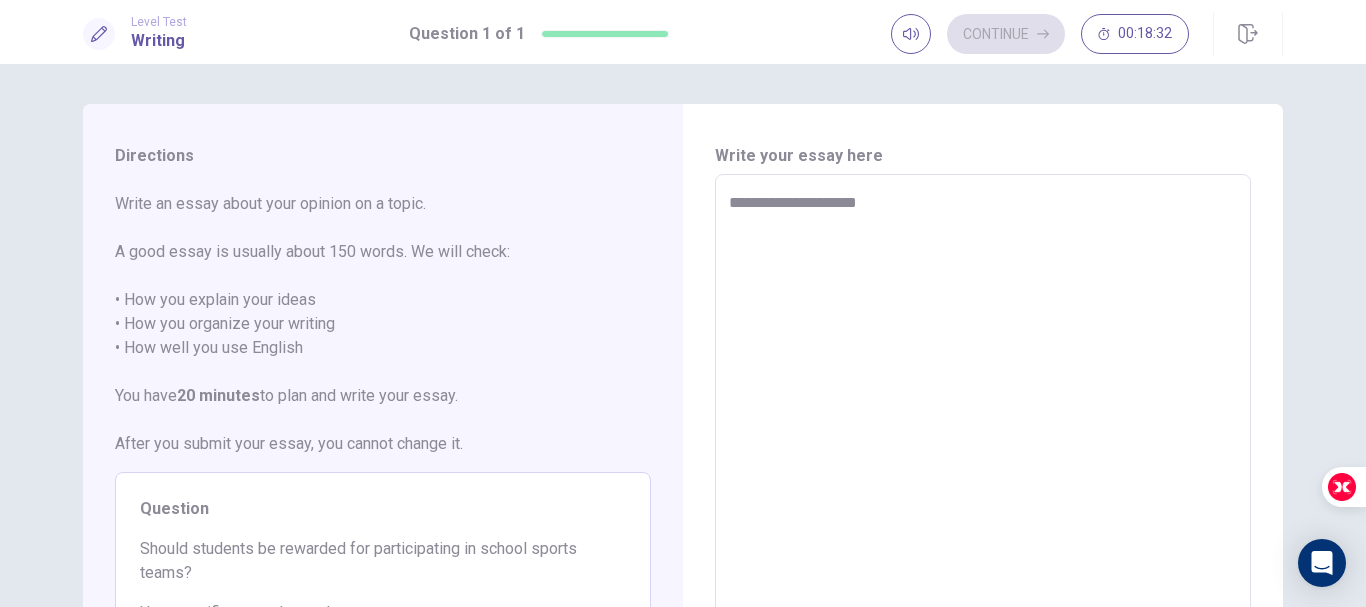 type on "*" 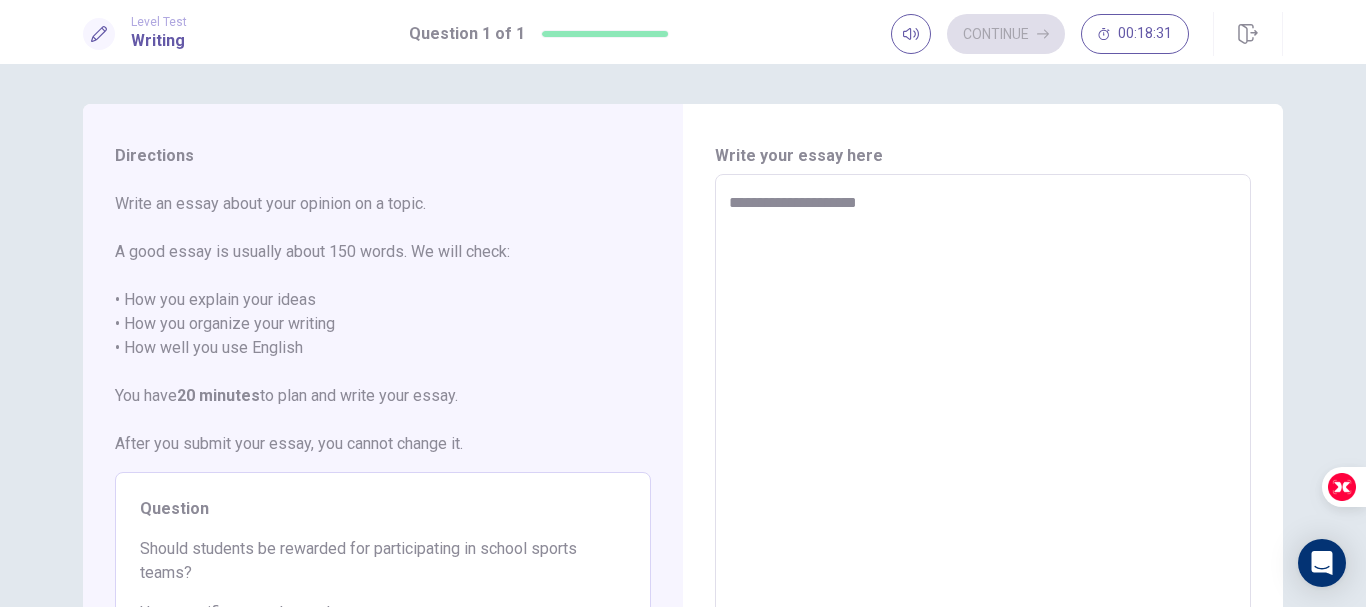 type on "**********" 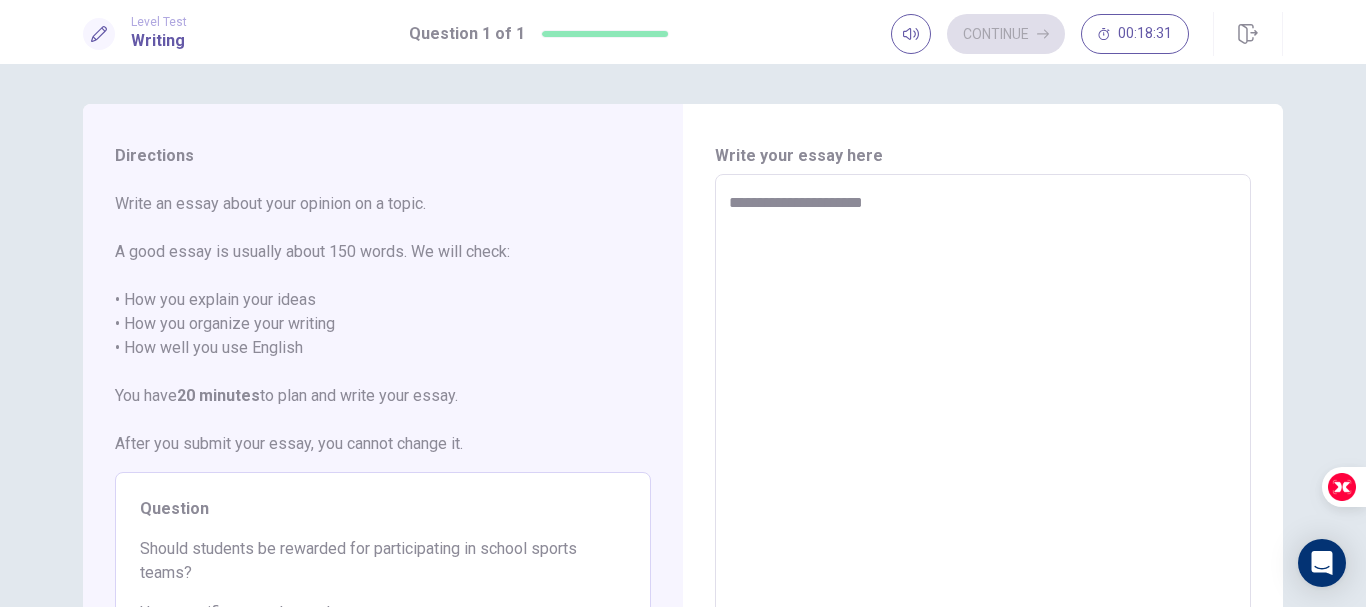 type on "*" 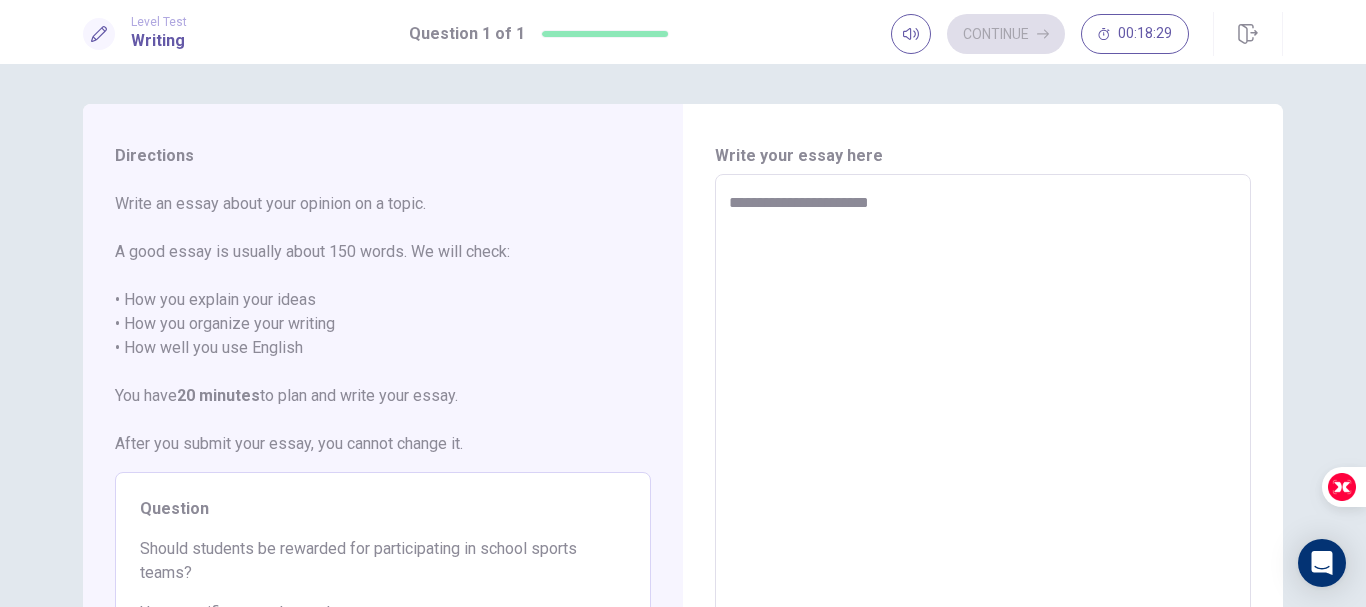 type on "*" 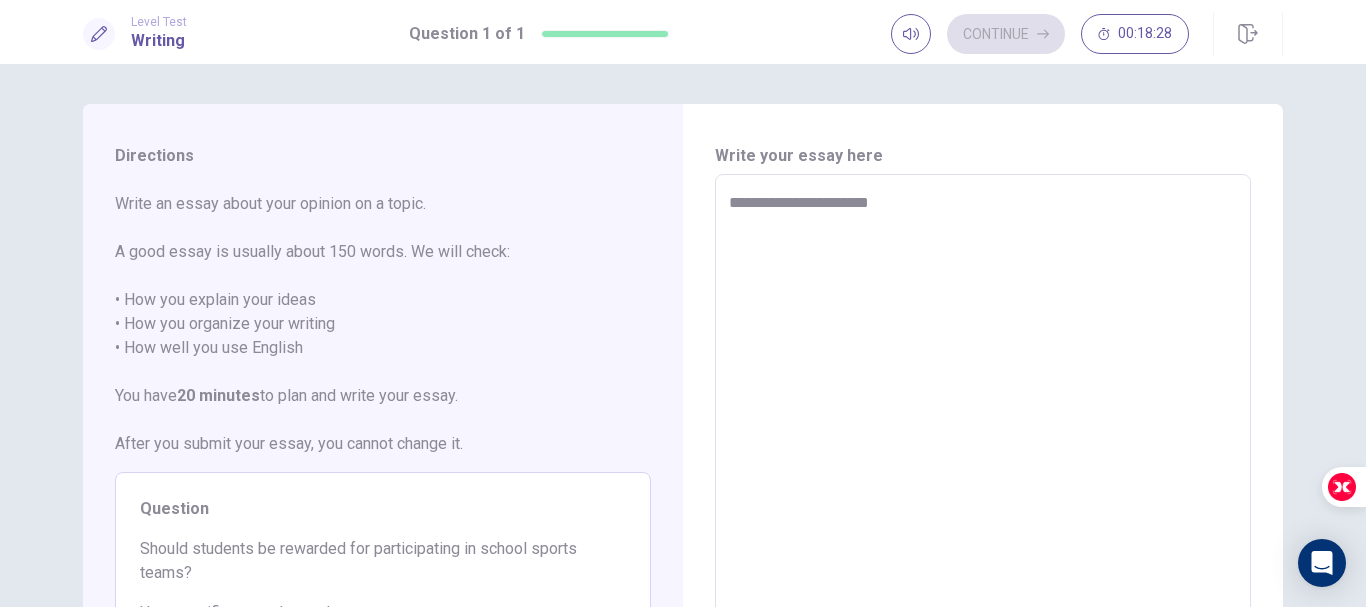 type on "**********" 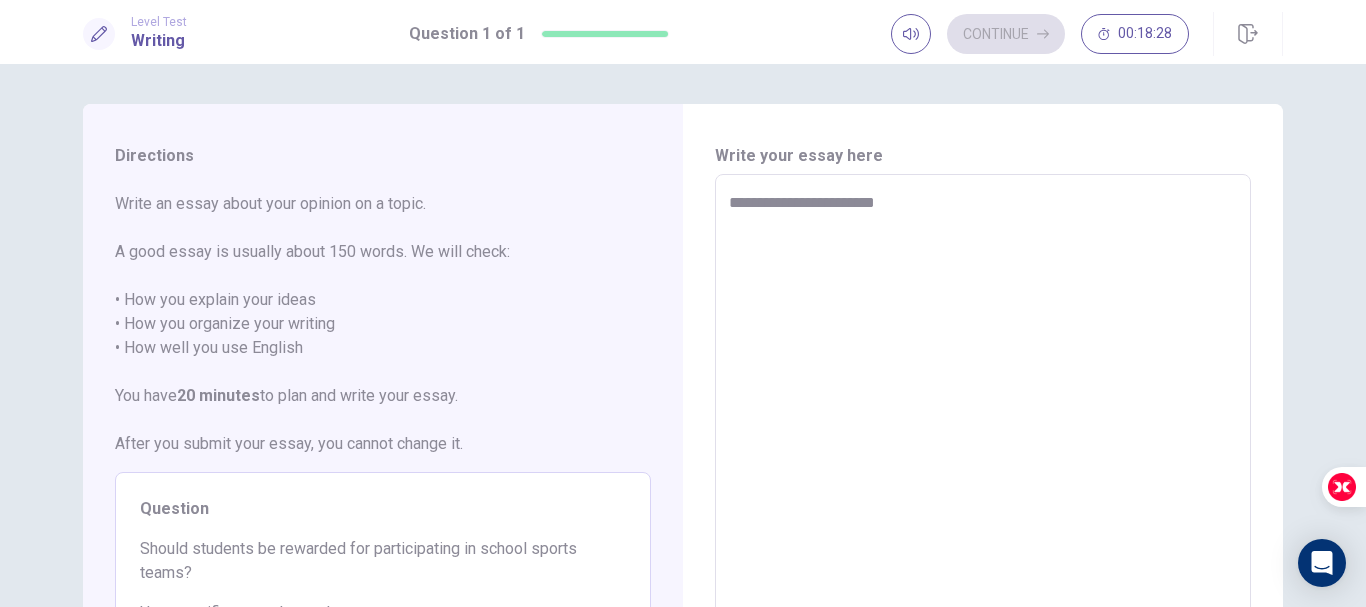 type on "*" 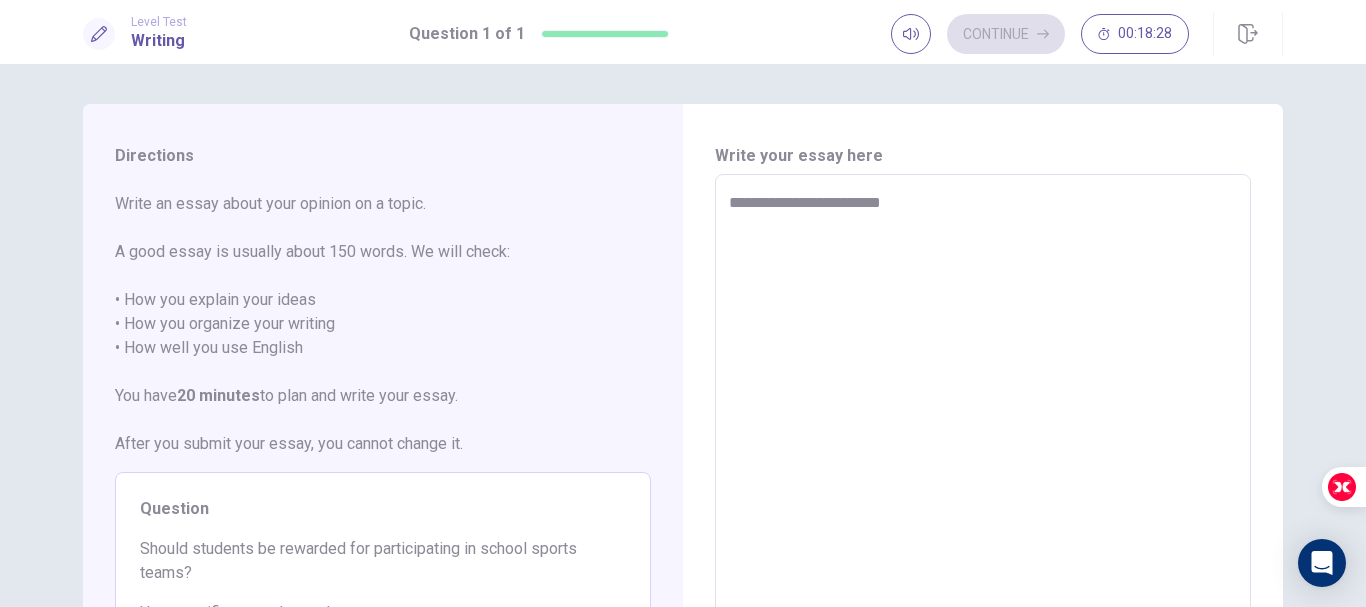 type on "*" 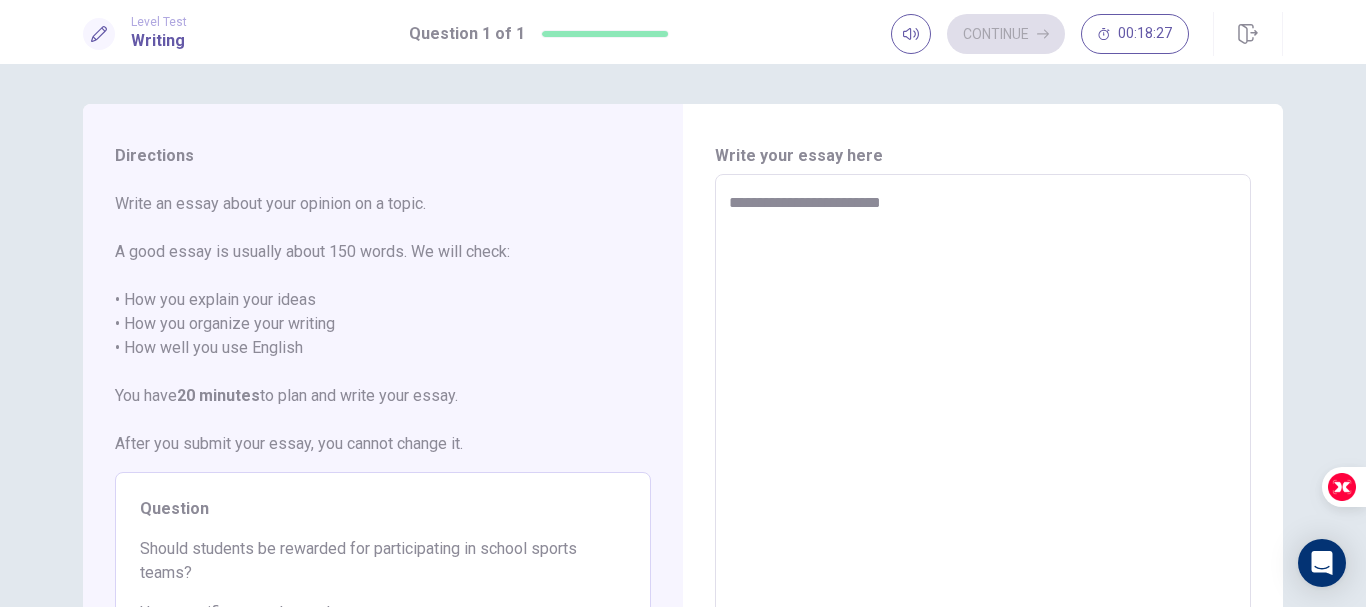 type on "**********" 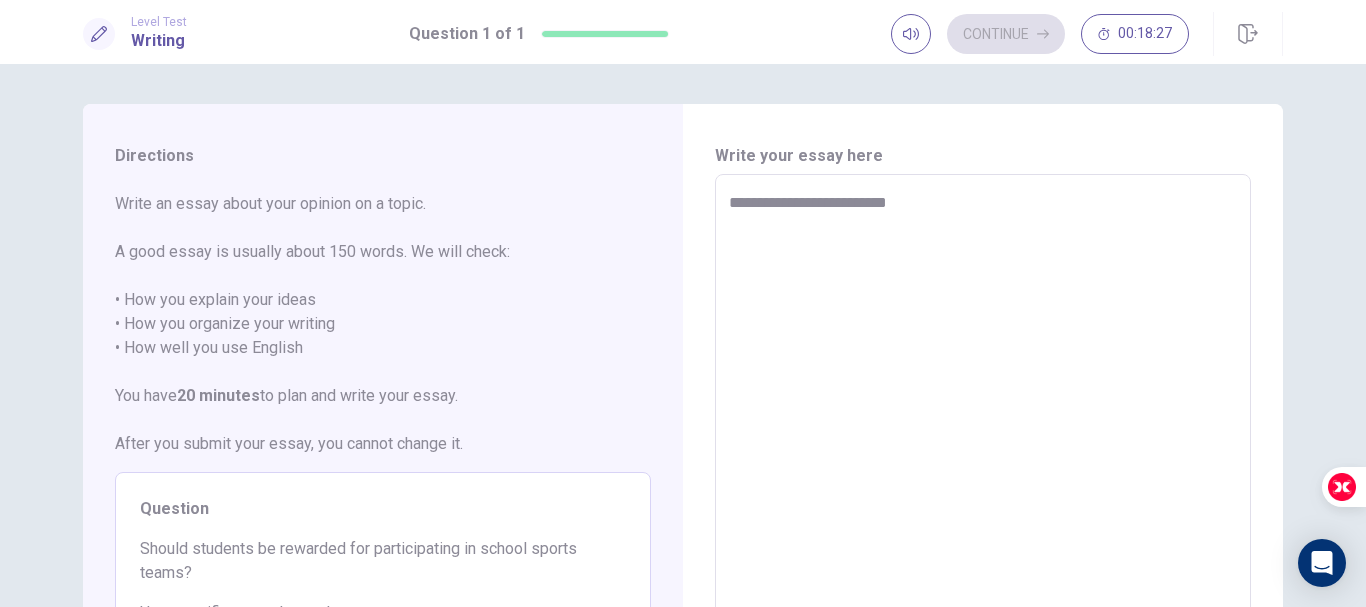 type on "*" 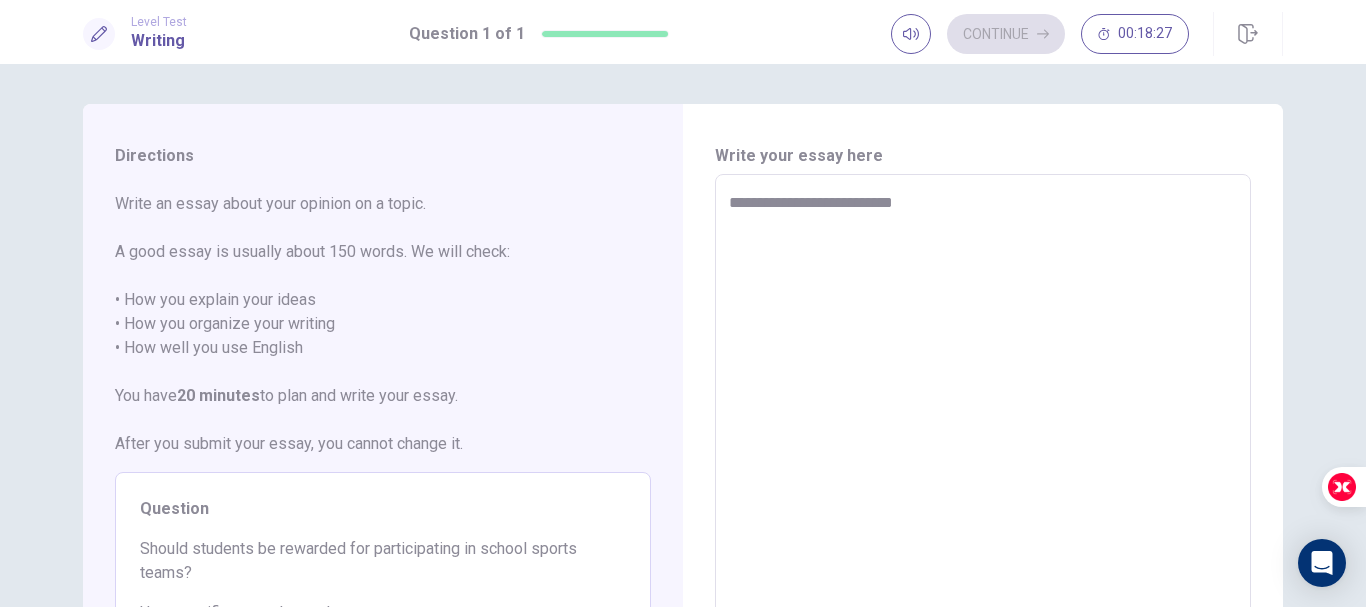 type on "*" 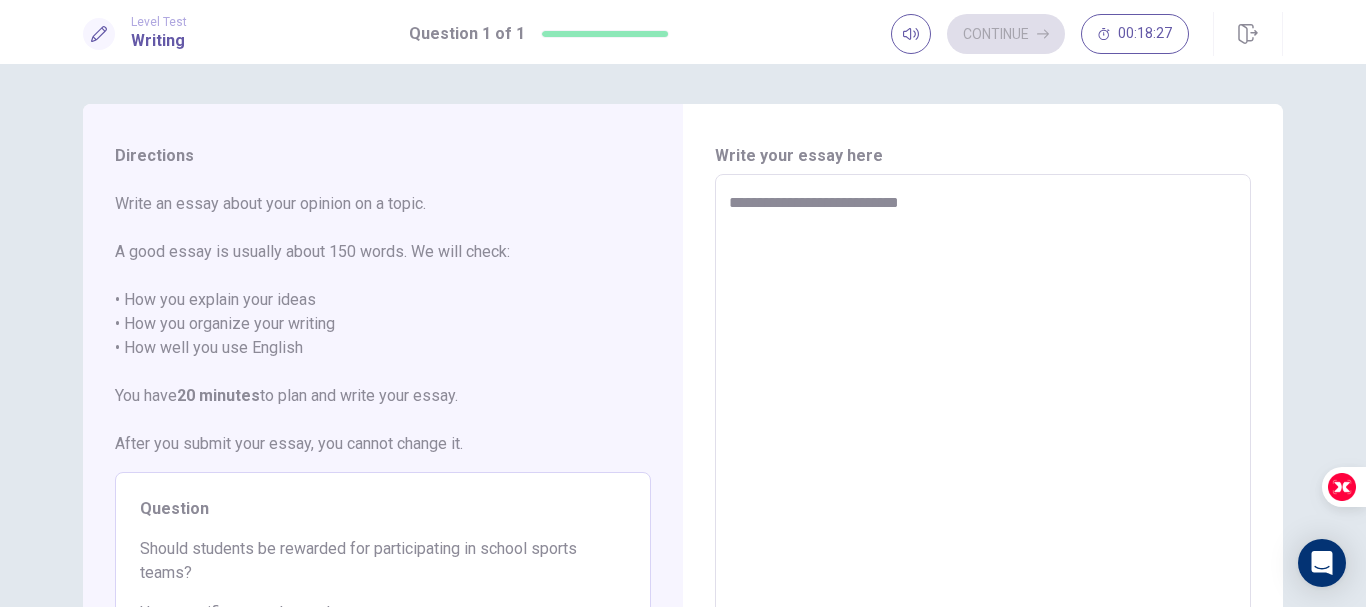 type on "*" 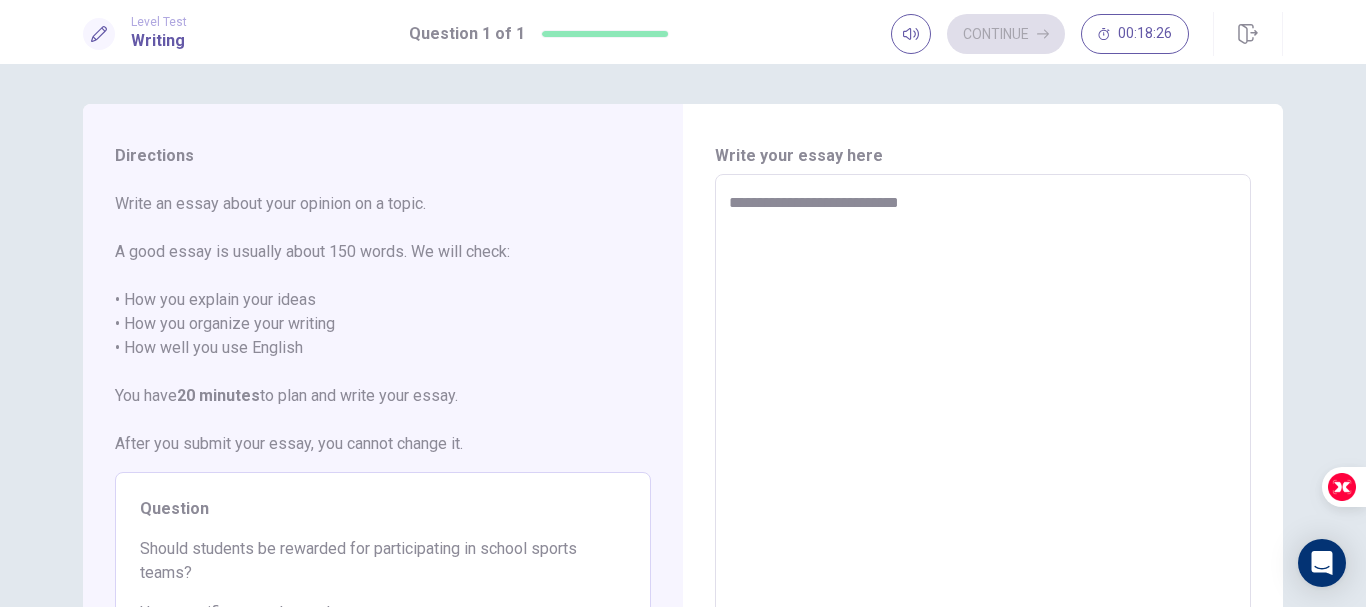 type on "**********" 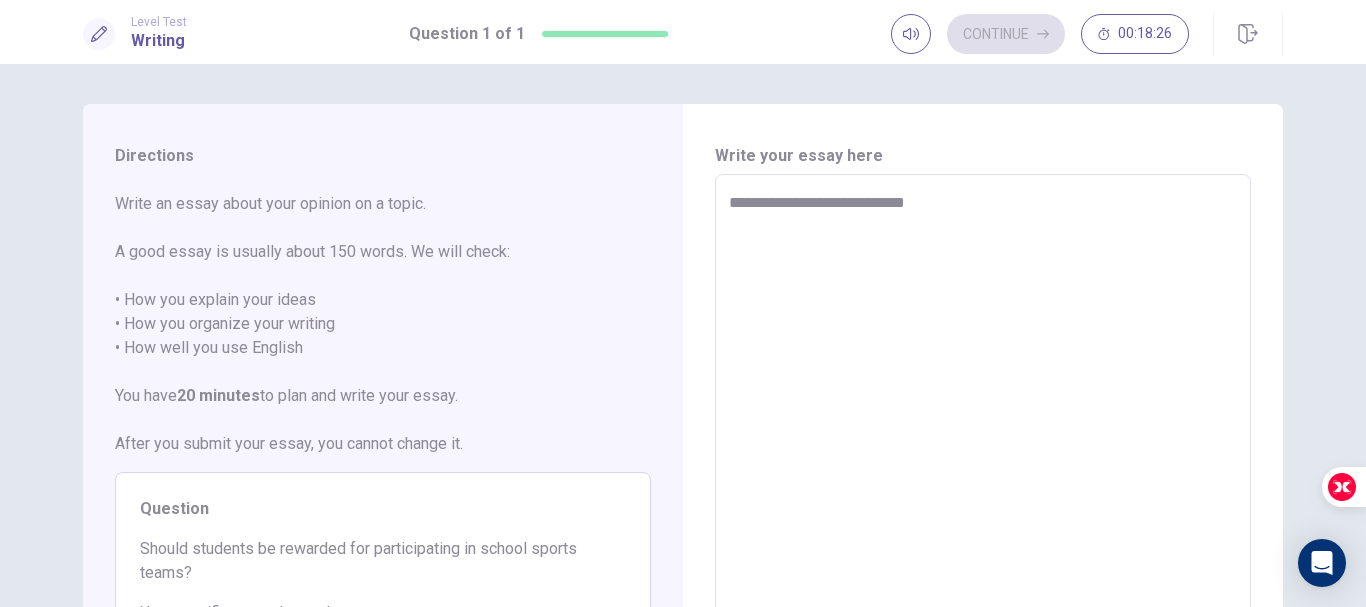 type on "*" 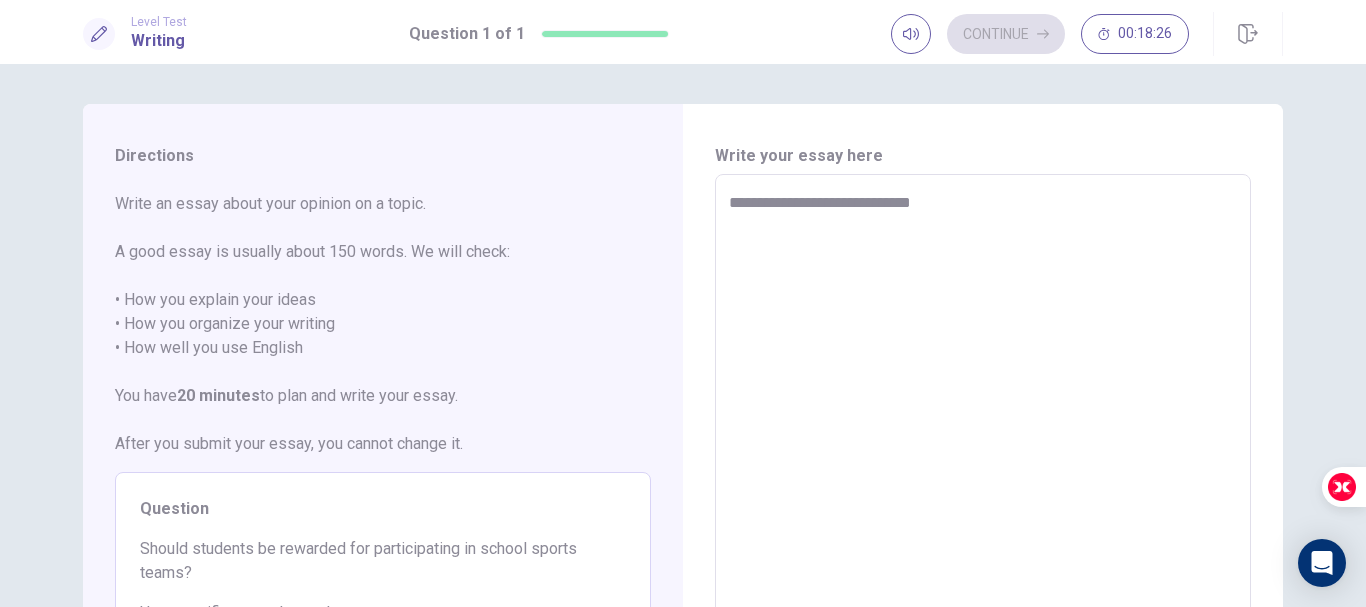 type on "*" 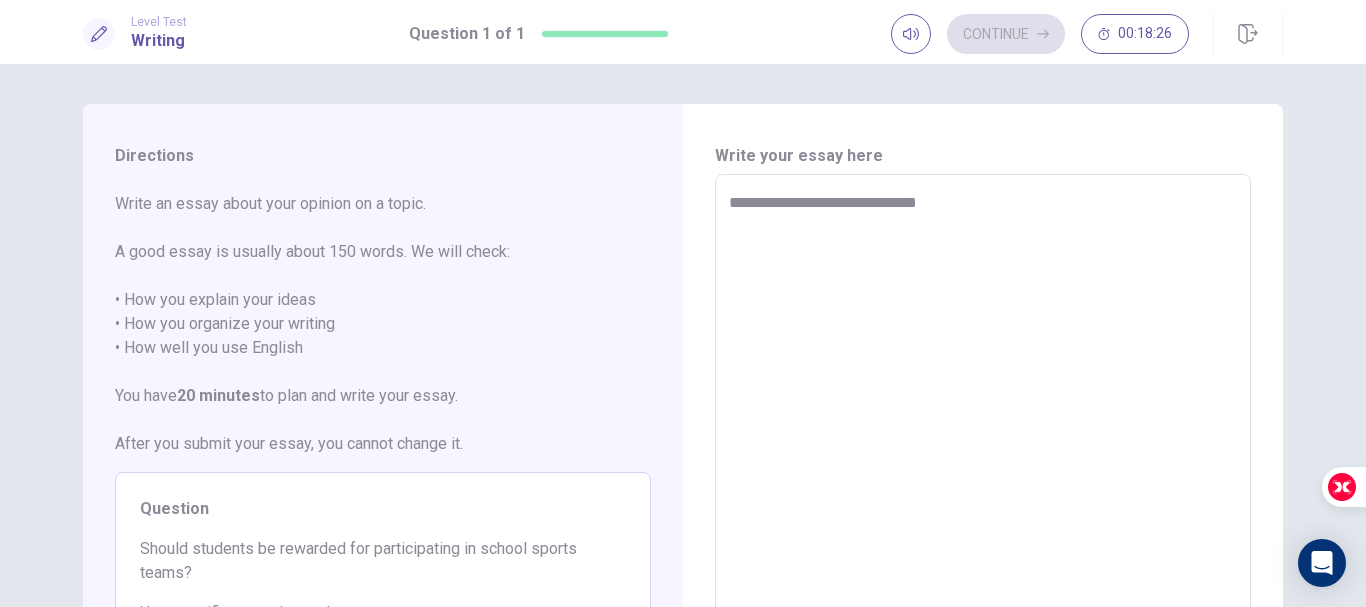 type on "*" 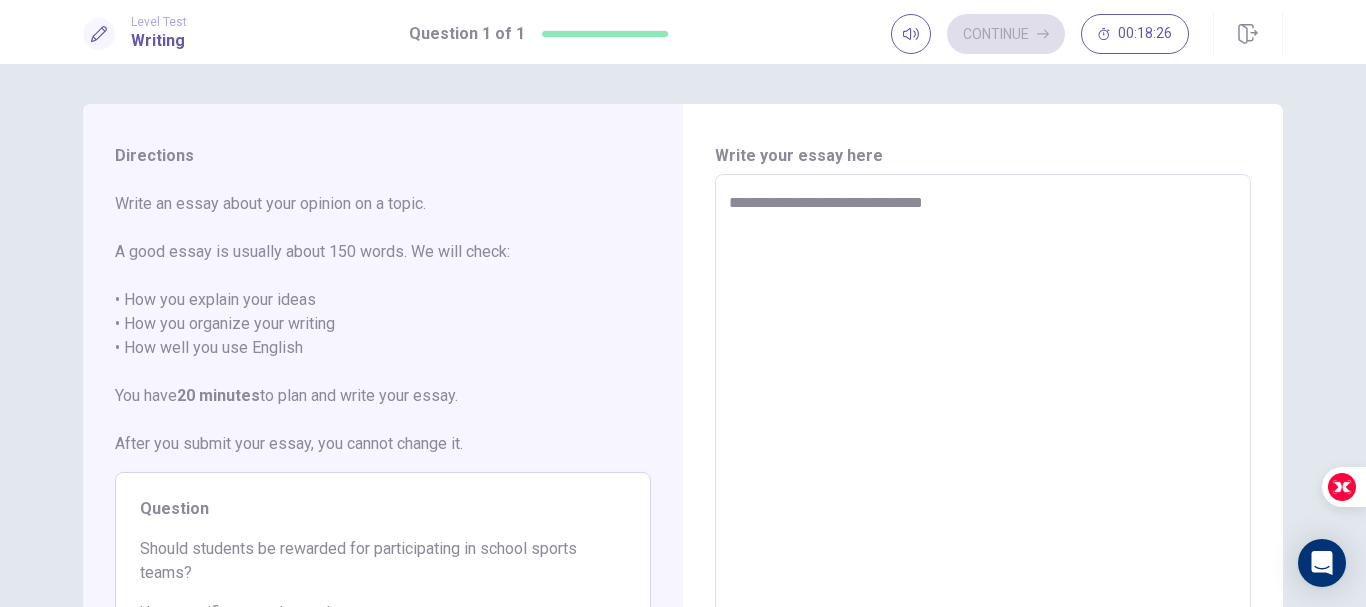 type on "*" 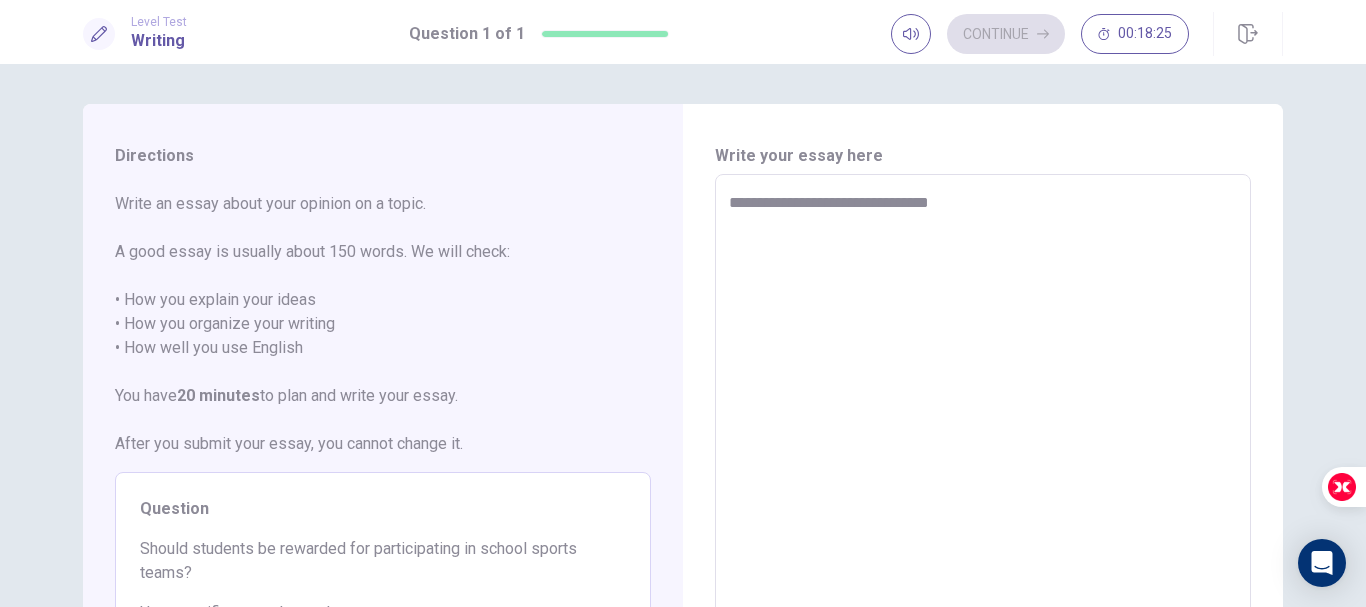 type on "*" 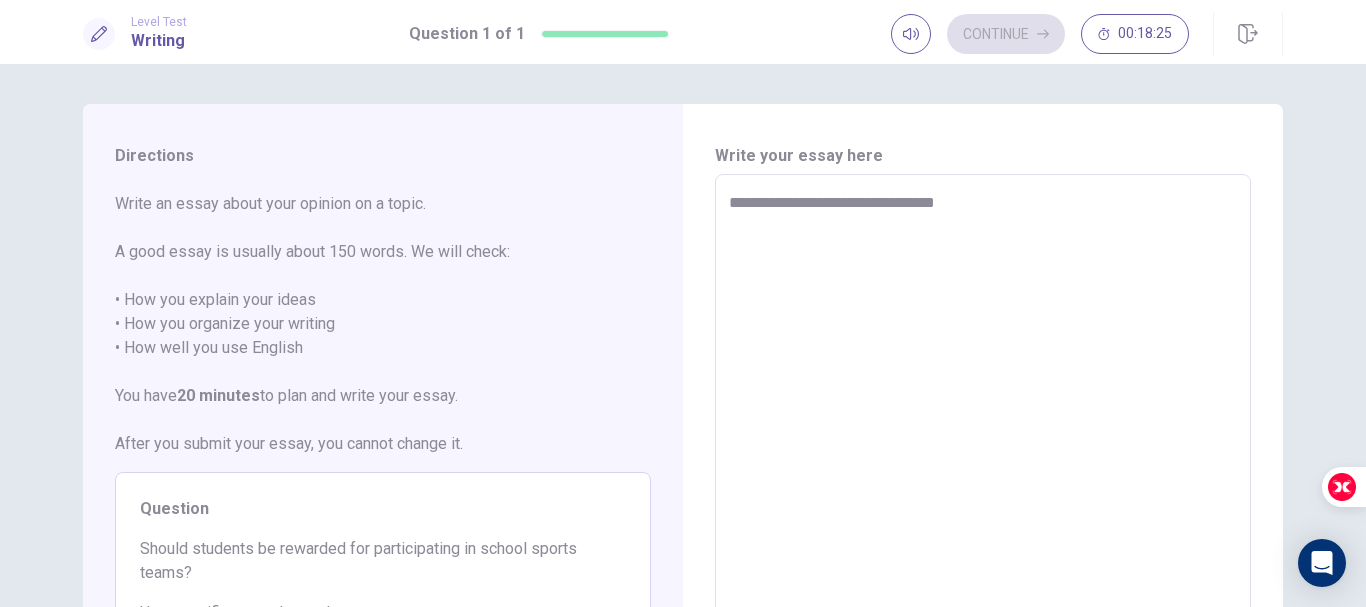 type on "*" 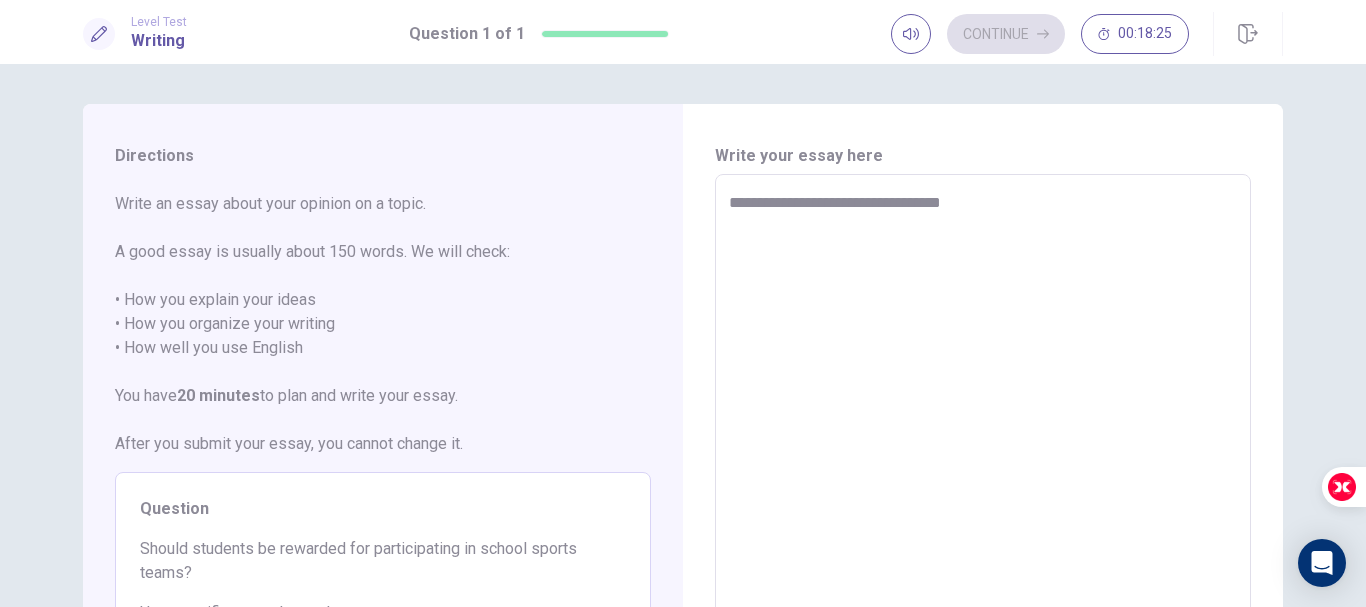 type on "*" 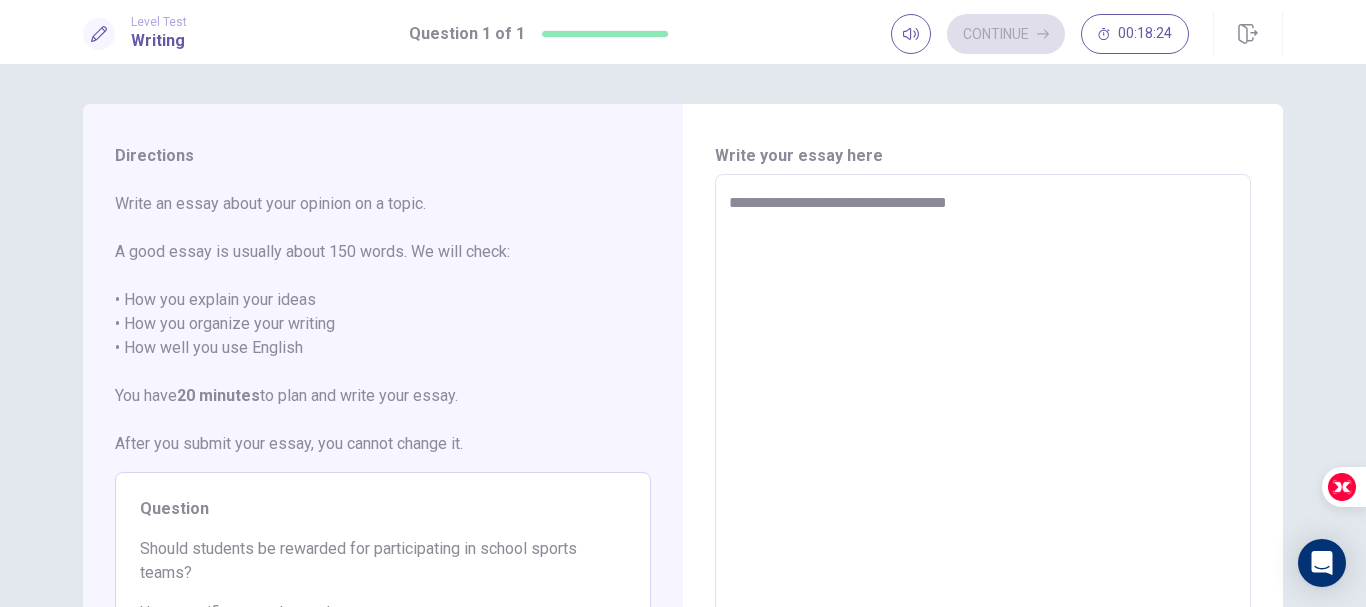 type on "**********" 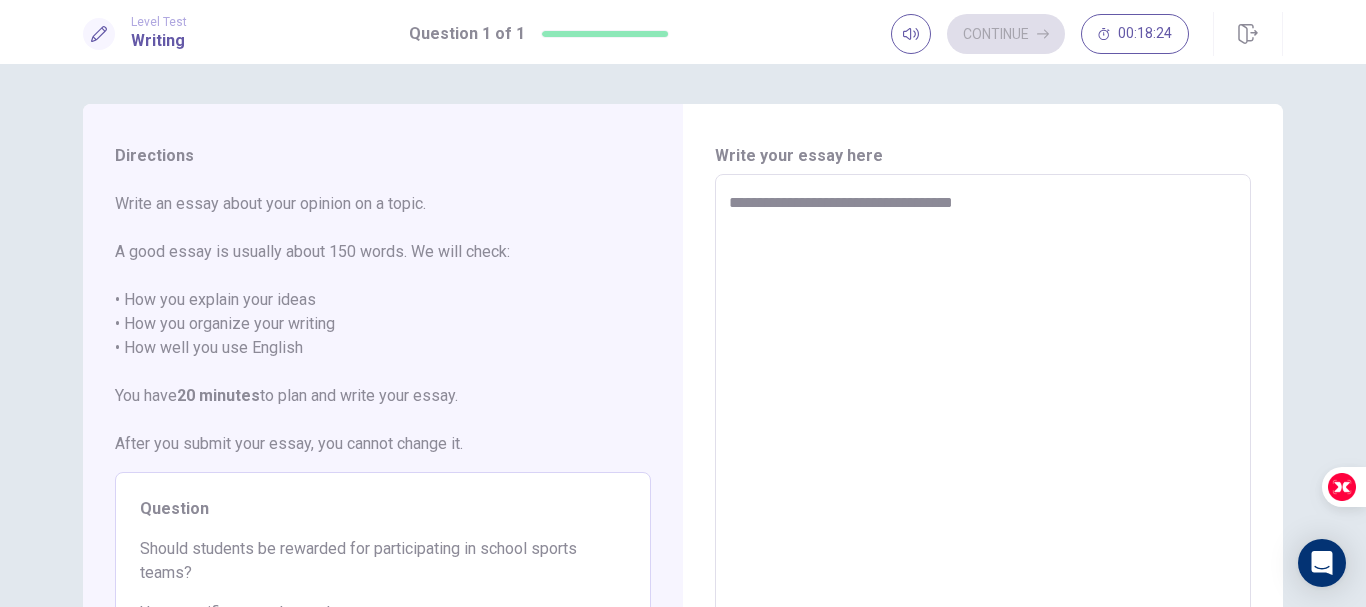 type on "*" 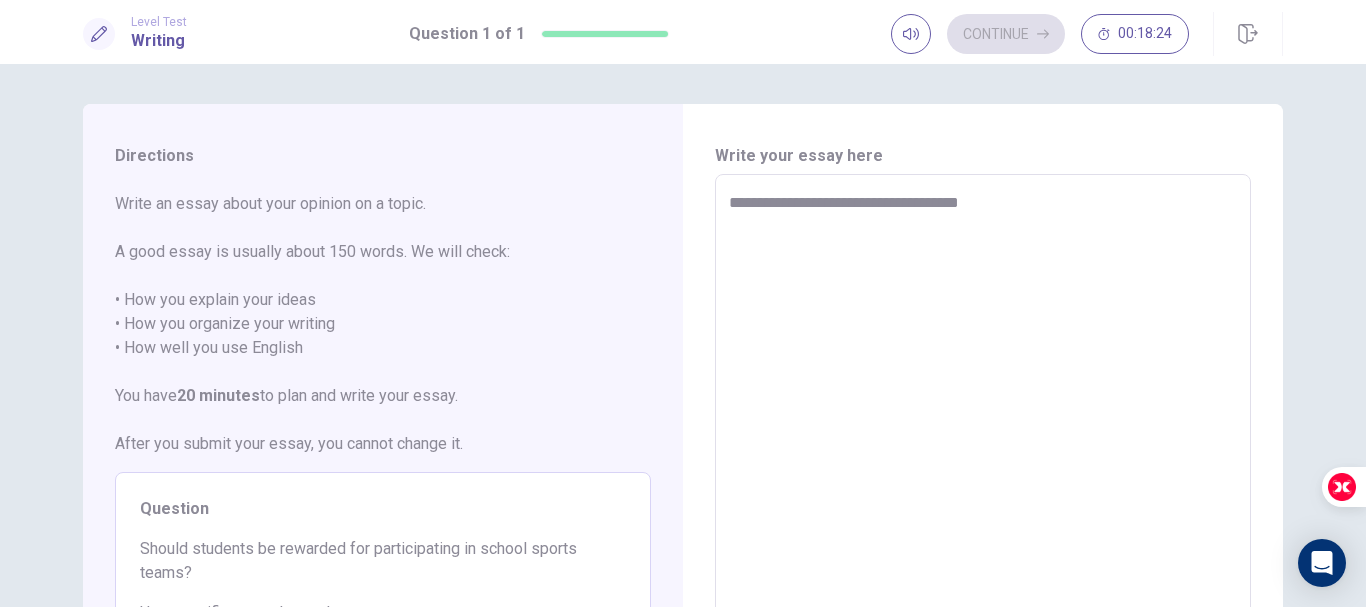 type on "*" 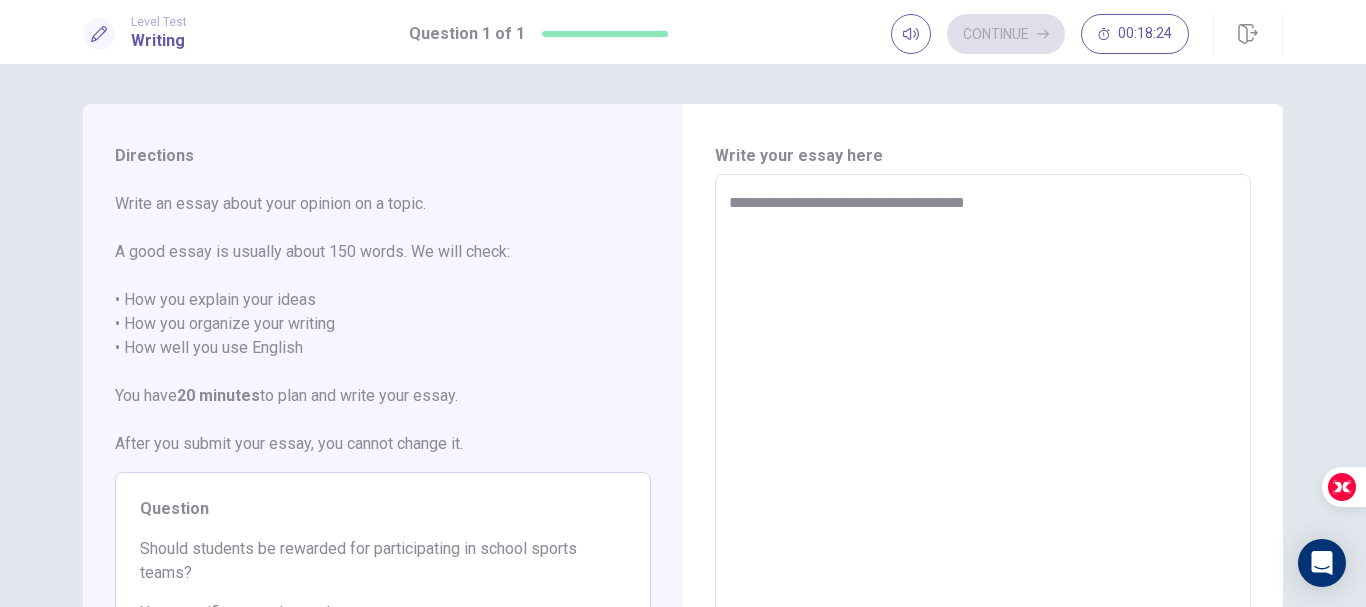 type on "*" 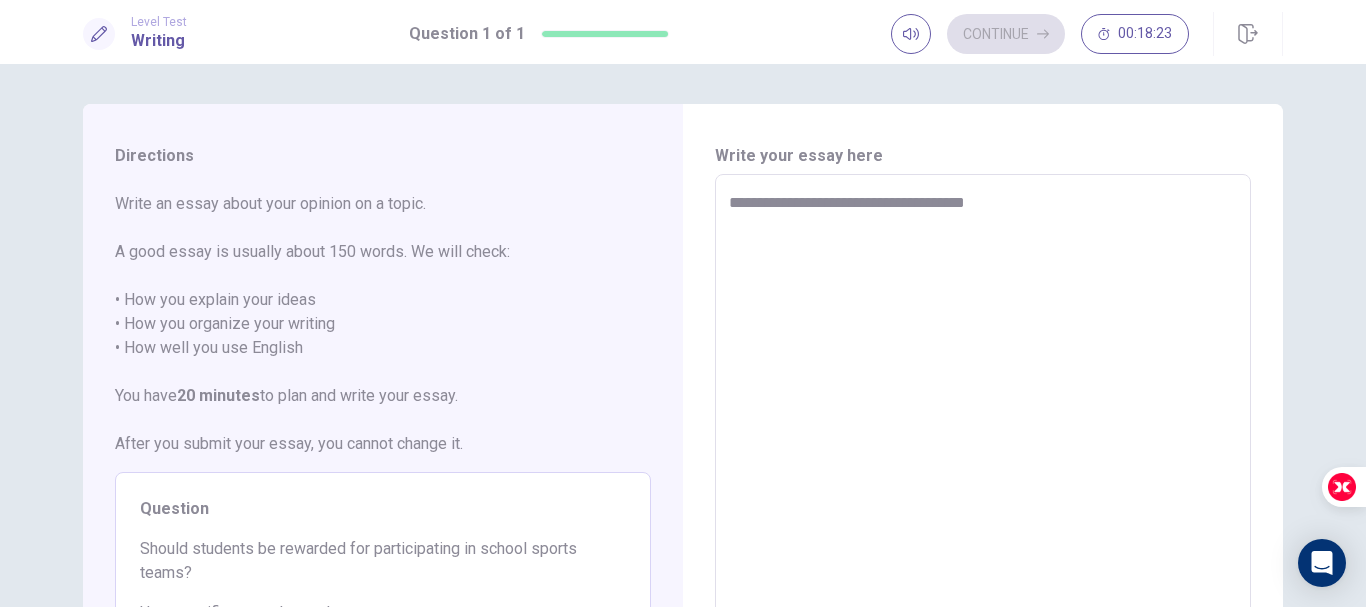 type on "**********" 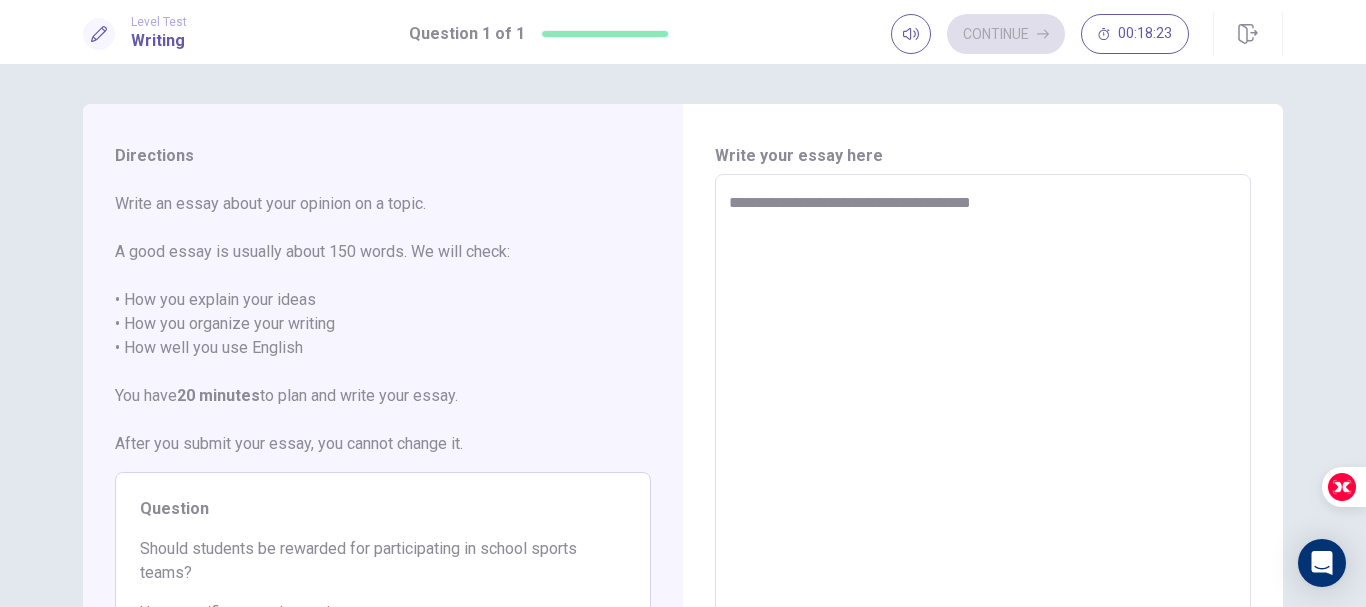 type on "*" 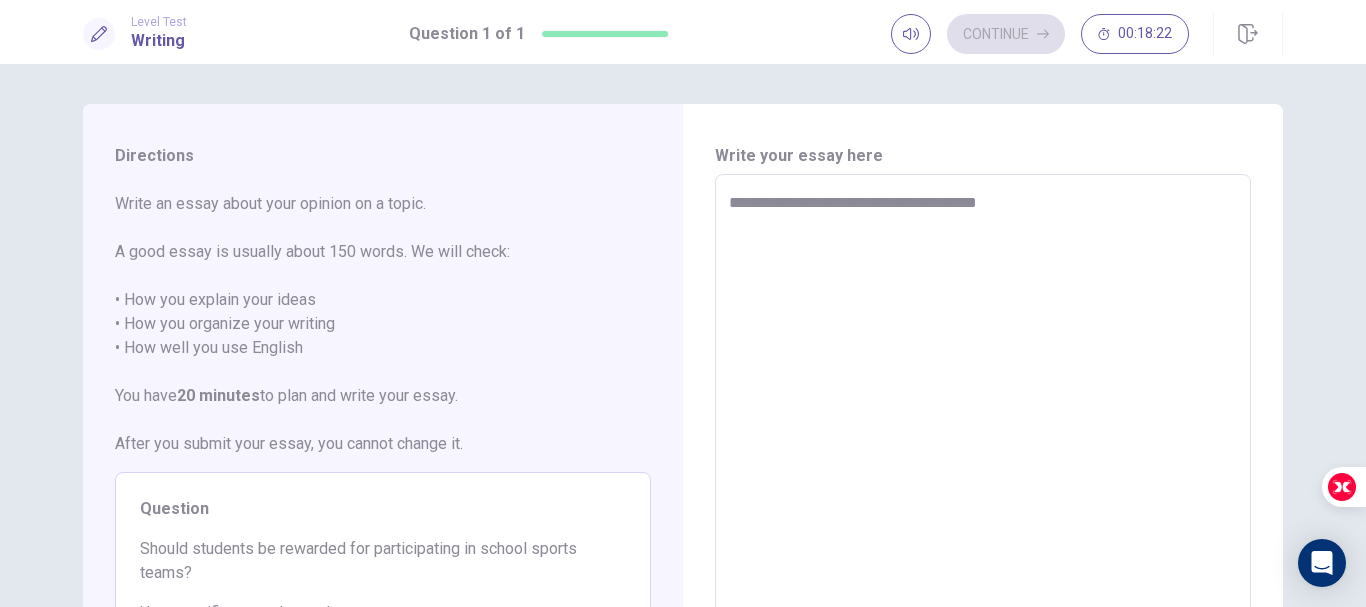 type on "*" 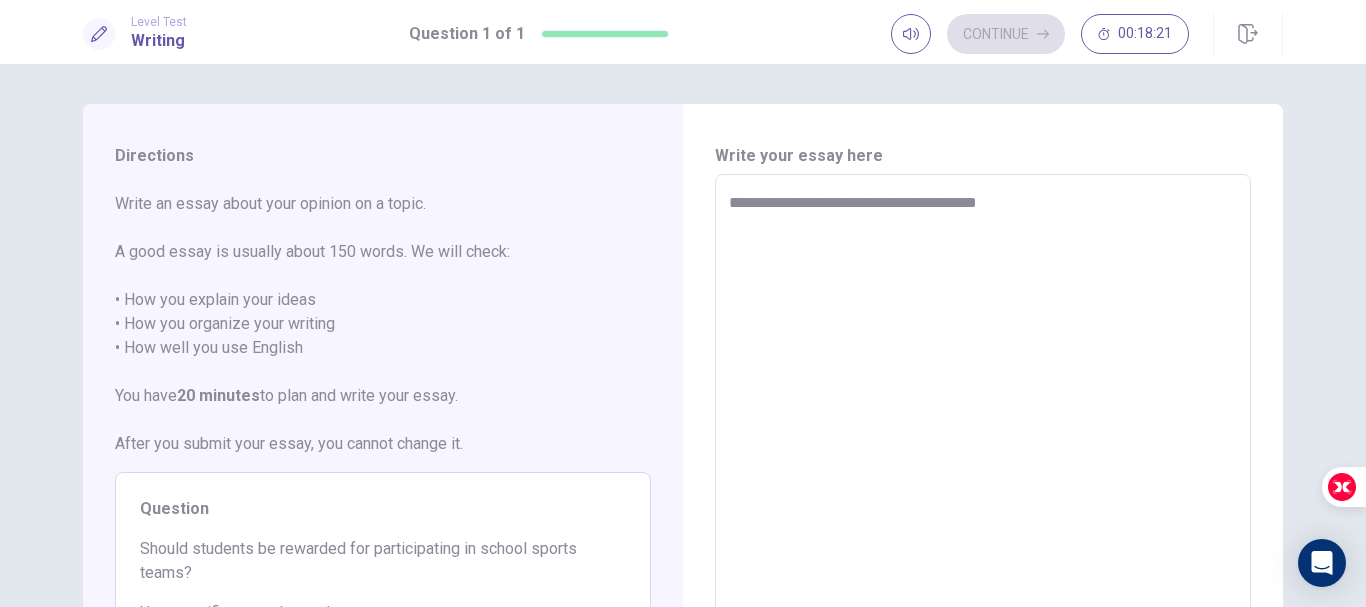 type on "**********" 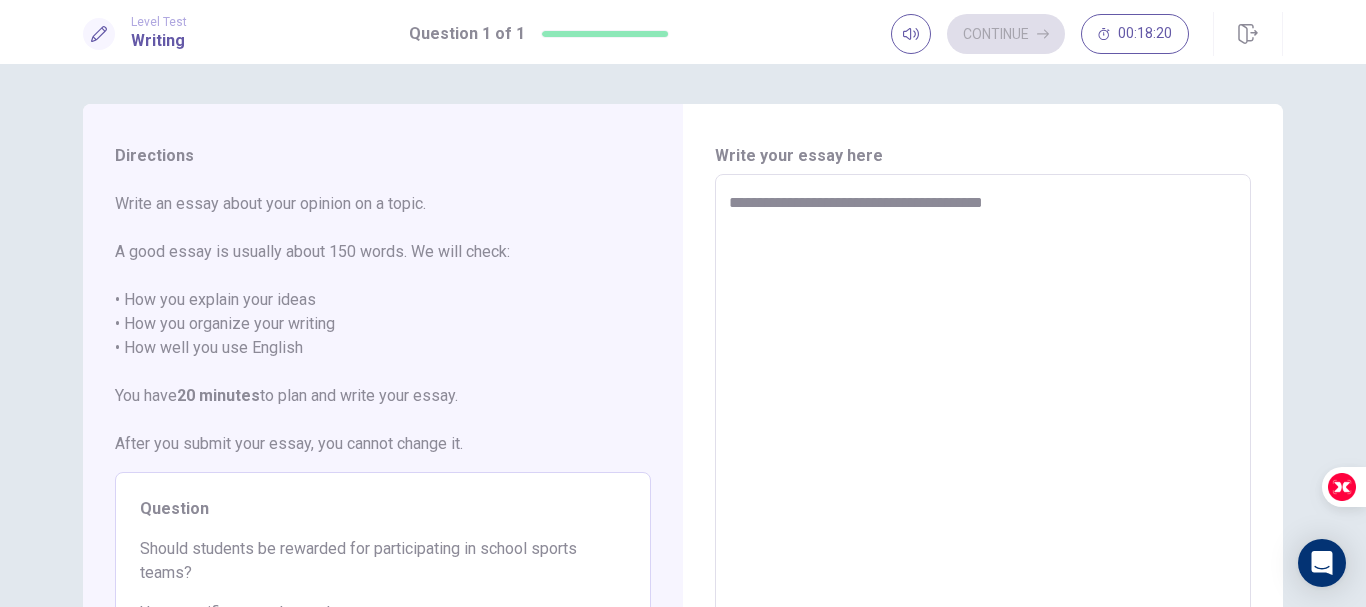 type on "*" 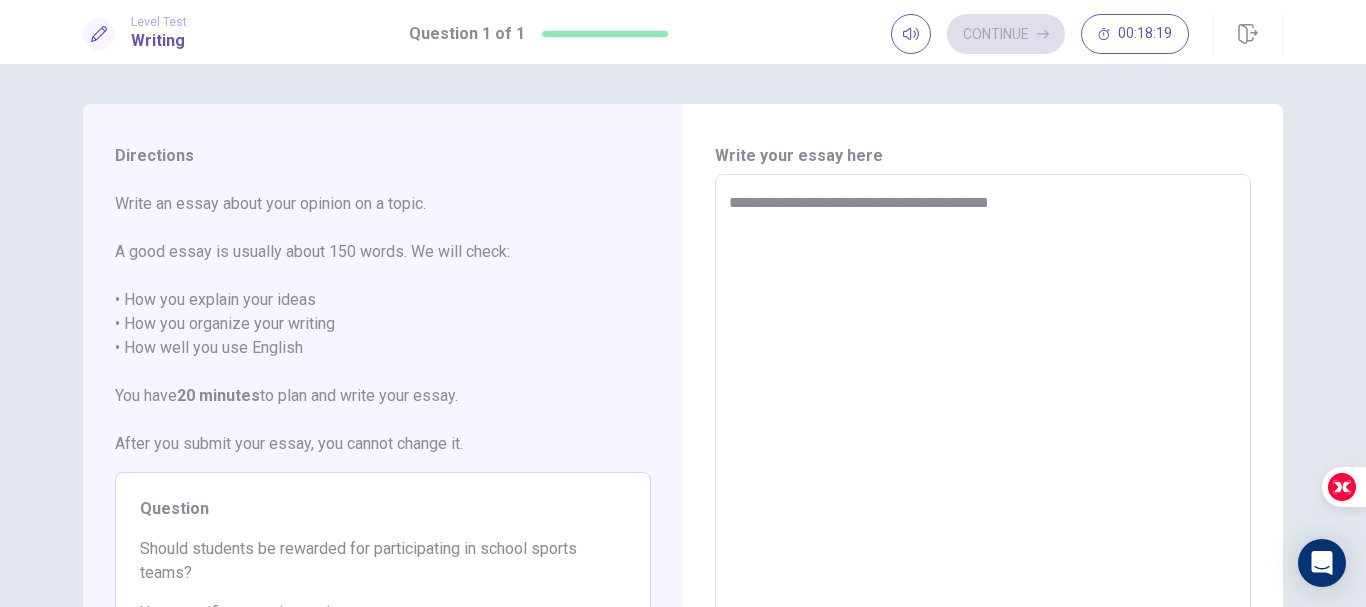 type on "*" 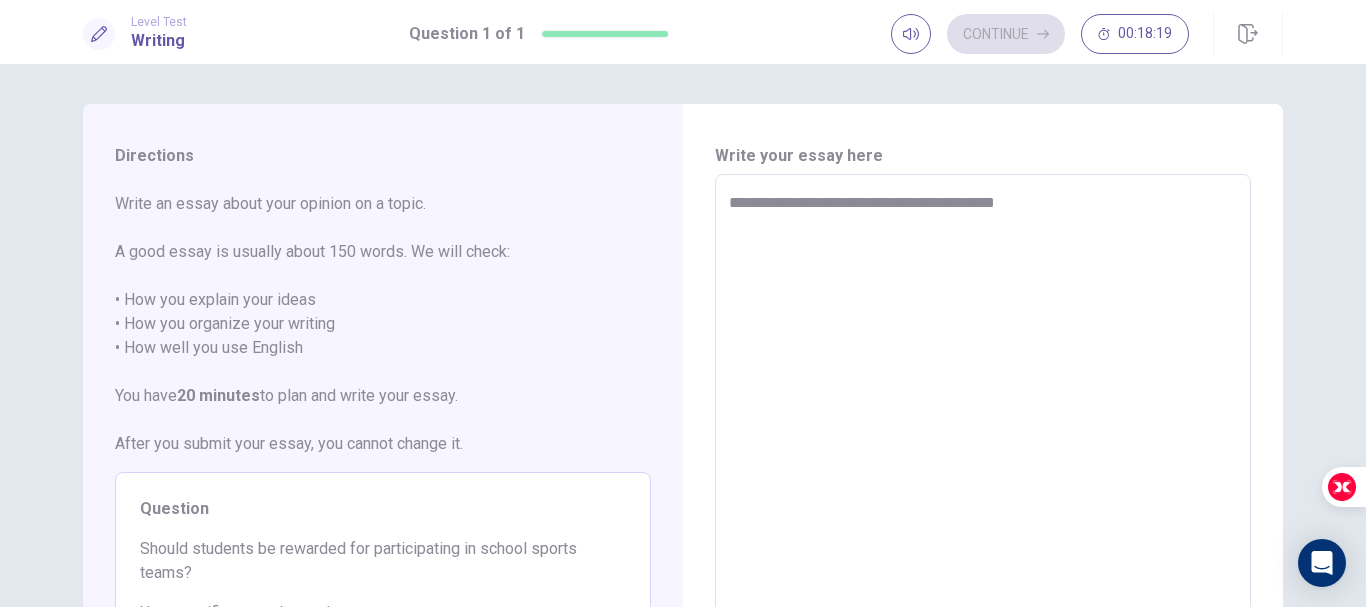 type on "**********" 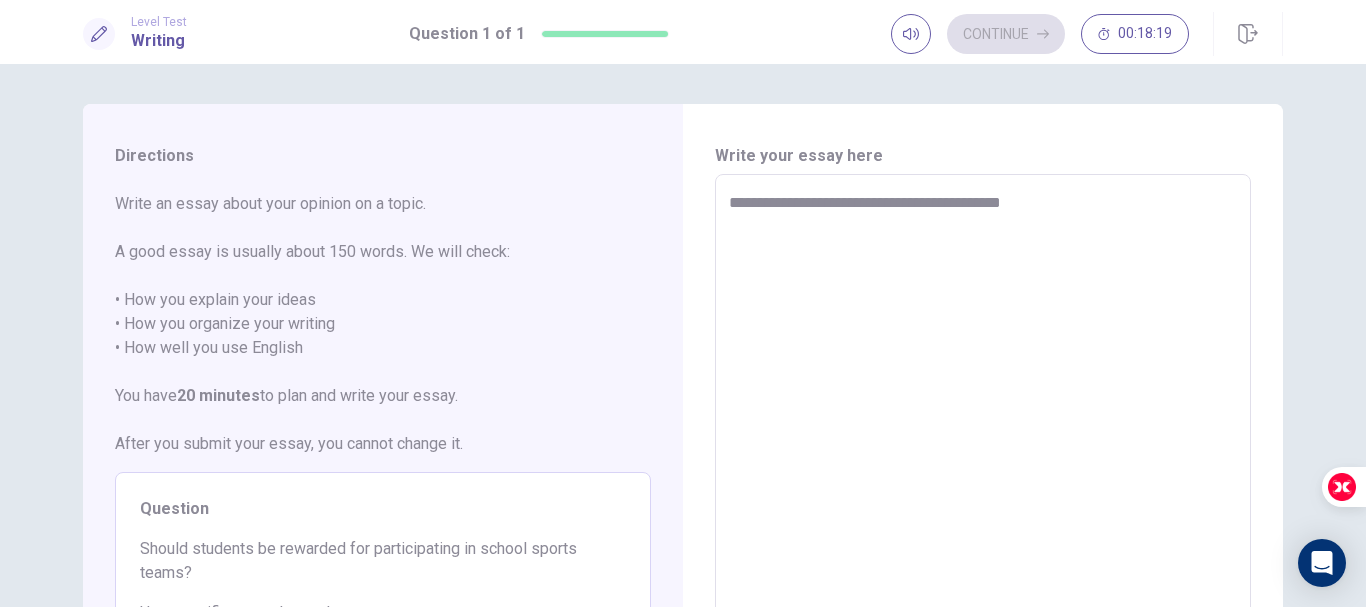 type on "*" 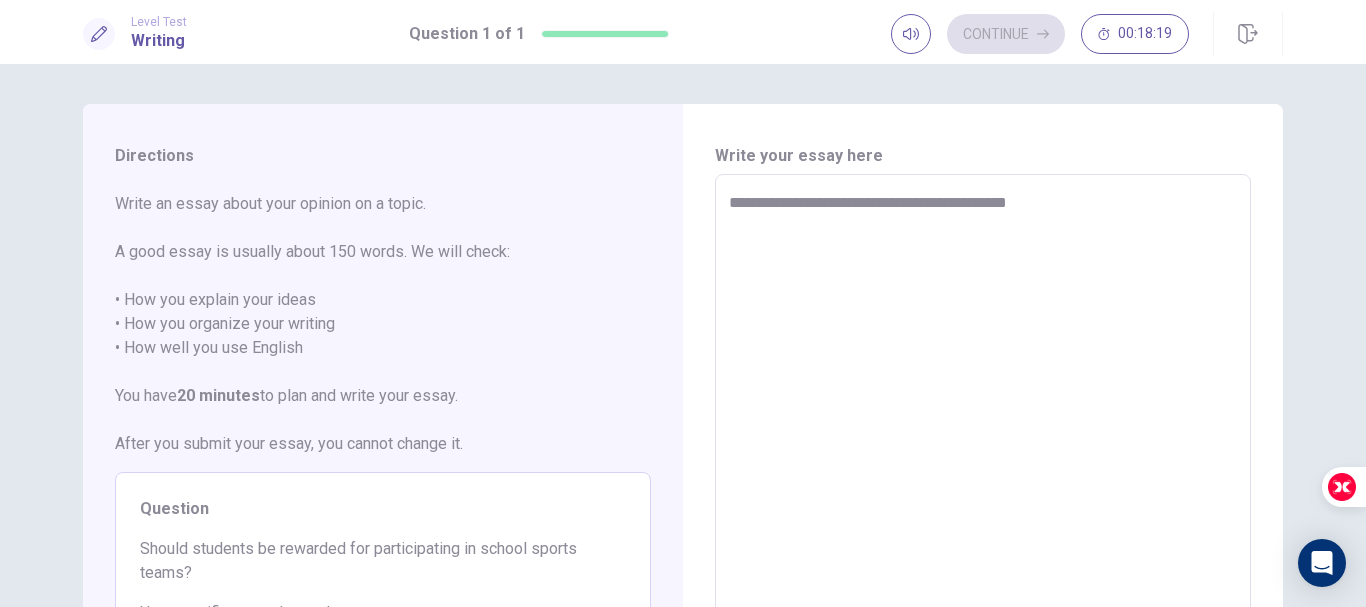 type on "*" 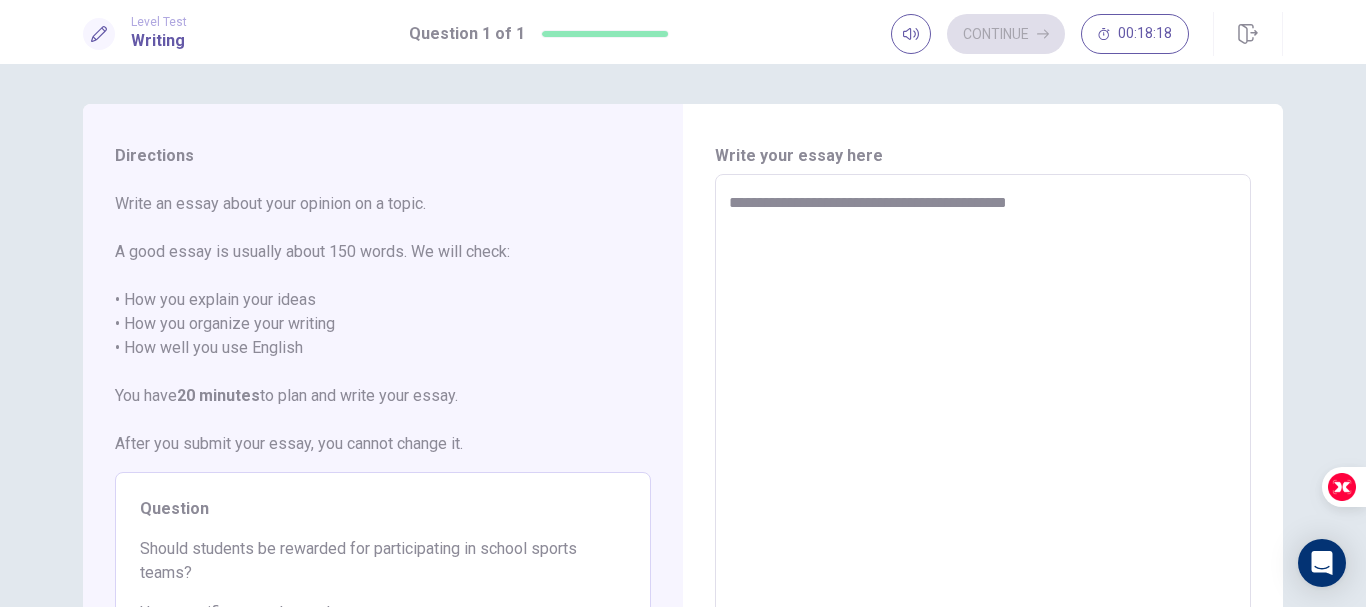 type on "**********" 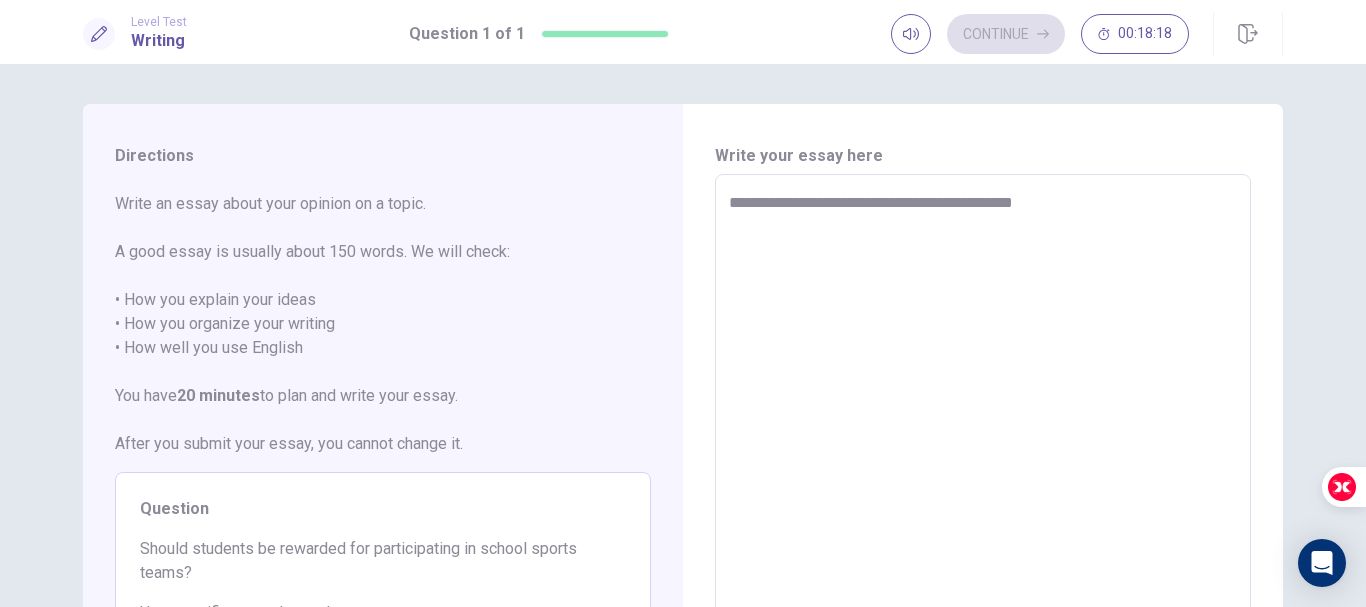 type on "*" 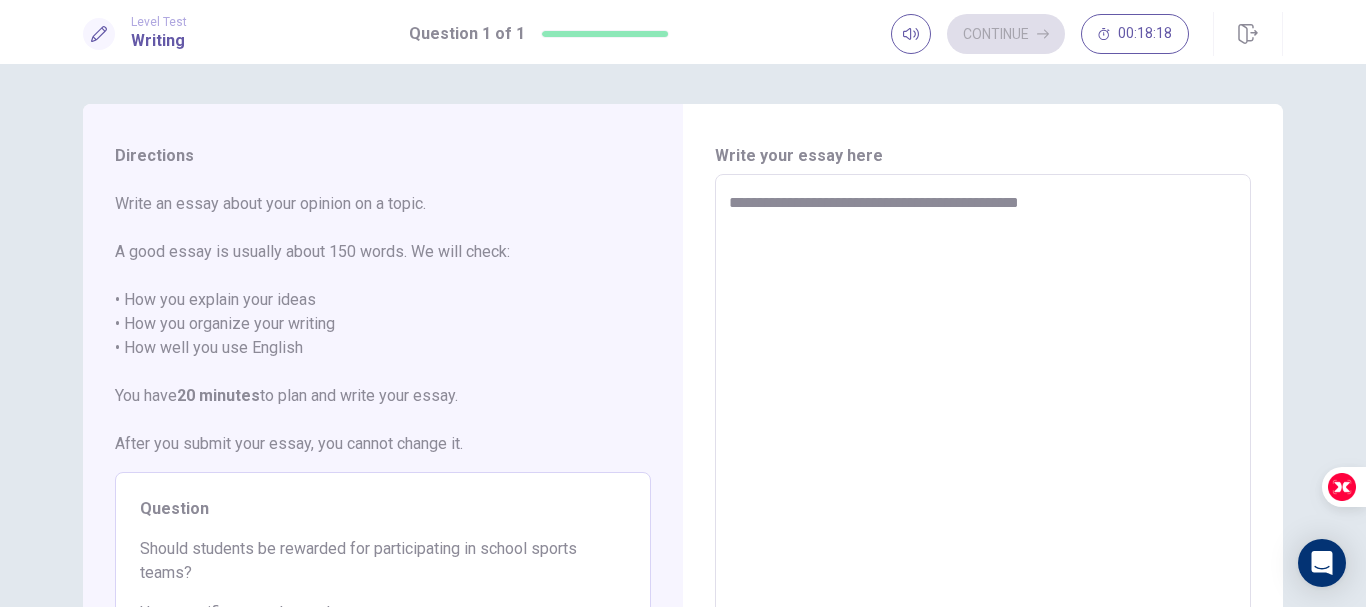 type on "*" 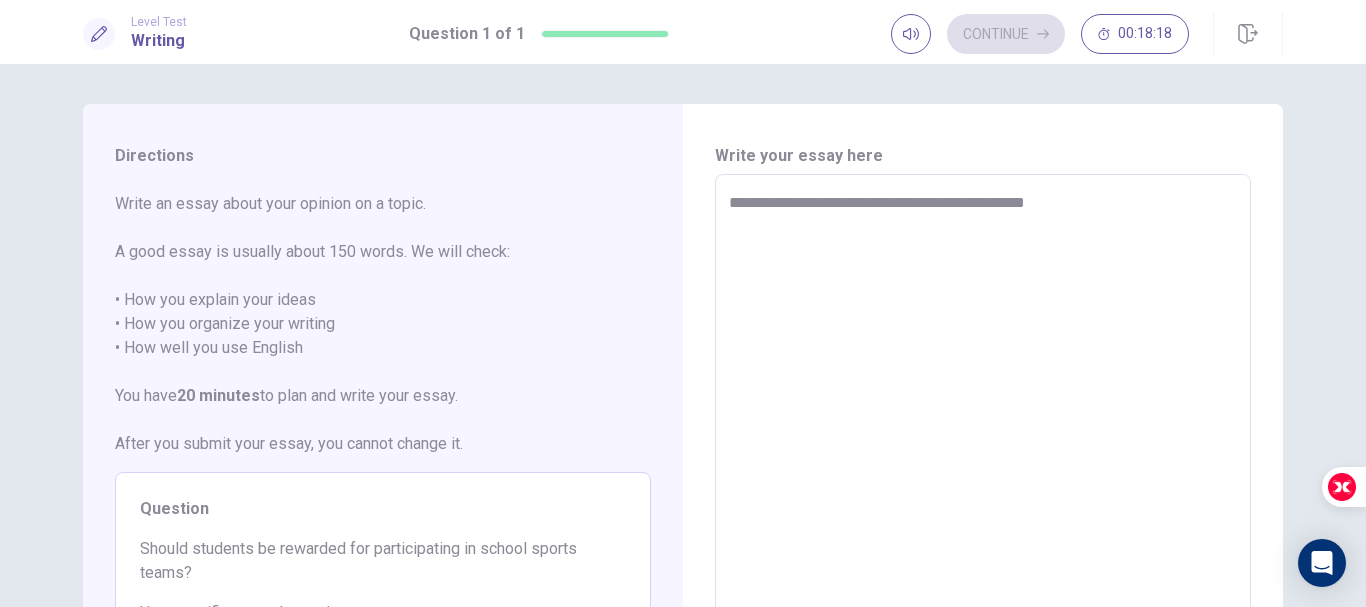 type on "*" 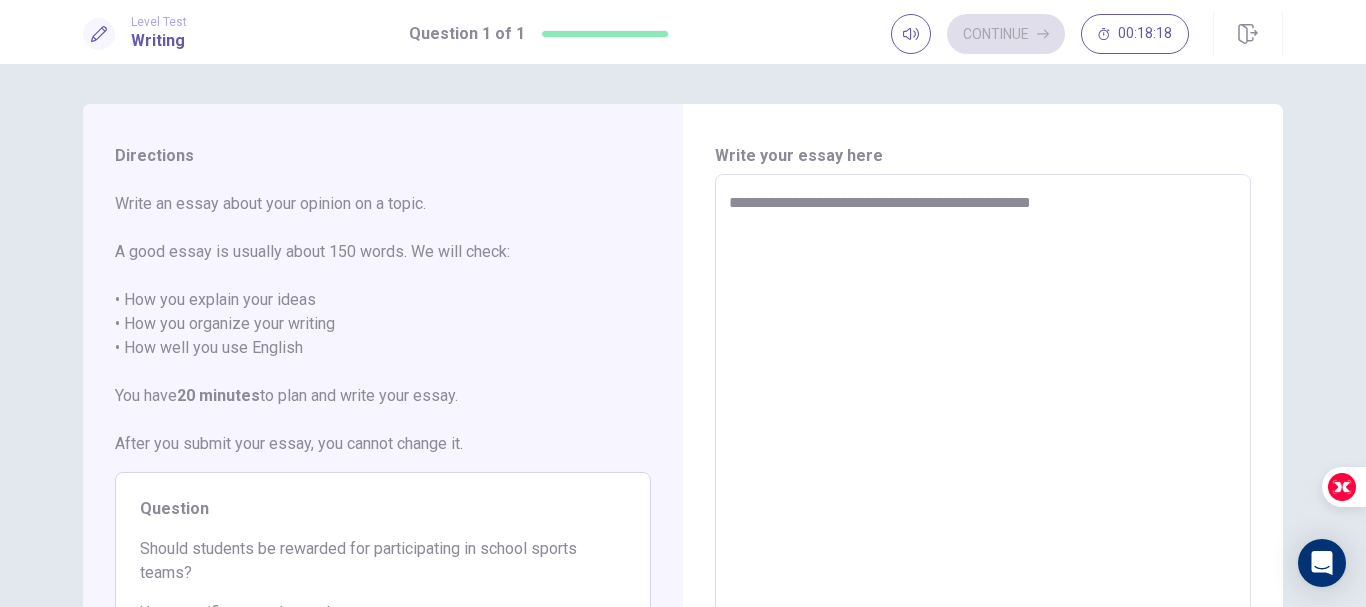 type on "*" 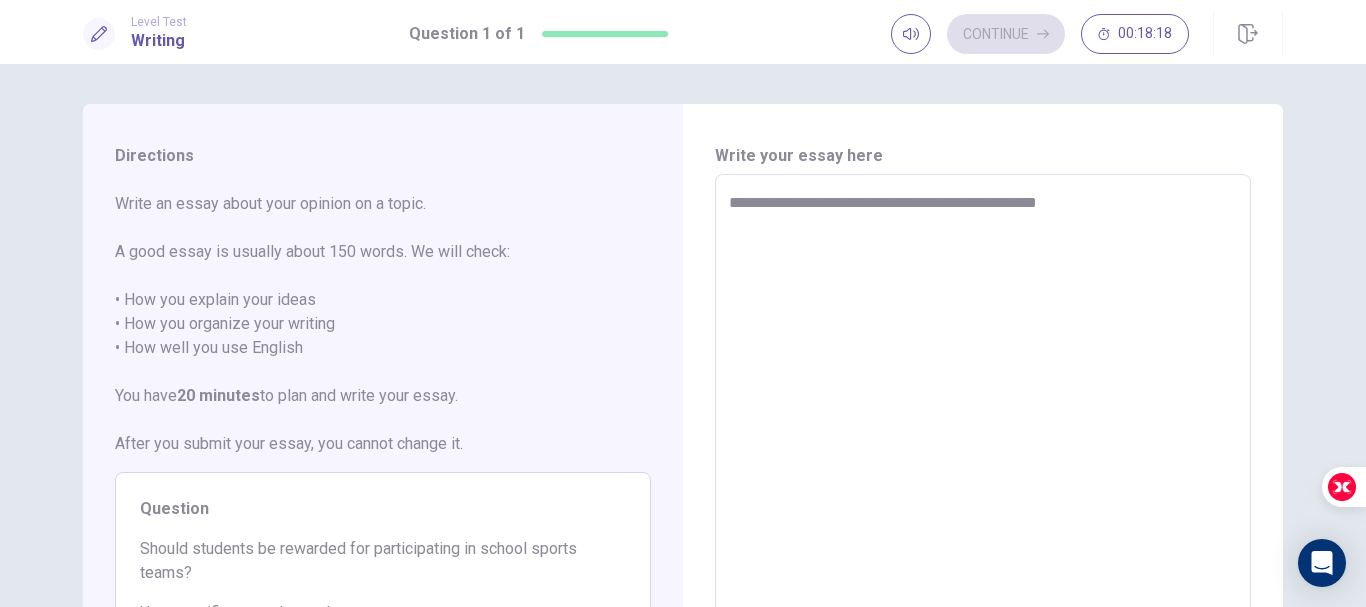 type on "*" 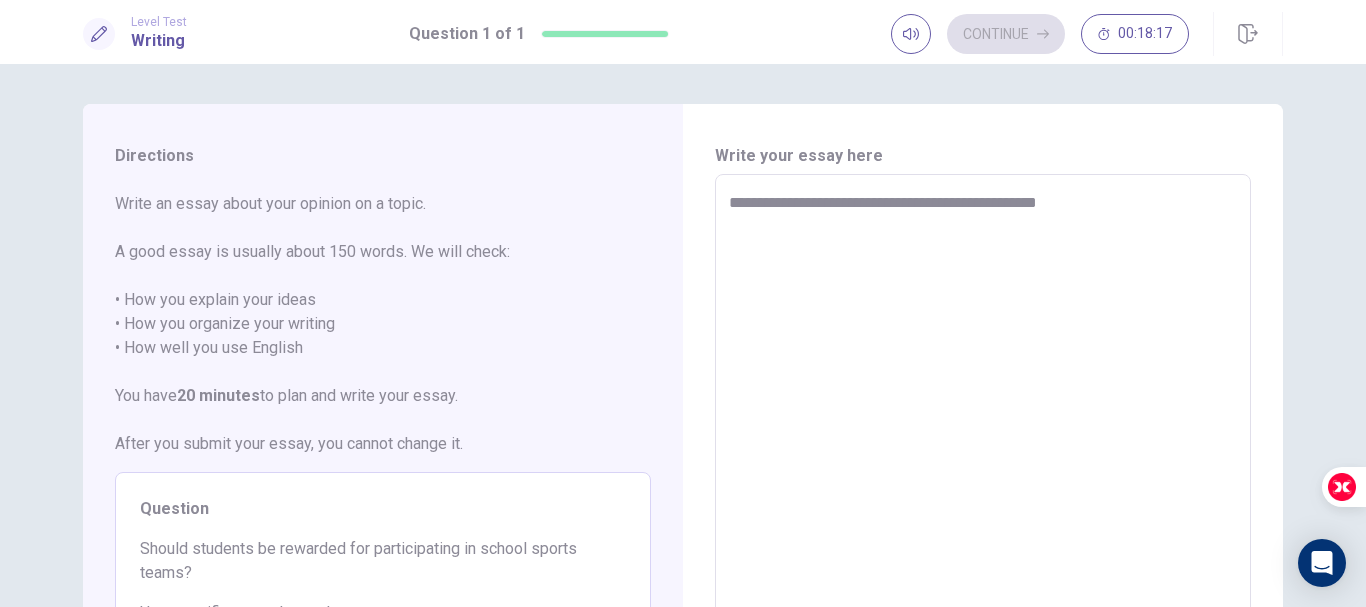 type on "**********" 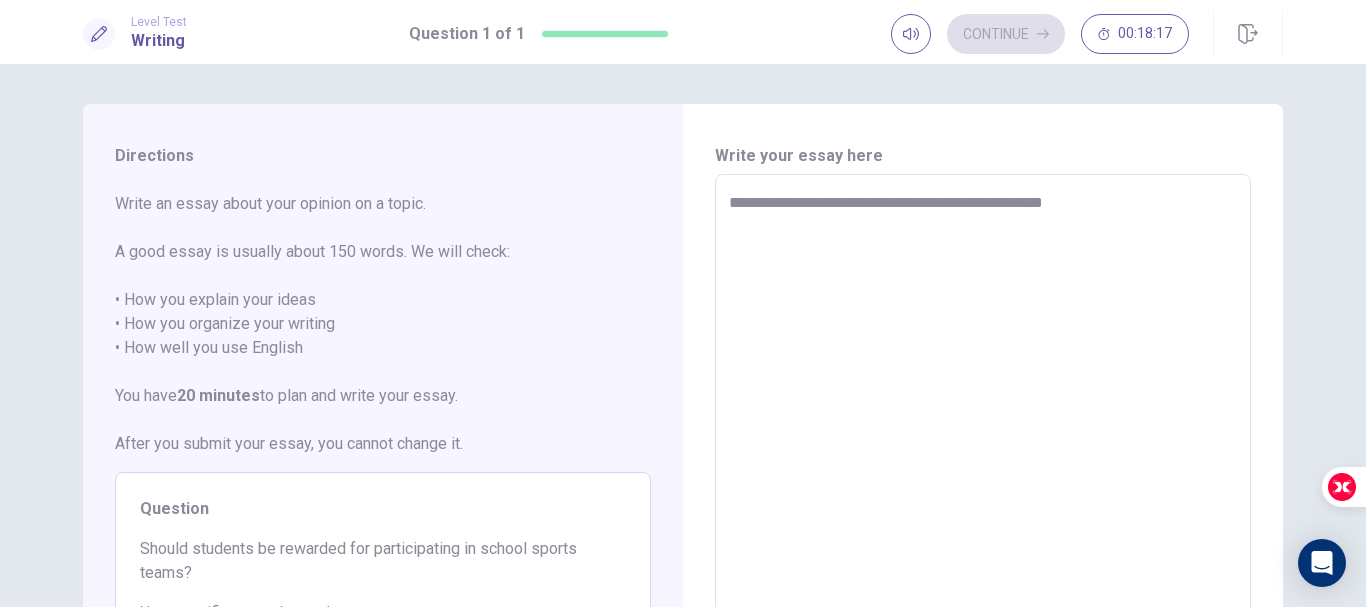 type on "*" 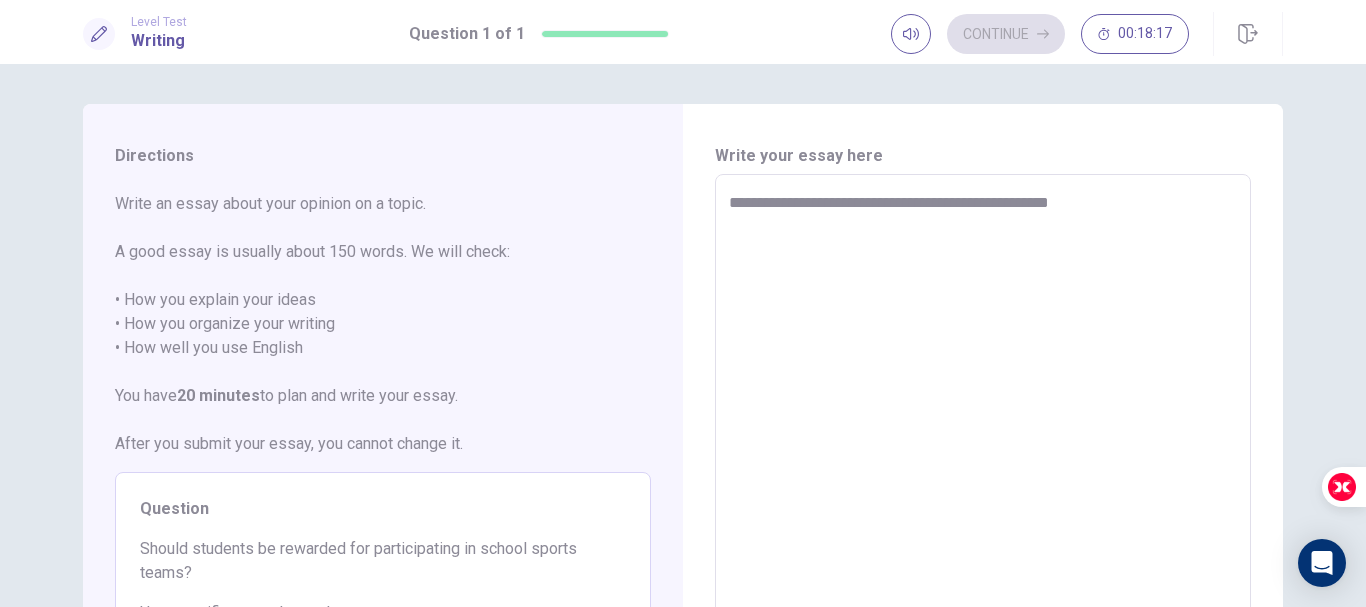 type on "*" 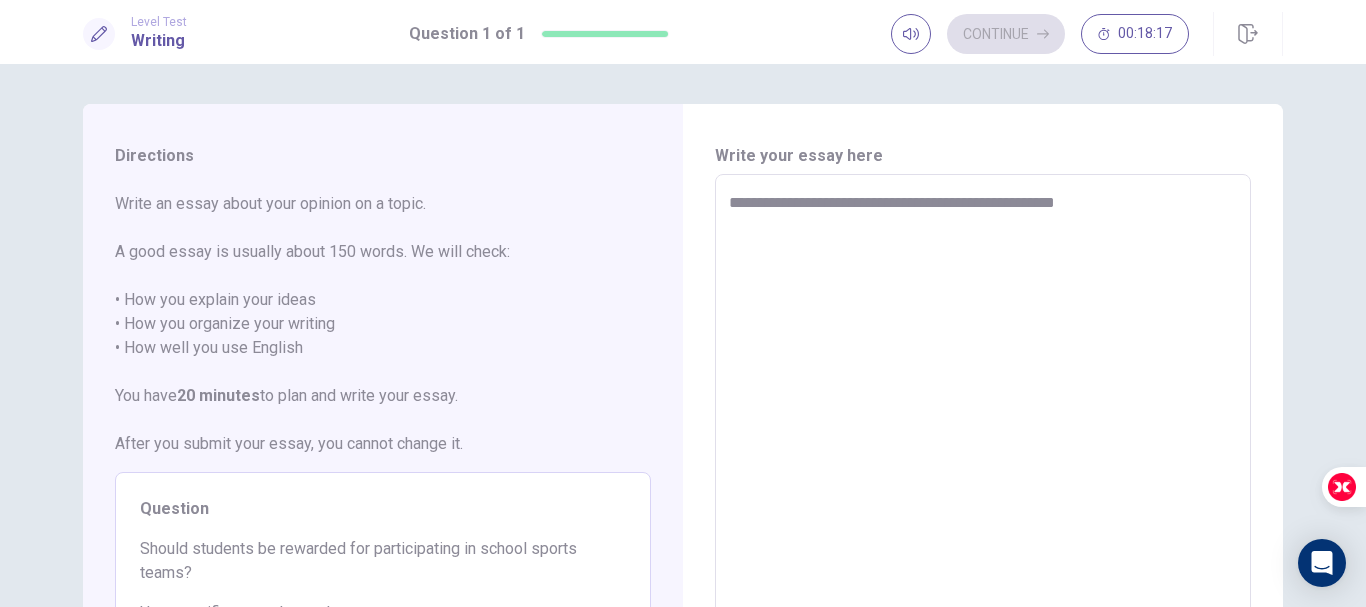 type on "*" 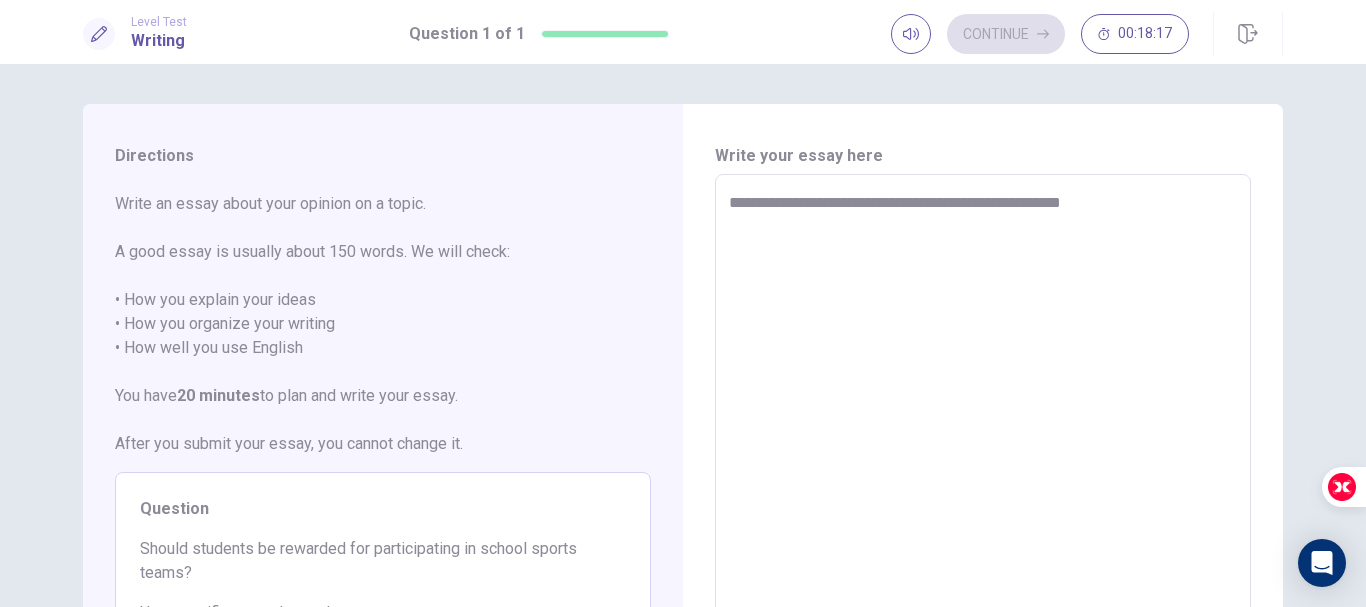 type on "*" 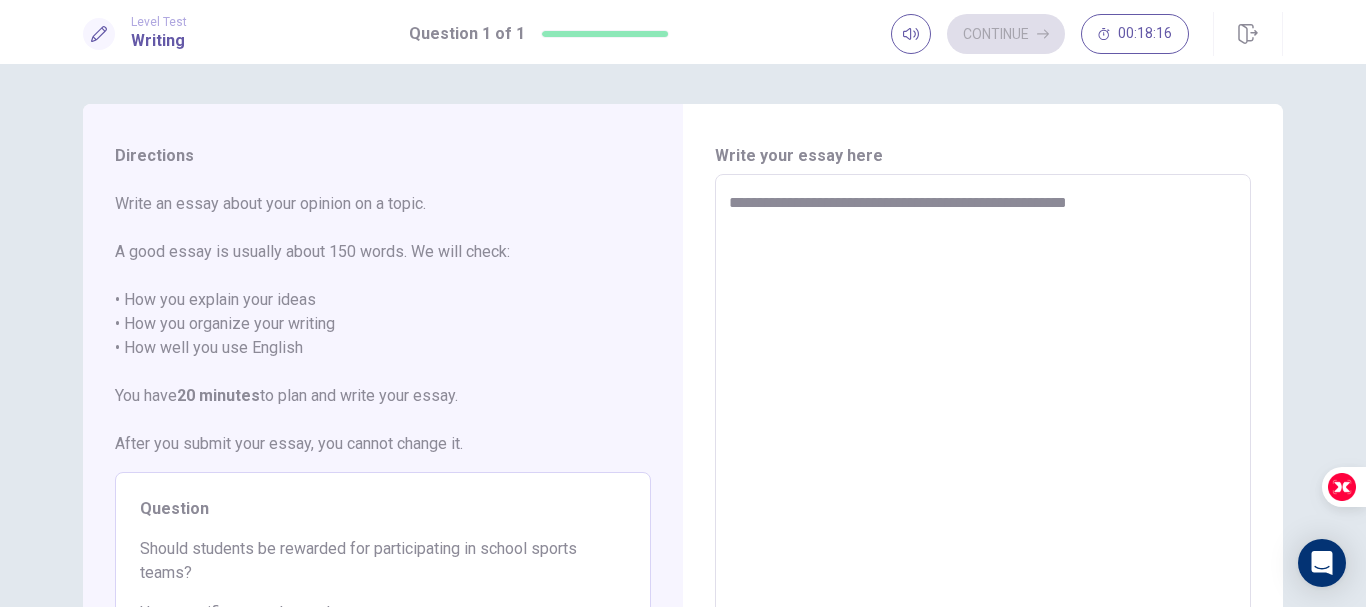 type on "*" 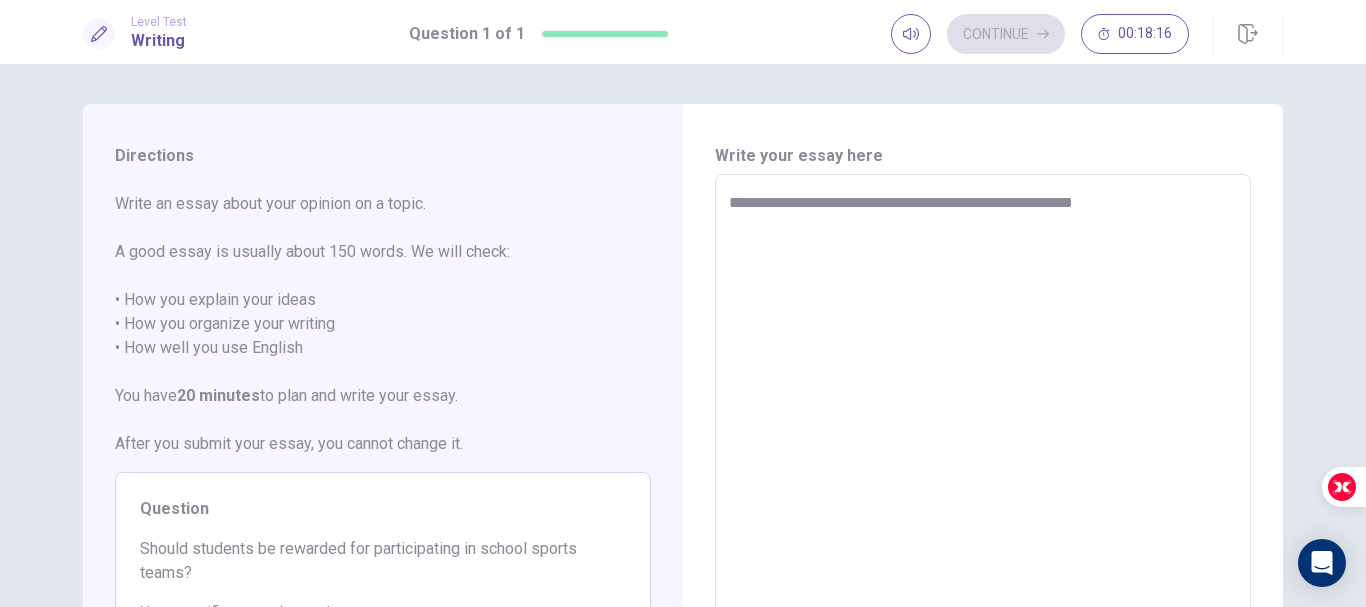 type on "*" 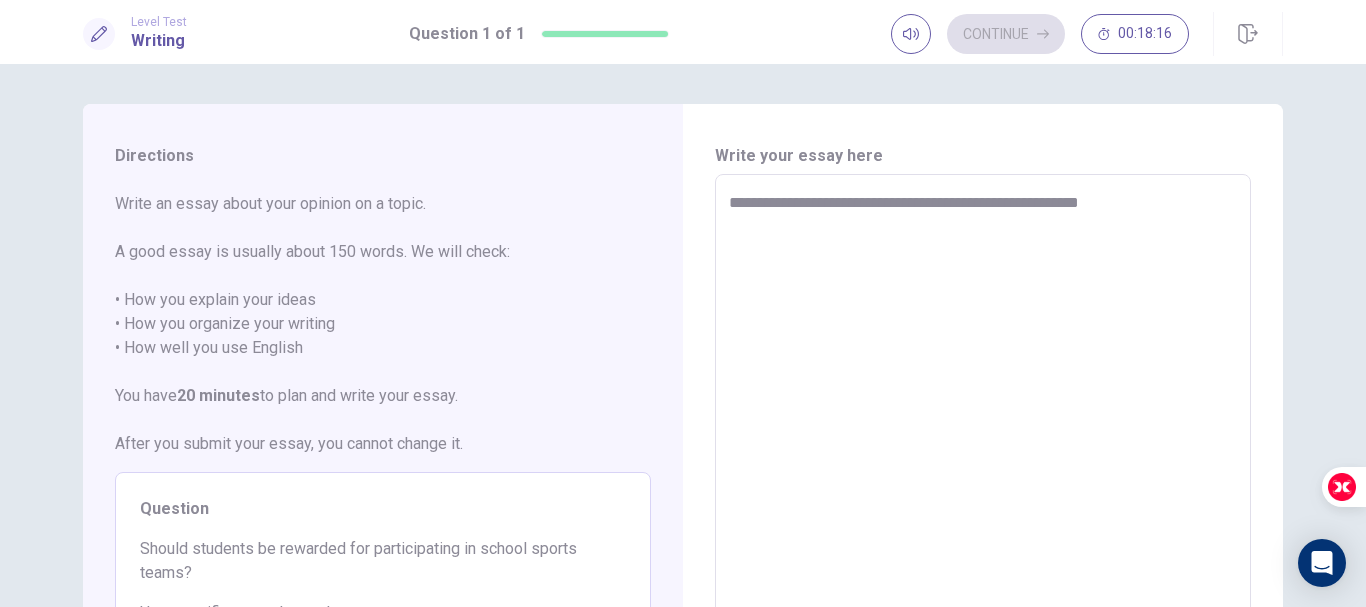 type on "**********" 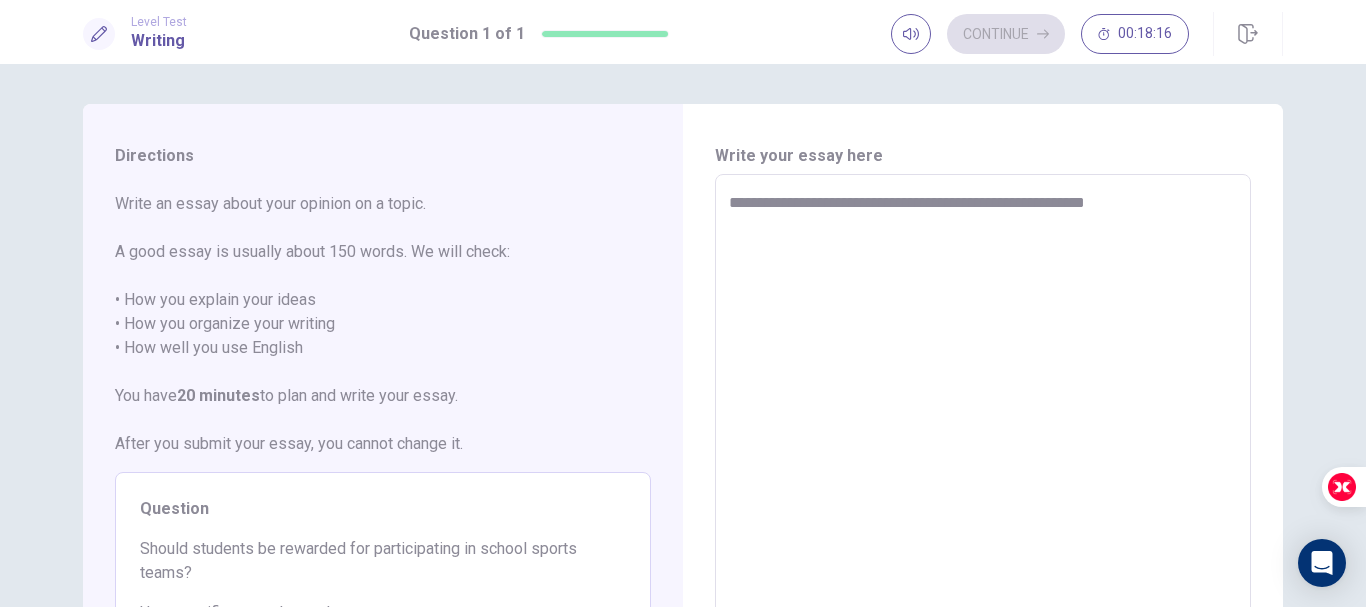 type on "*" 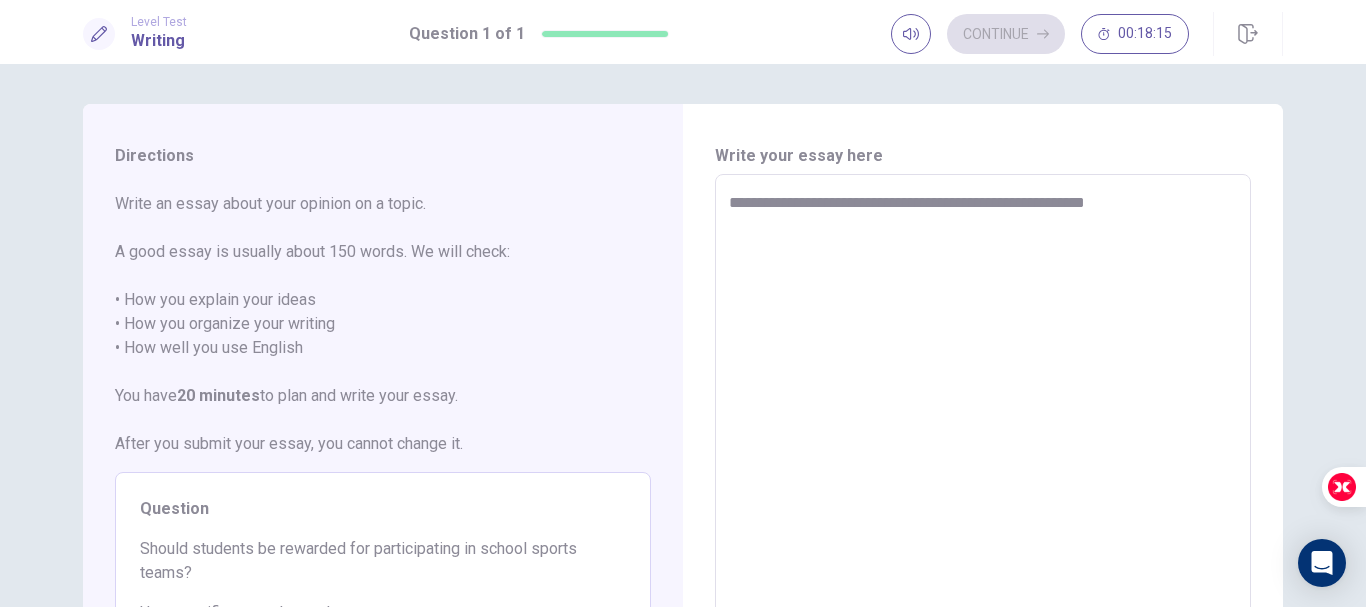 type on "**********" 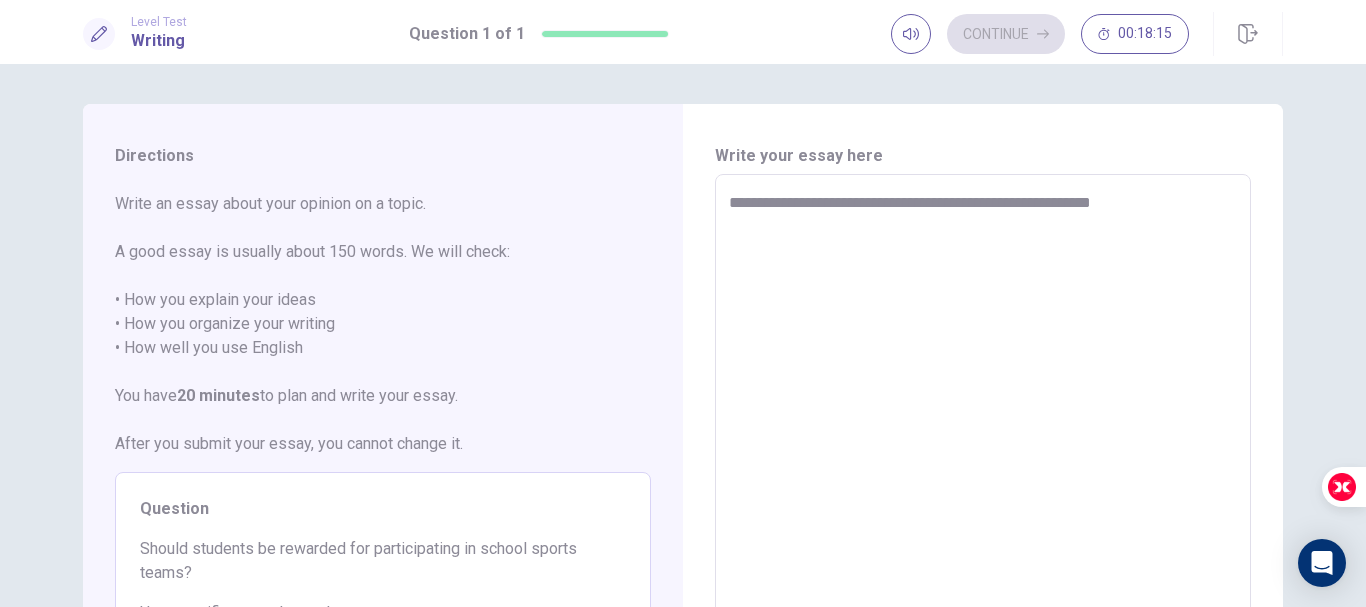 type on "*" 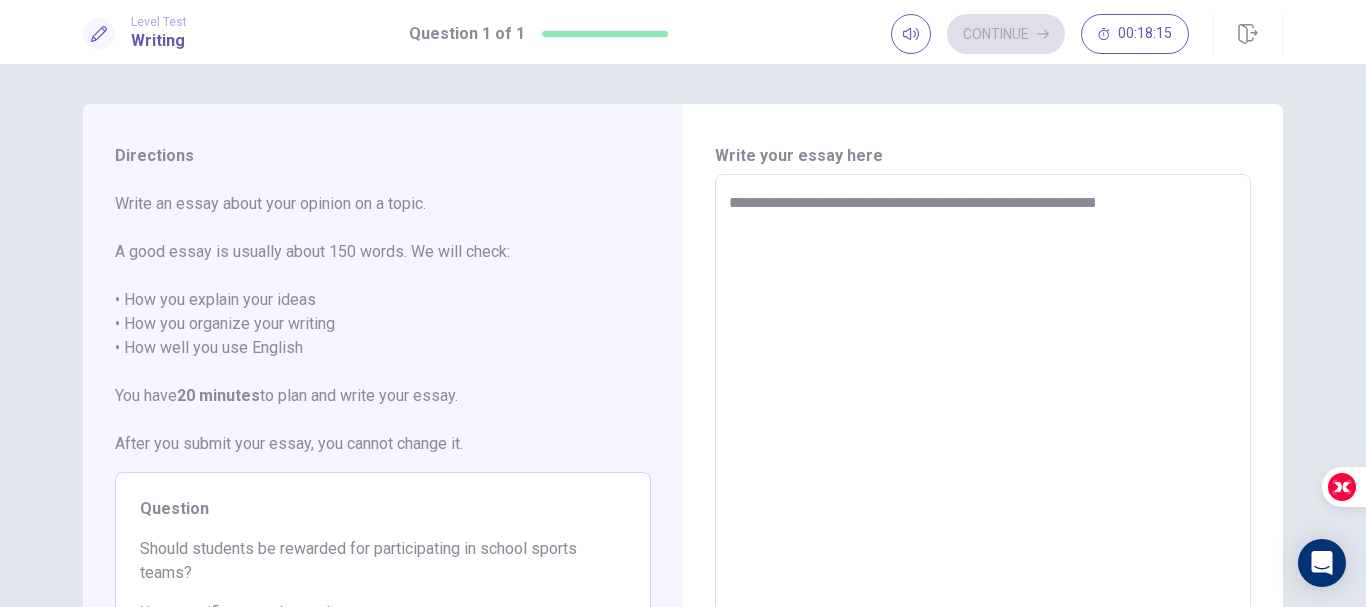 type on "*" 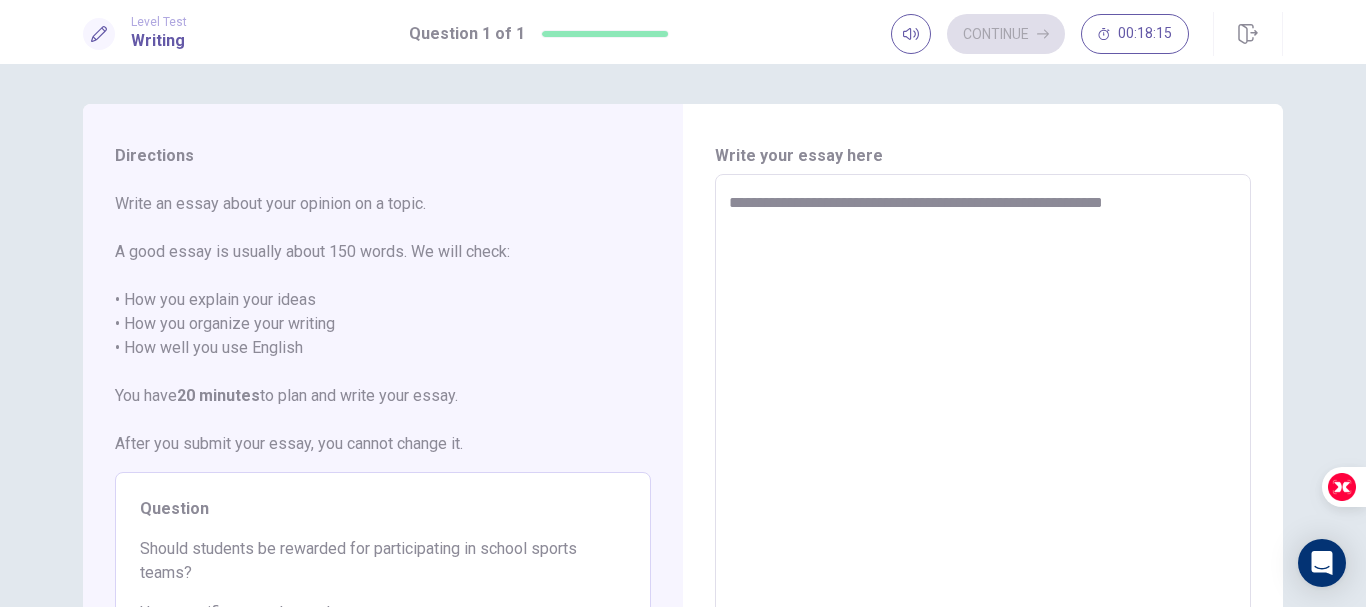 type on "*" 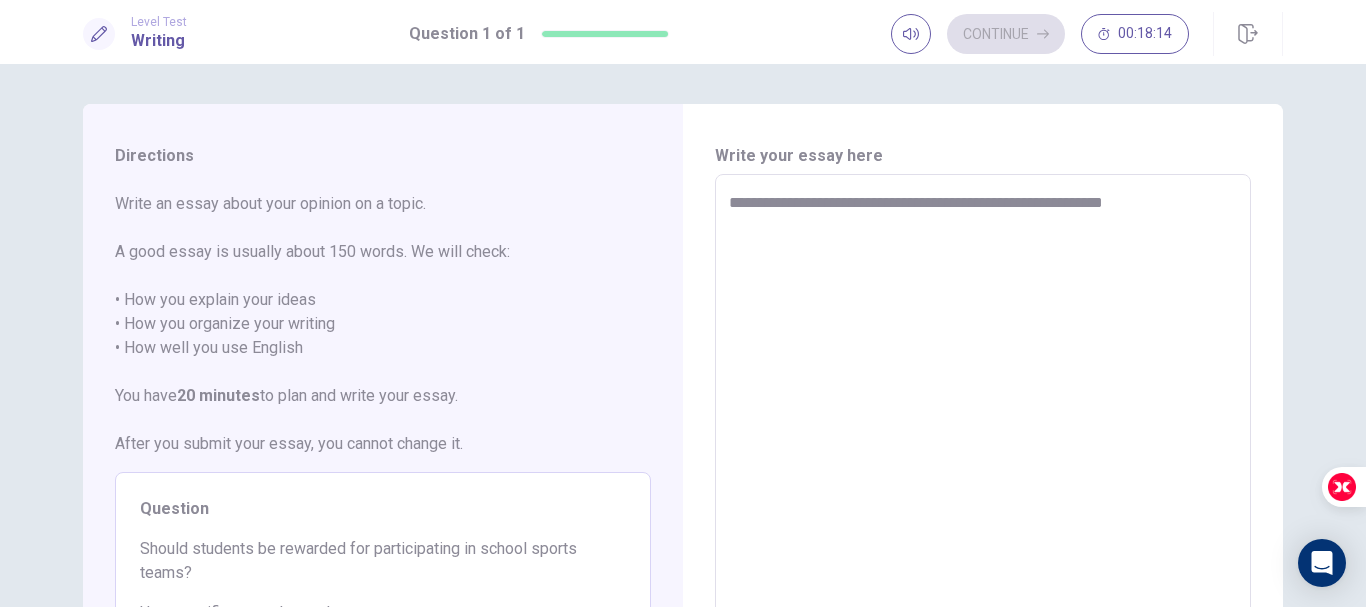 type on "**********" 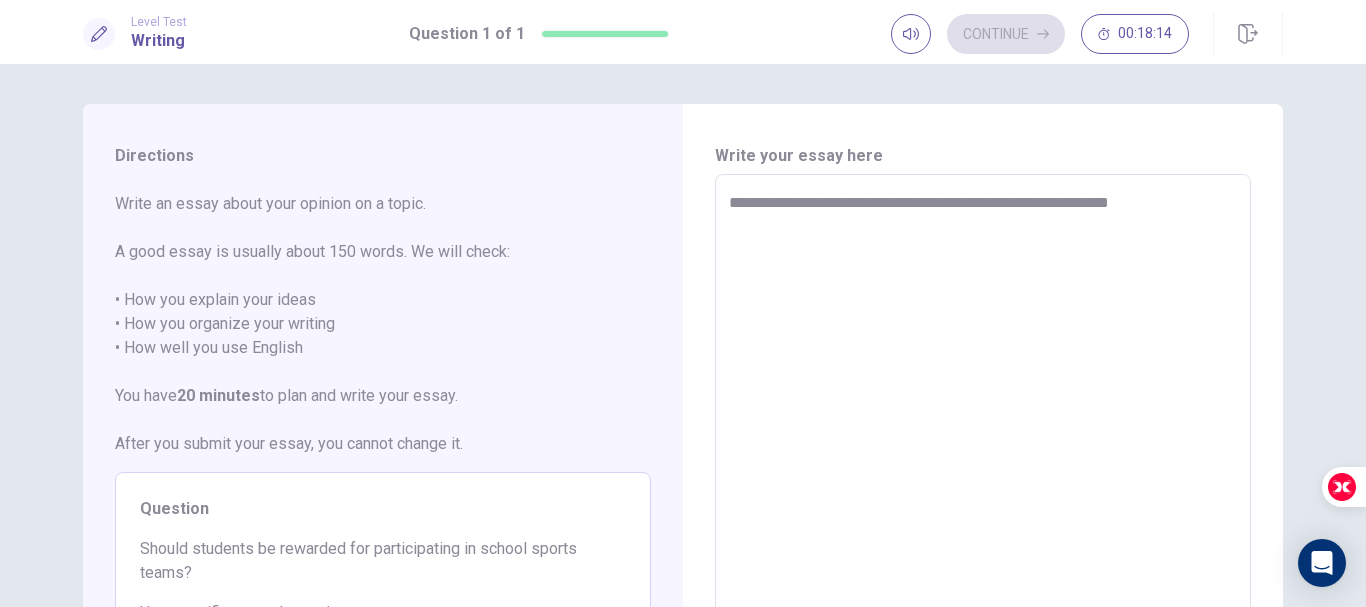 type on "*" 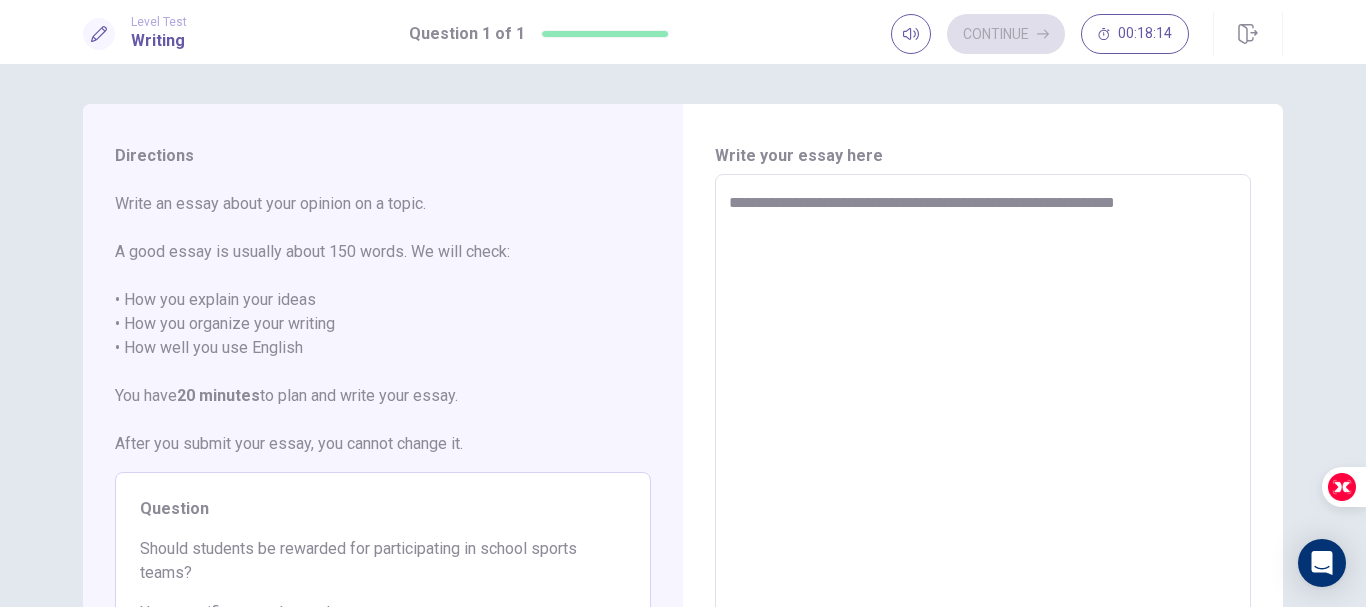 type on "*" 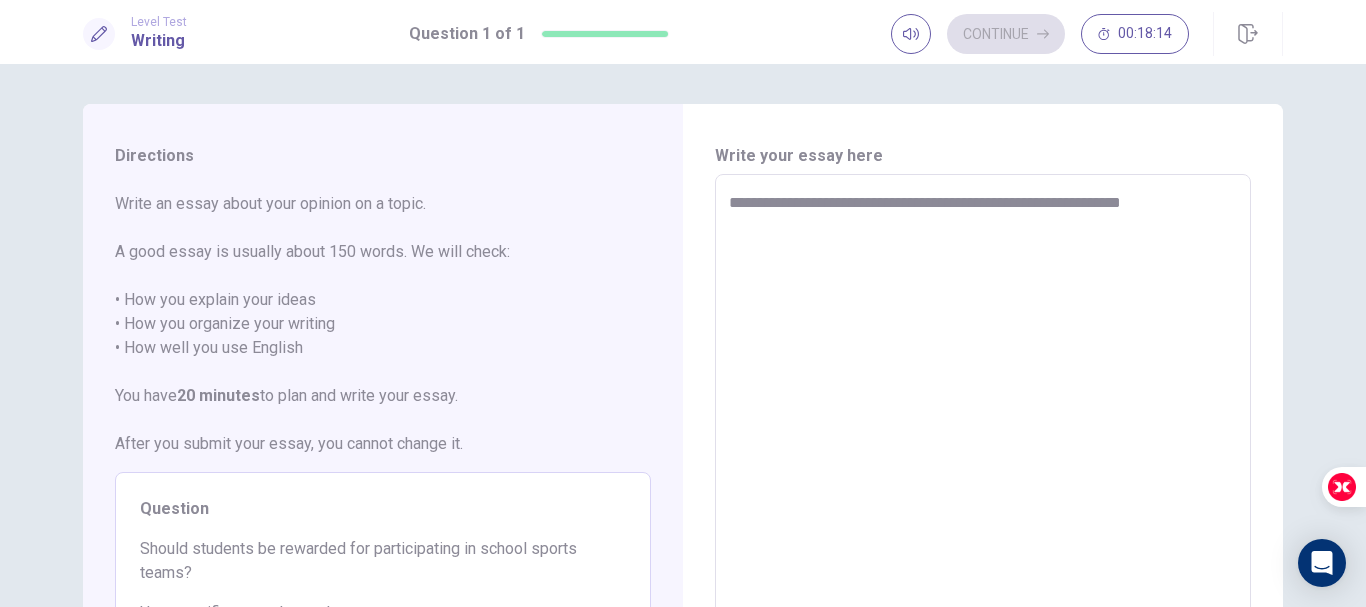 type on "*" 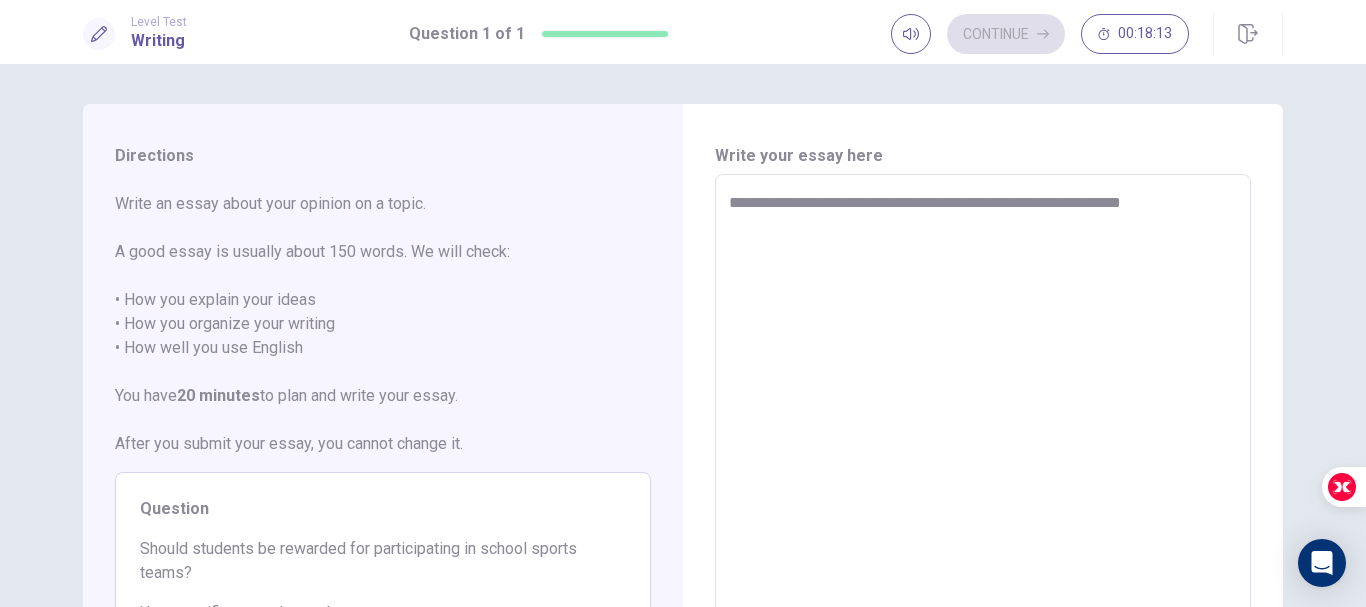 type on "**********" 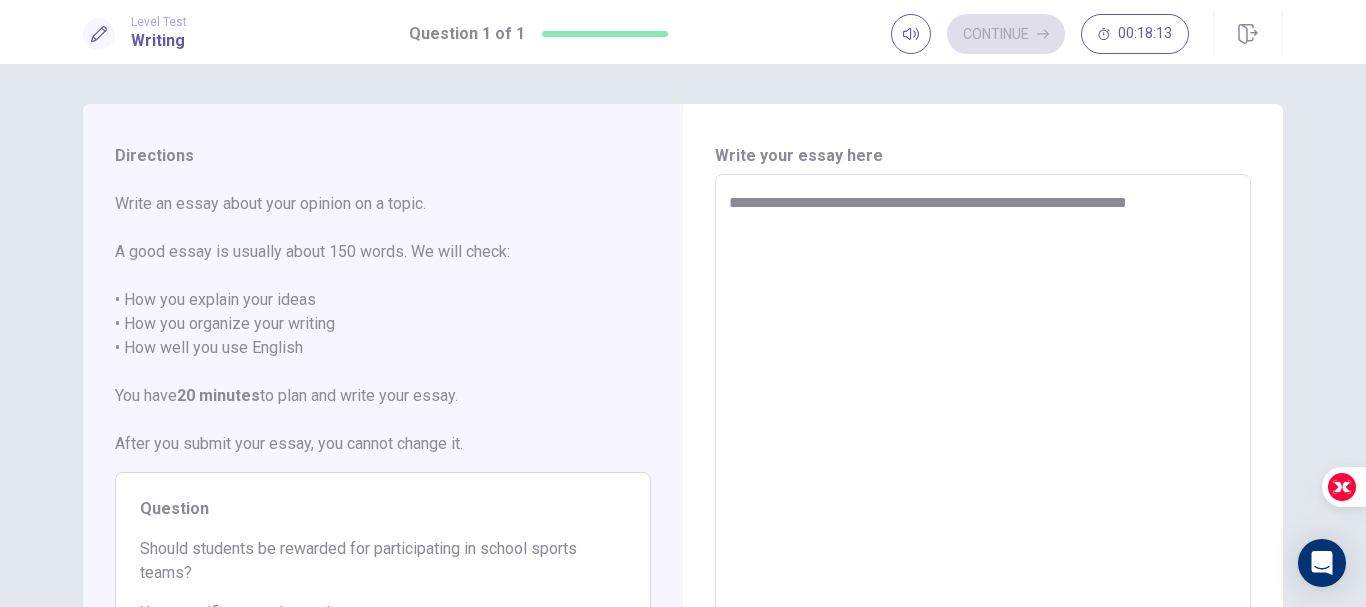 type on "*" 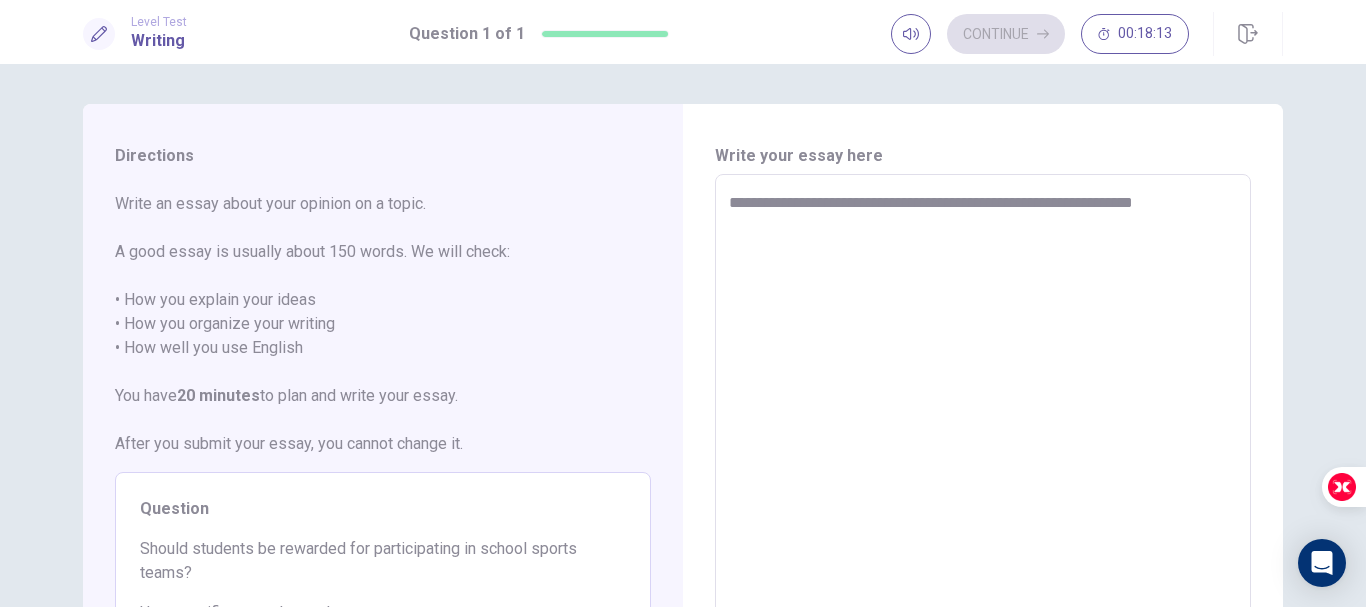 type on "*" 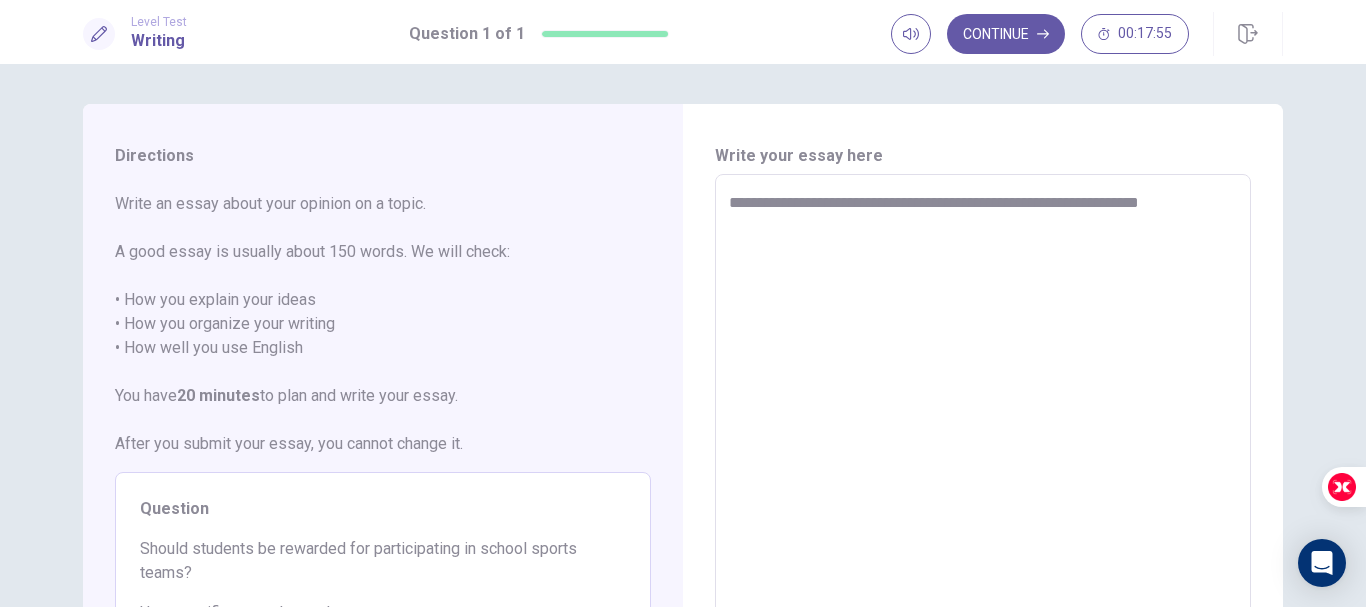 type on "*" 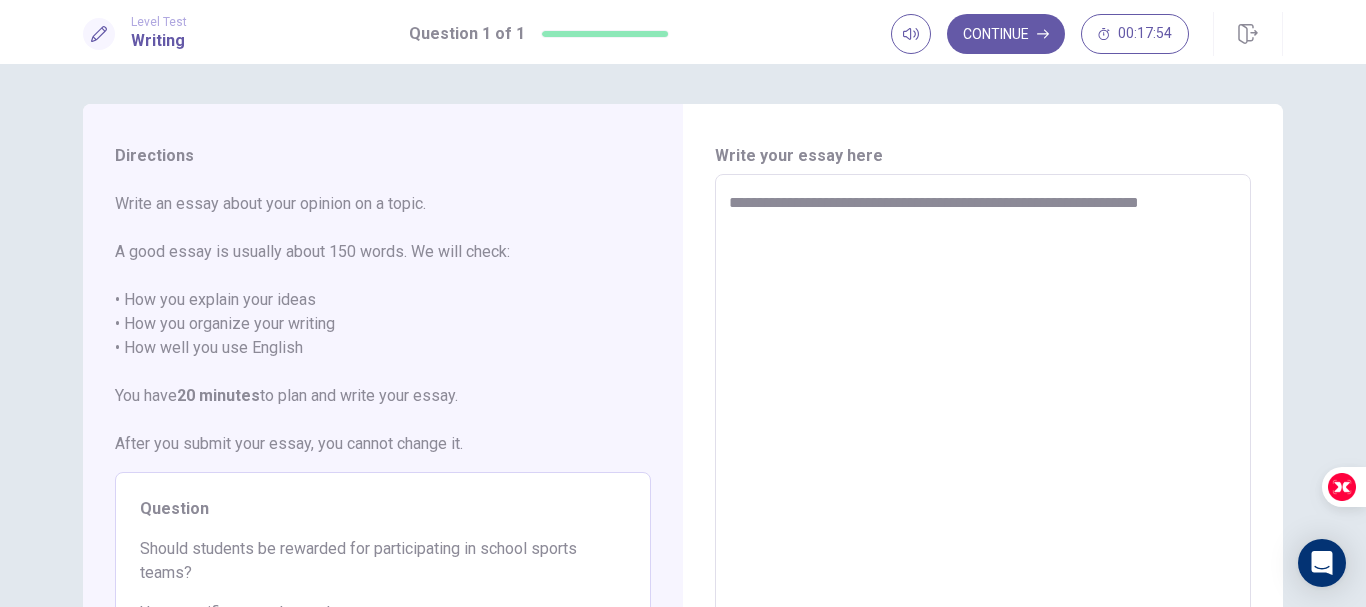 type on "**********" 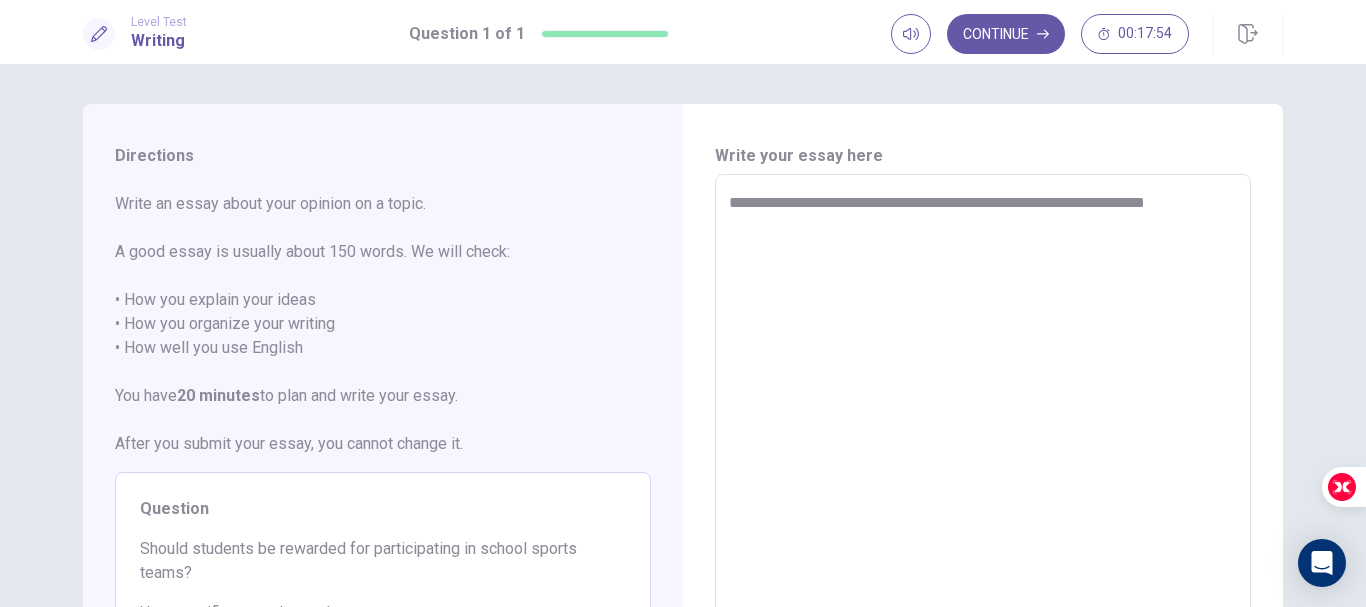 type on "*" 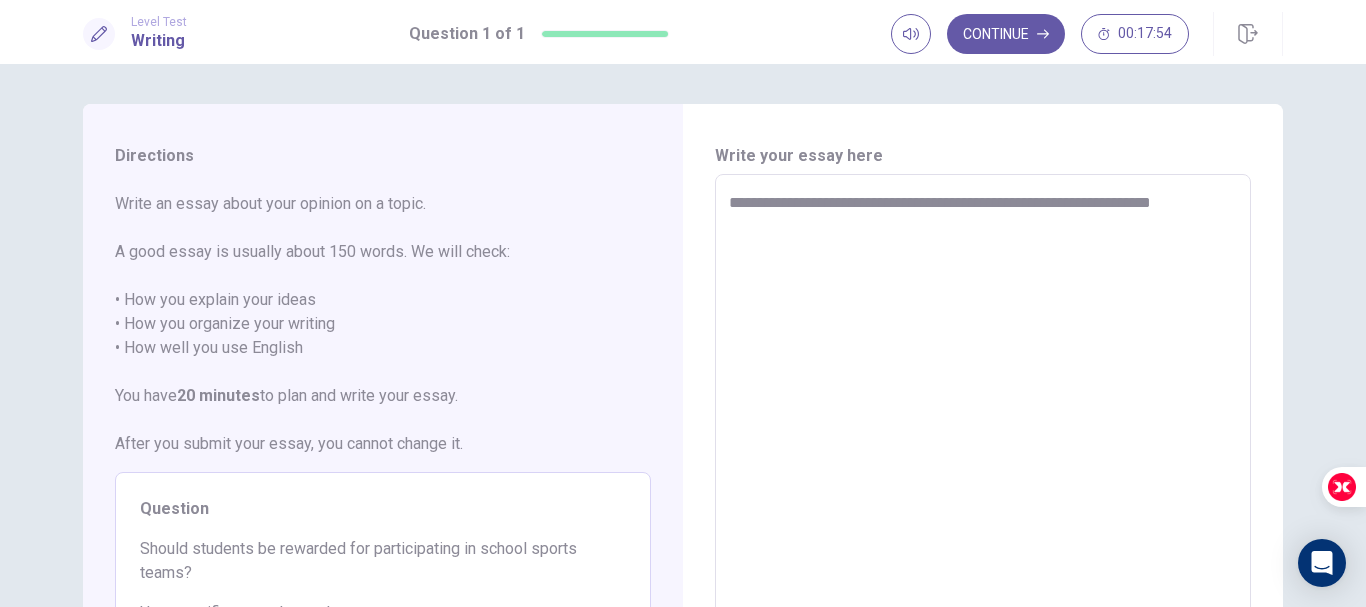 type on "*" 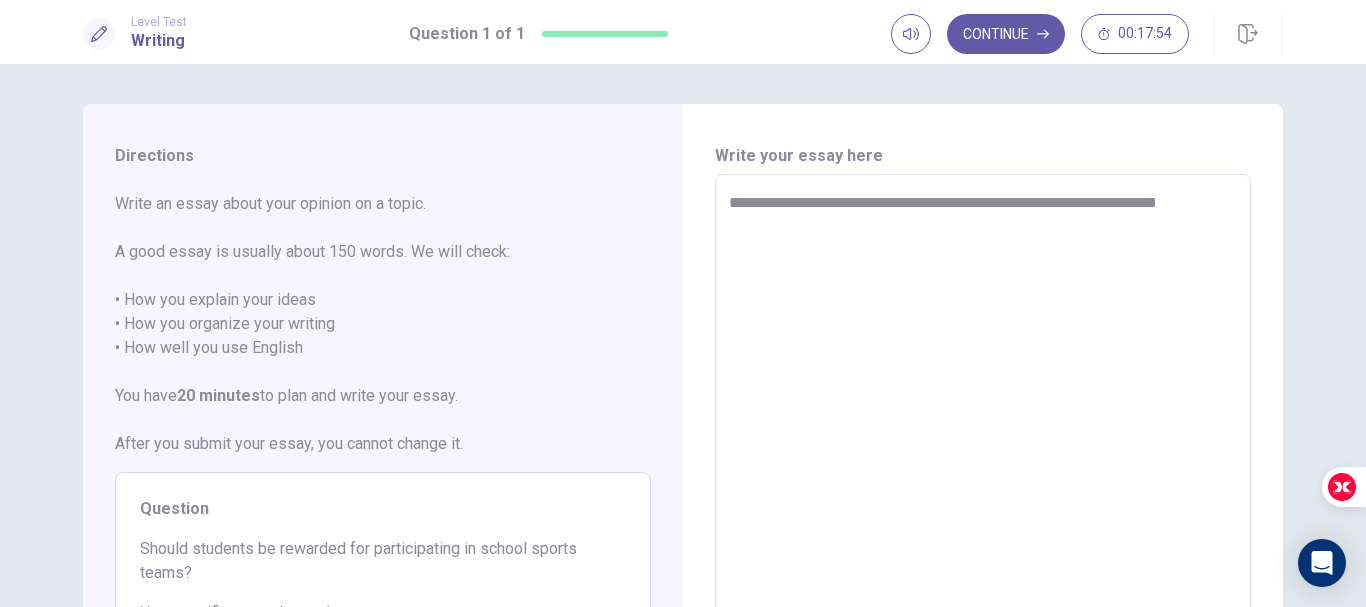 type on "*" 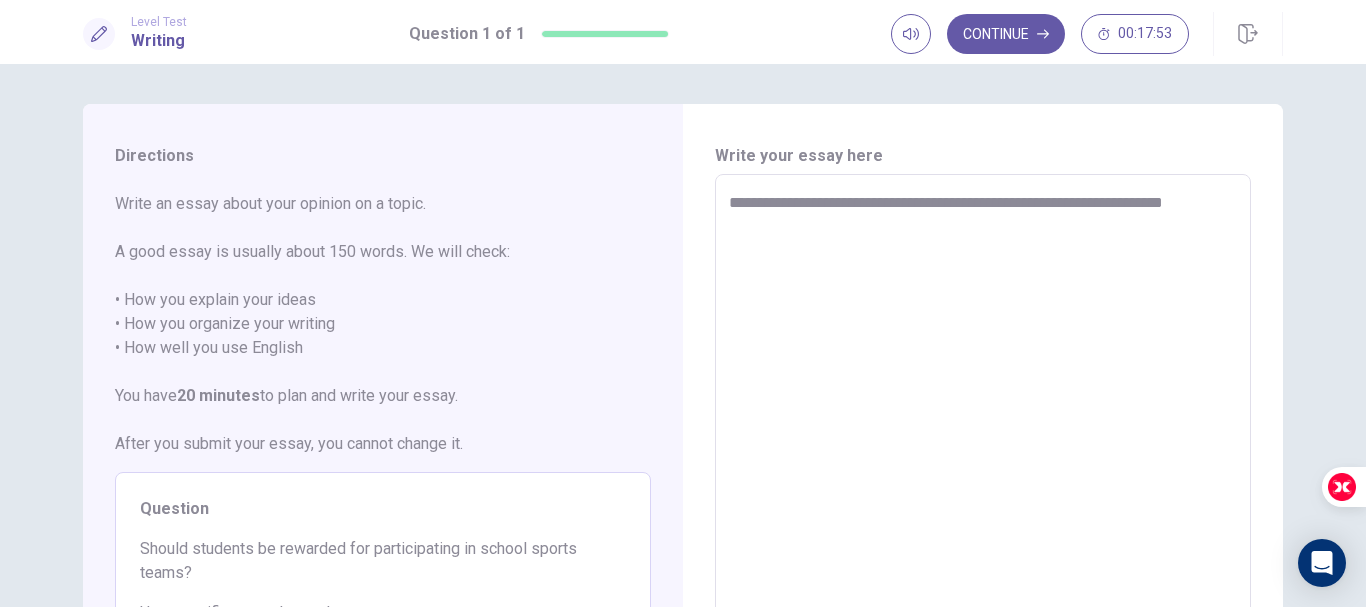type on "*" 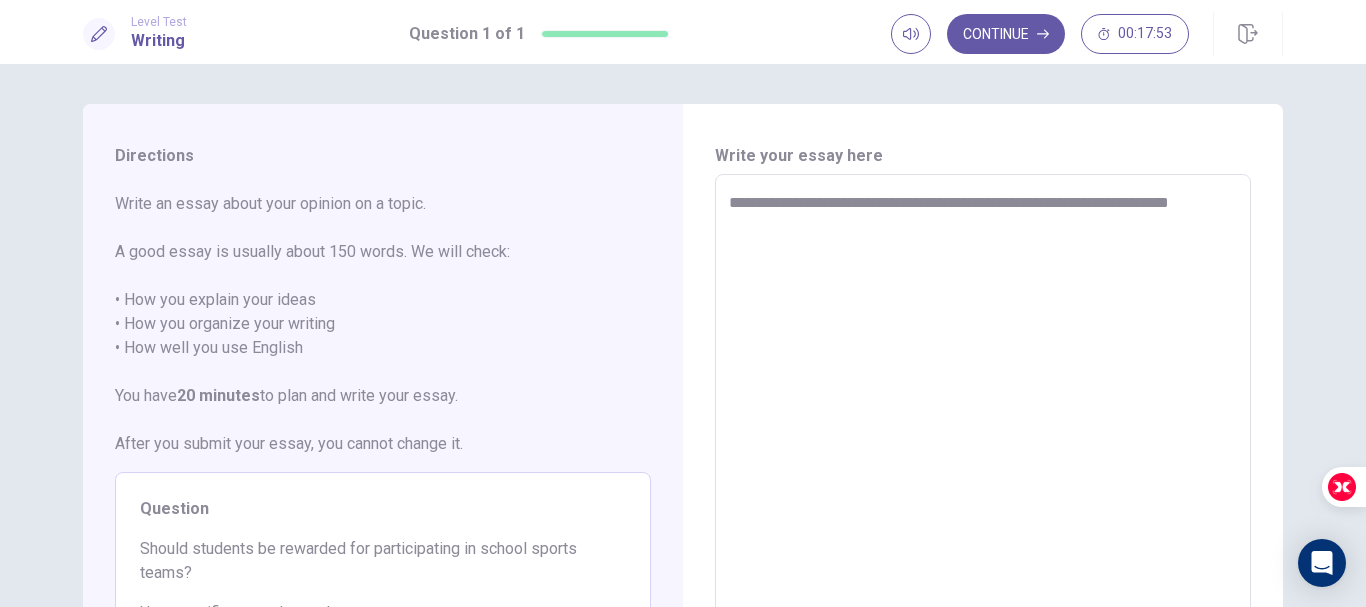 type on "*" 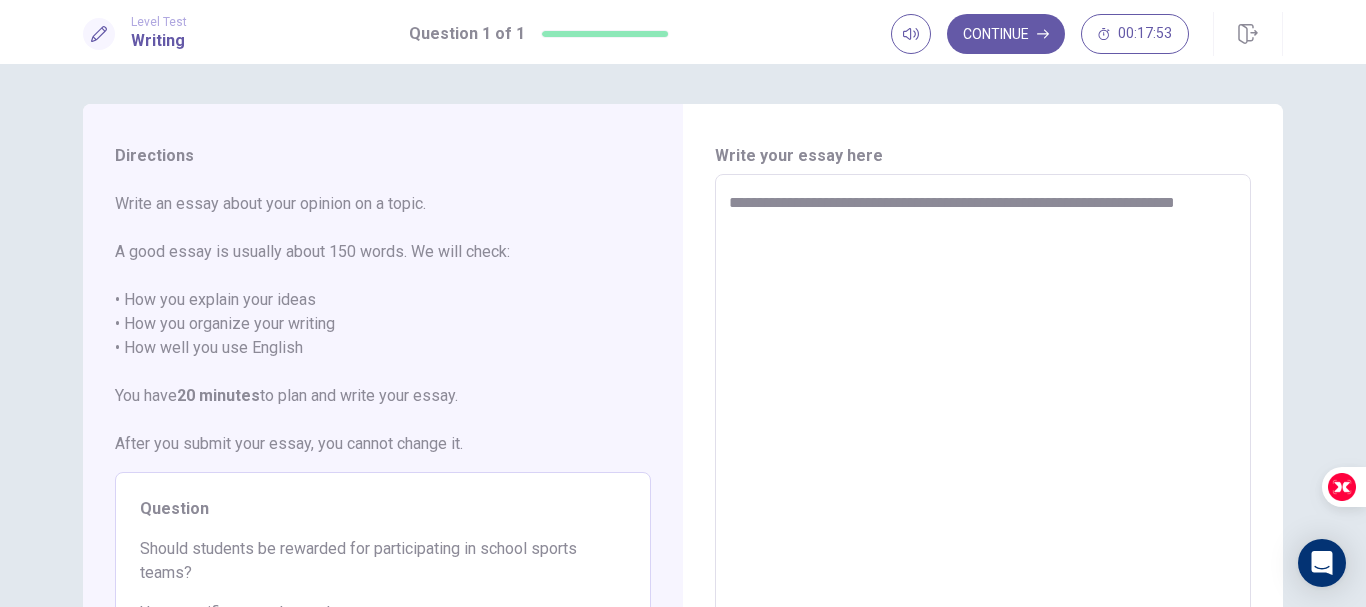 type on "*" 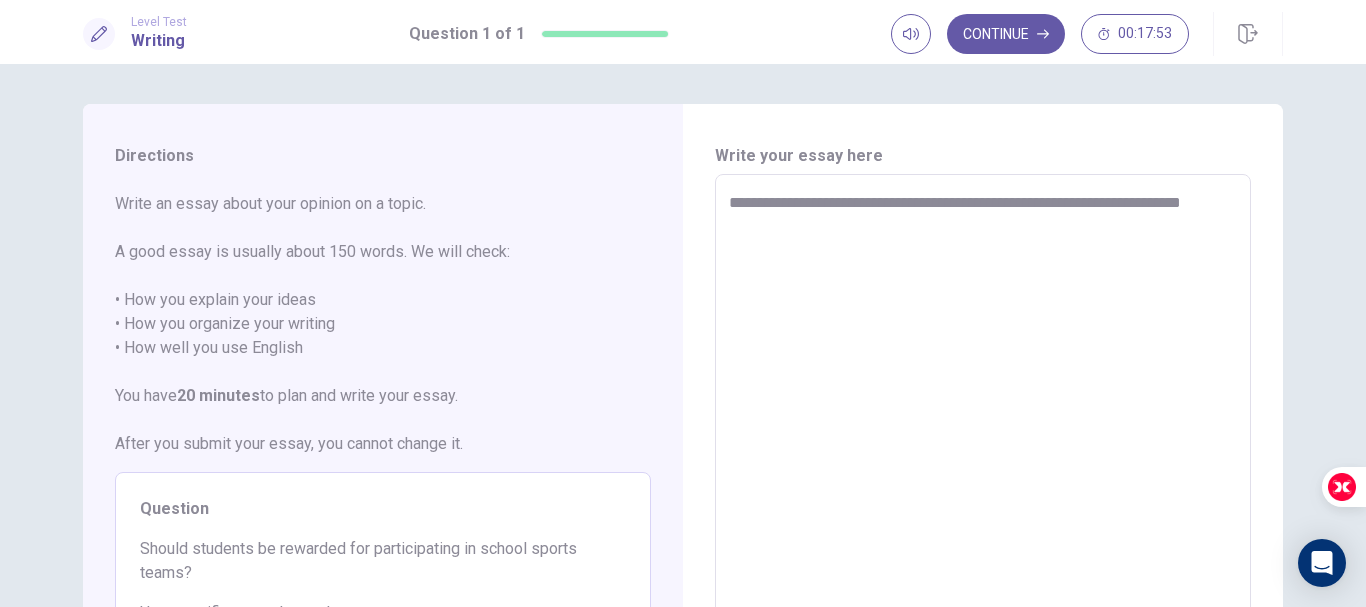 type on "*" 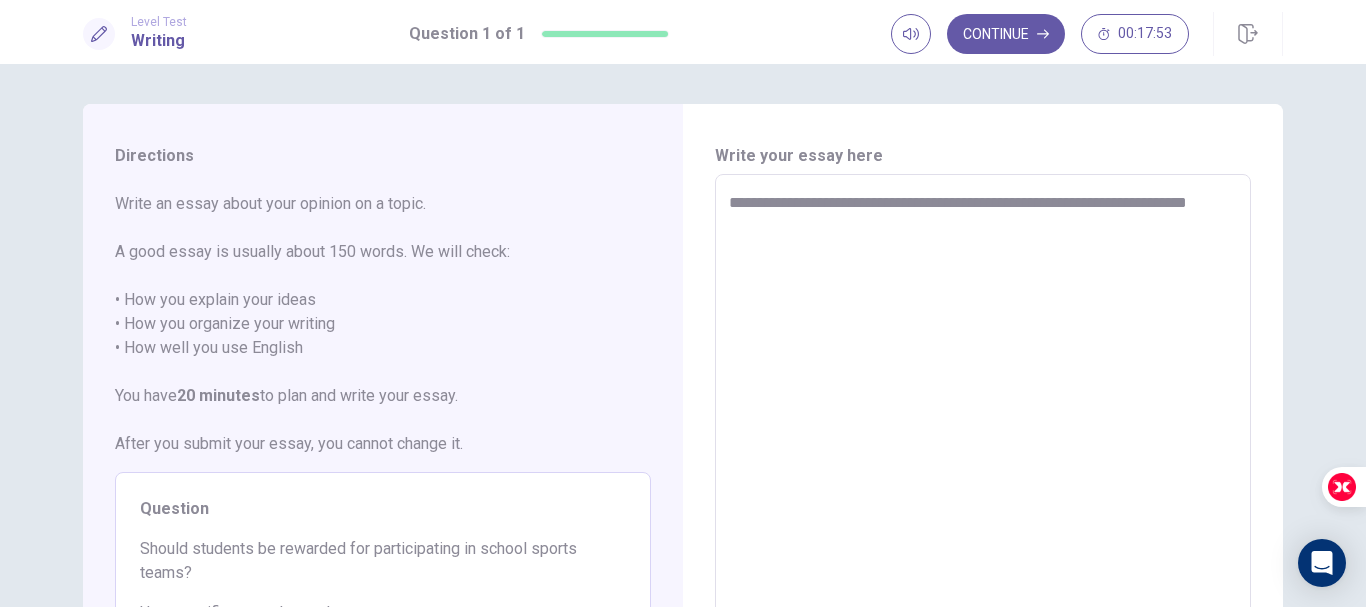 type on "*" 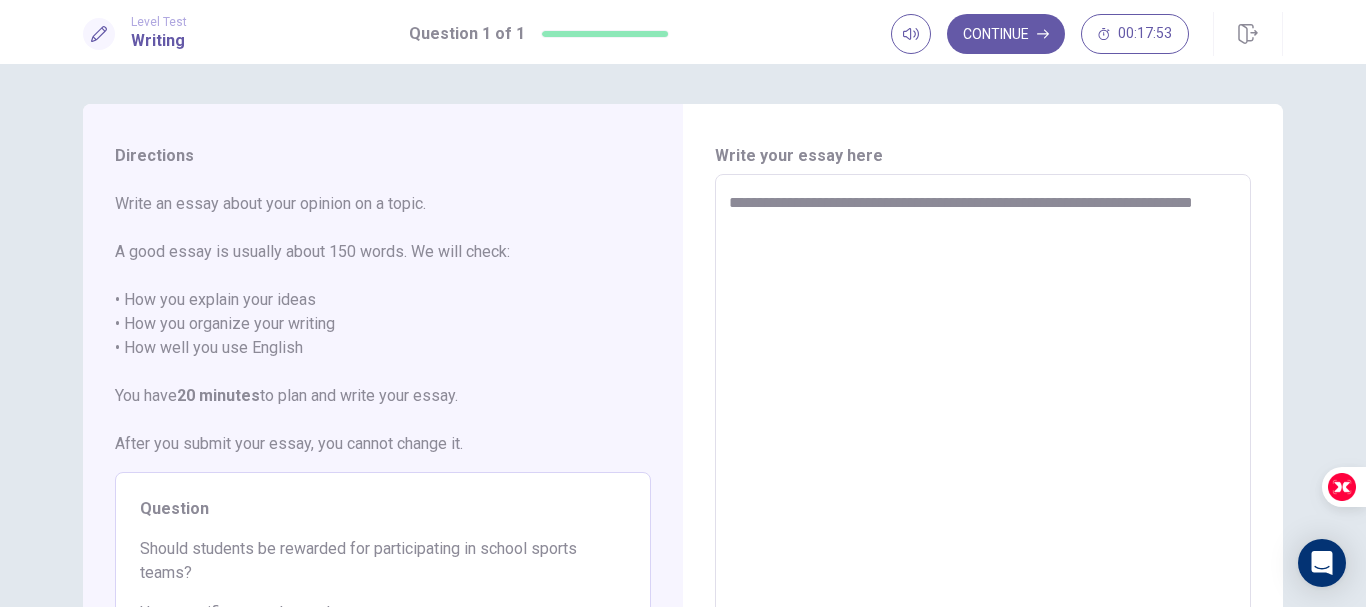 type on "*" 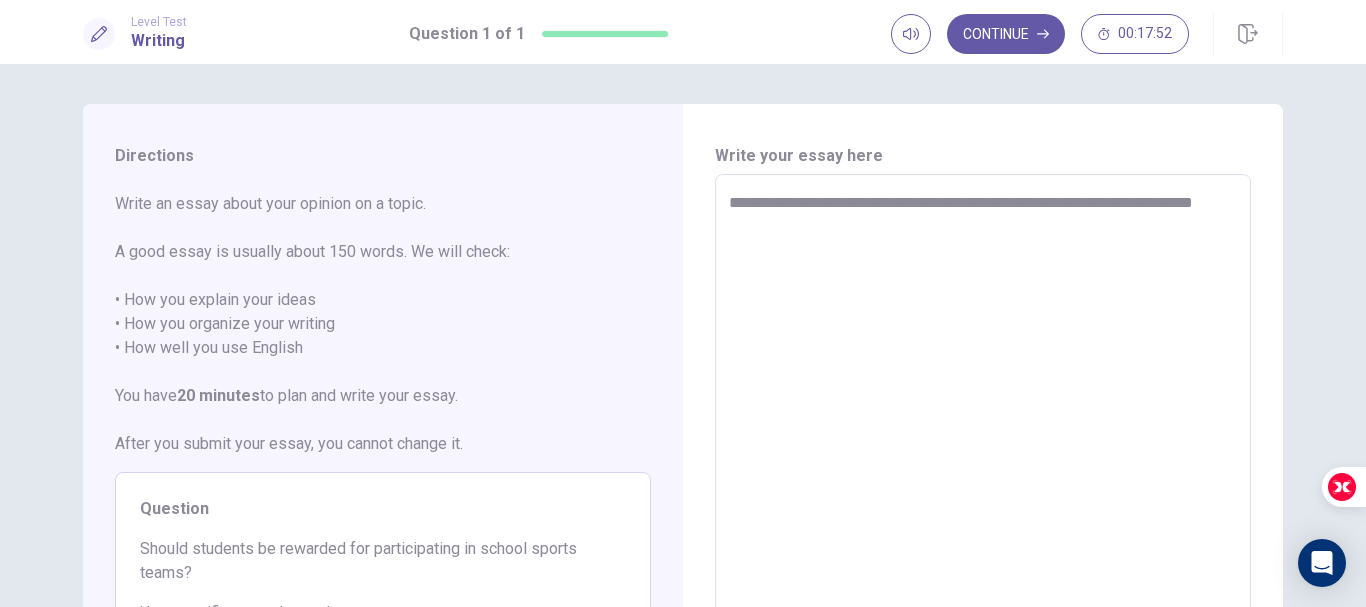 type on "**********" 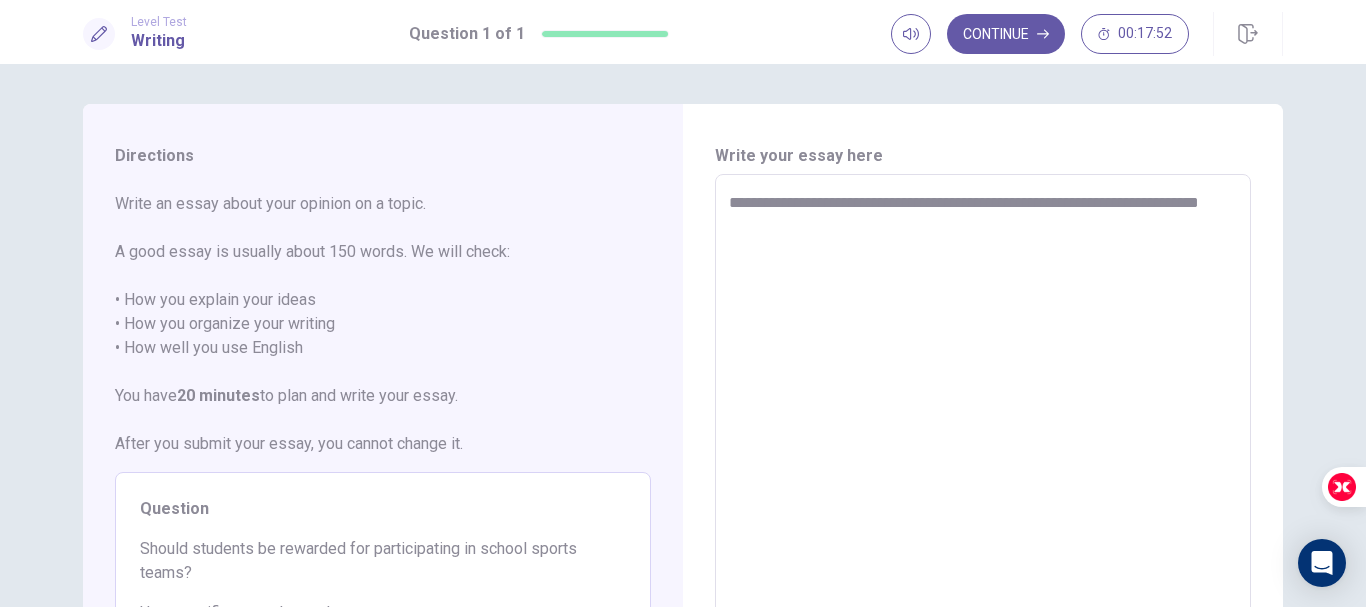 type on "*" 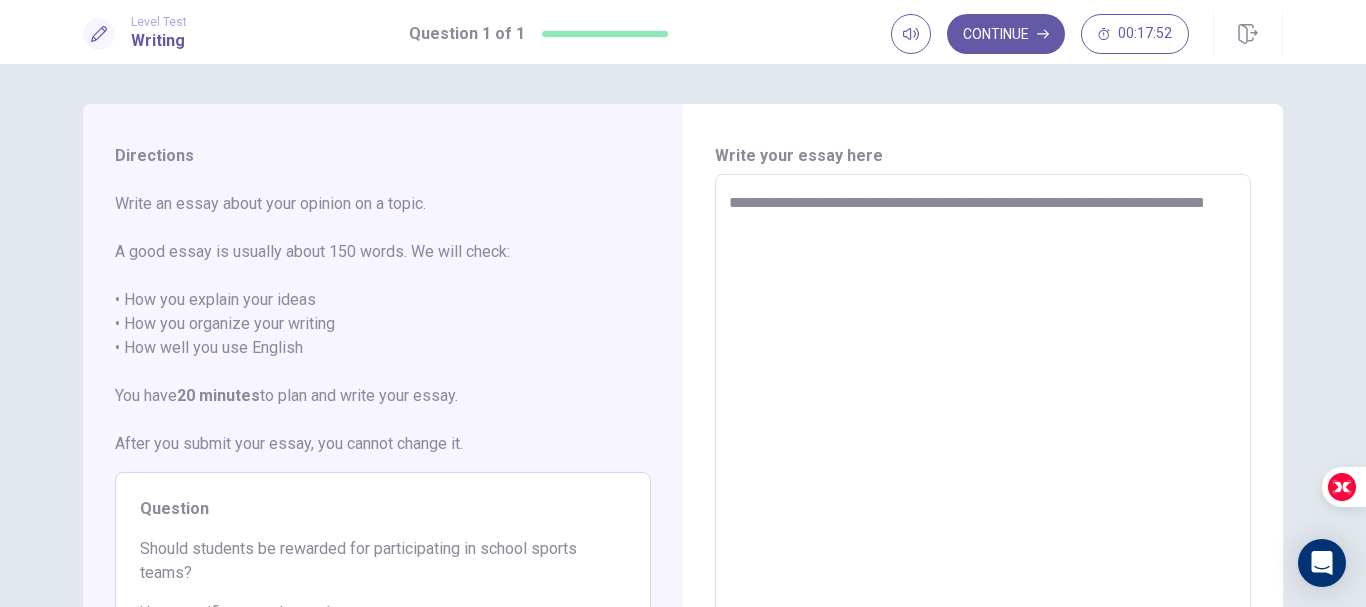 type on "*" 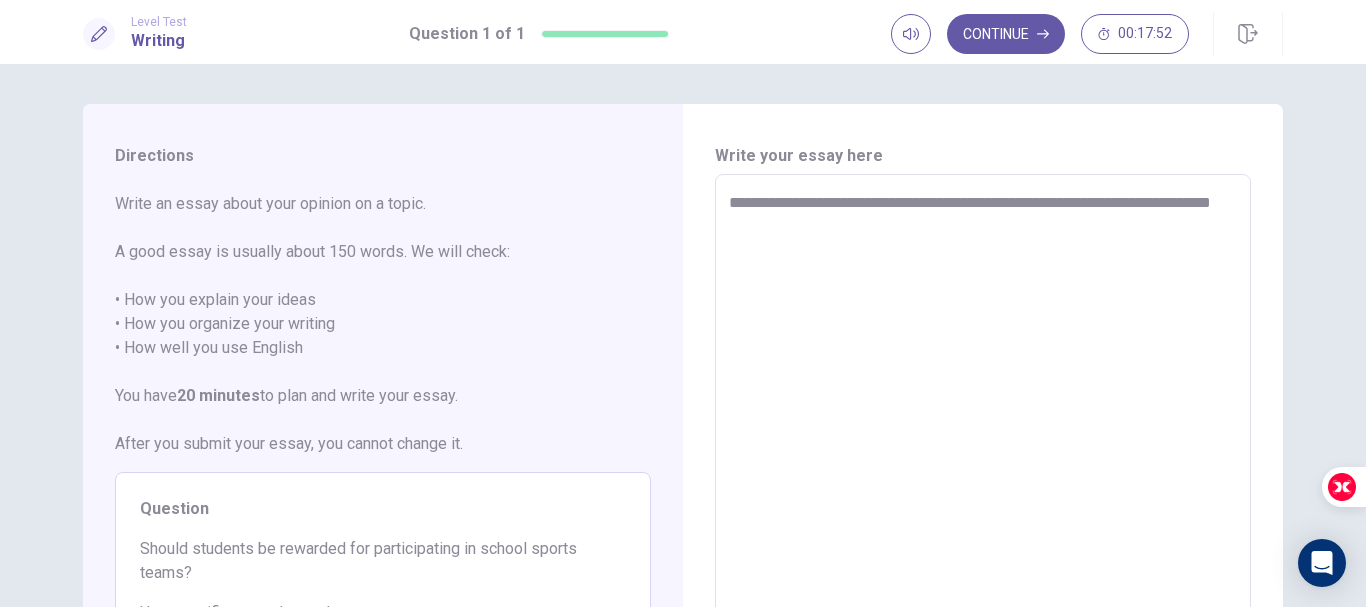 type on "*" 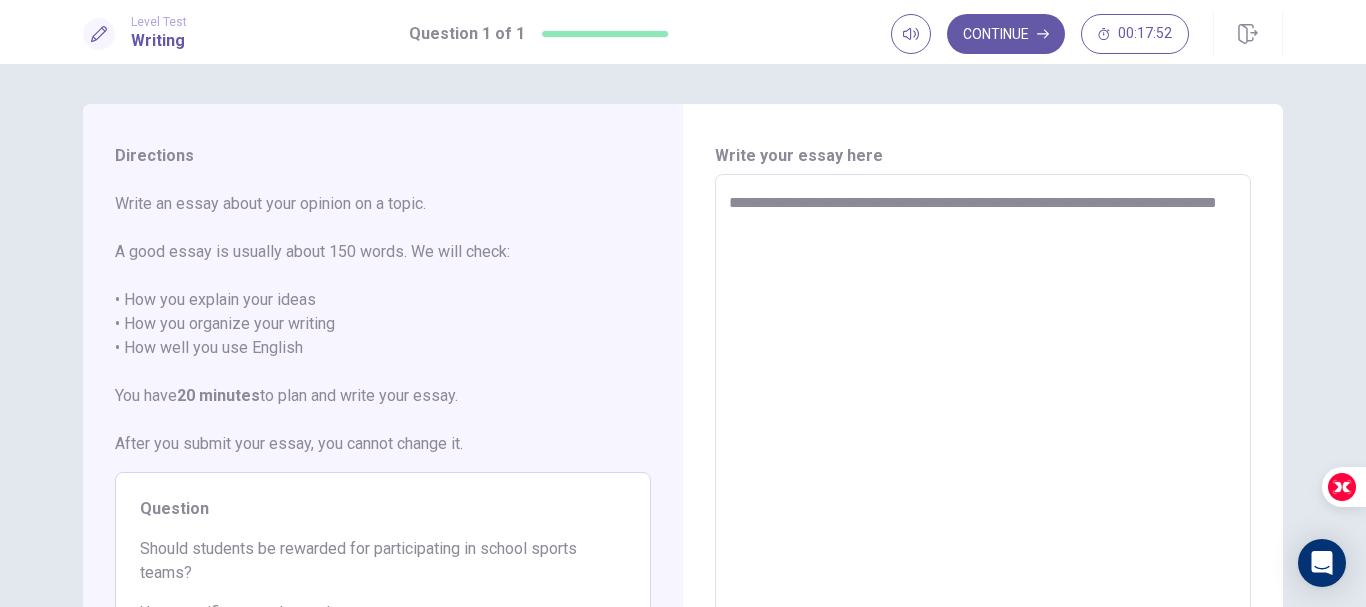 type on "*" 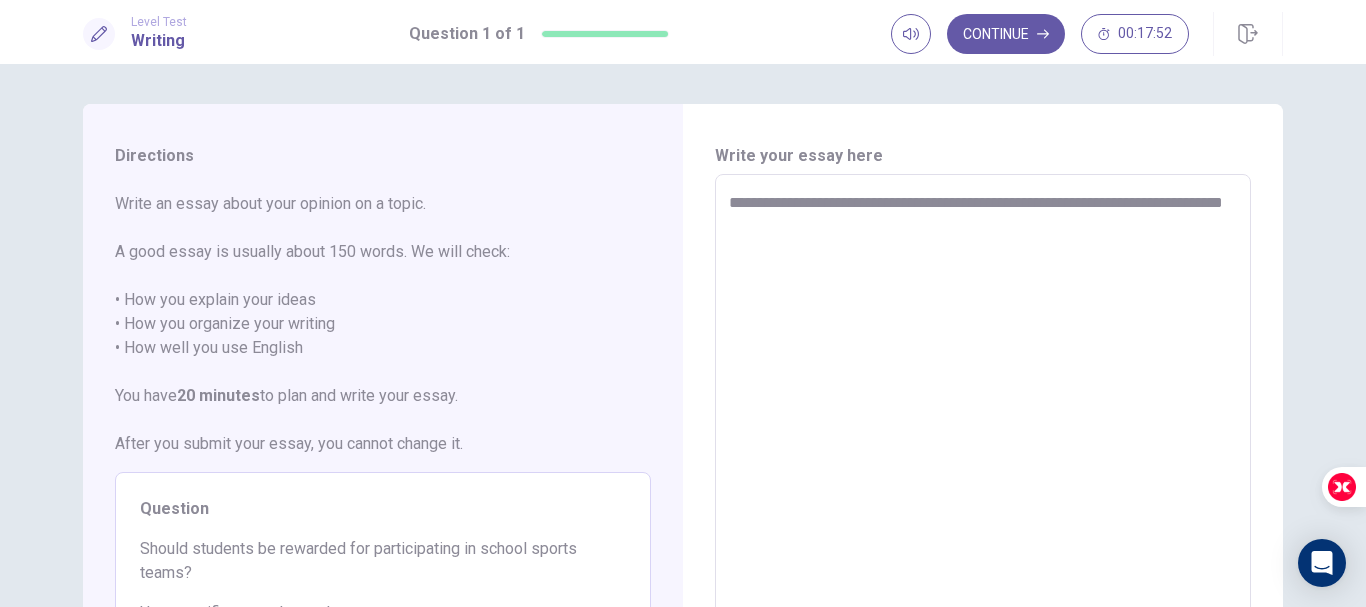 type on "*" 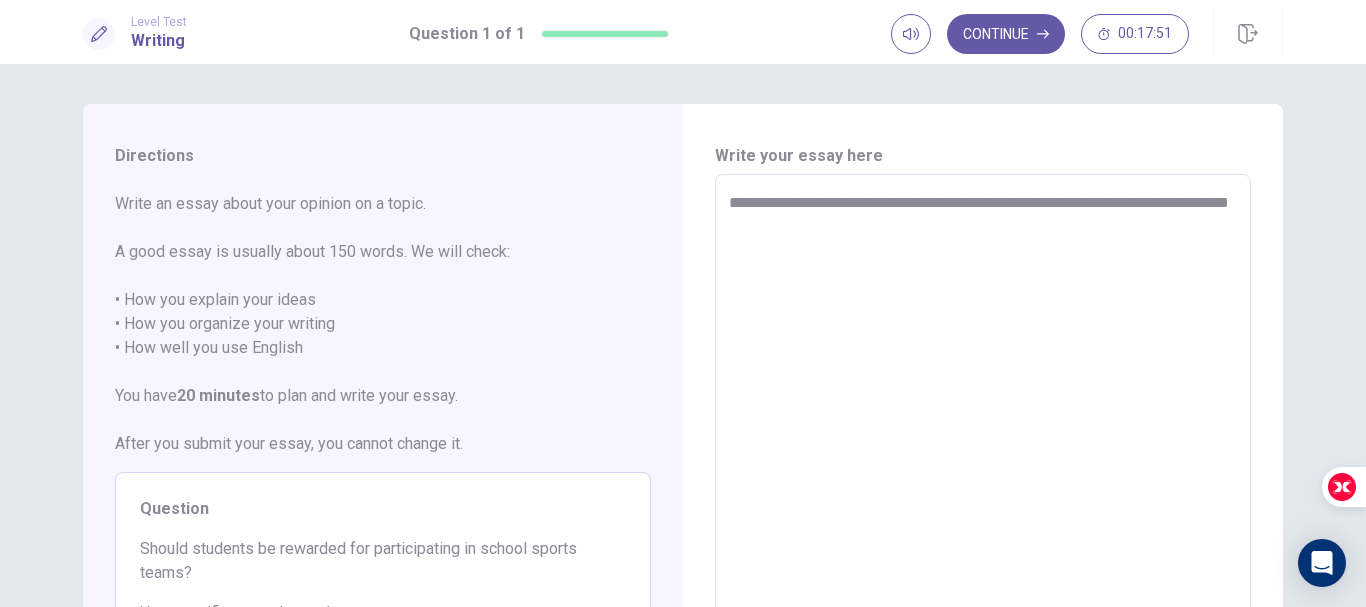 type on "*" 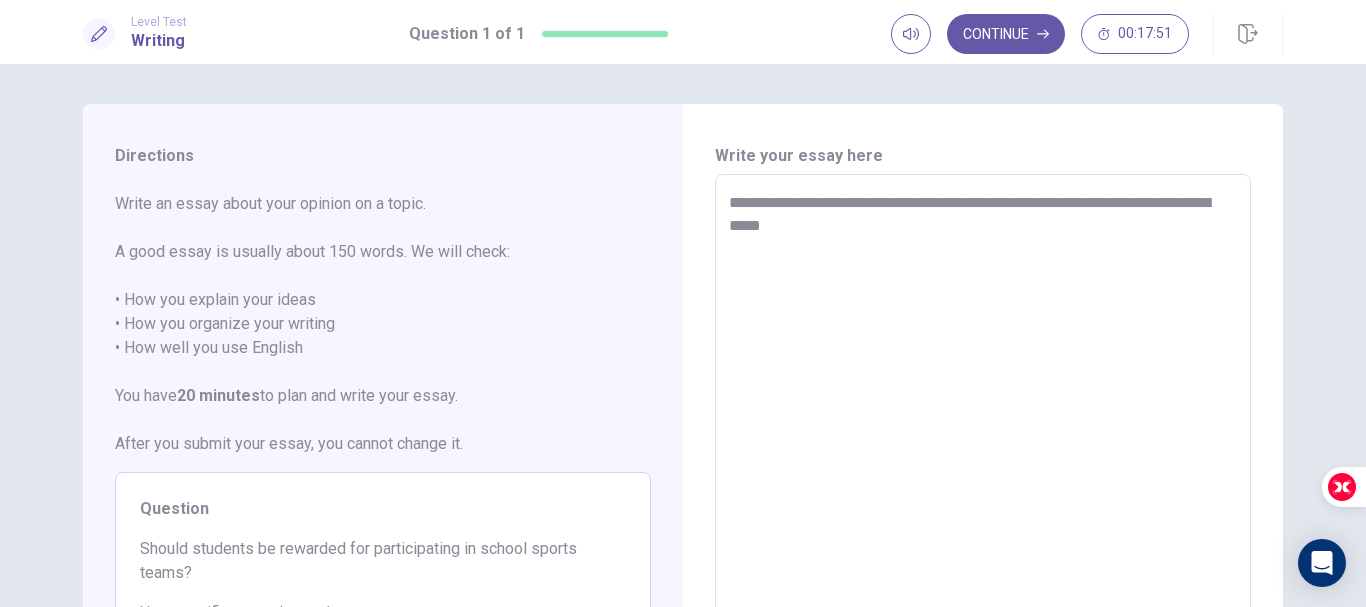 type on "*" 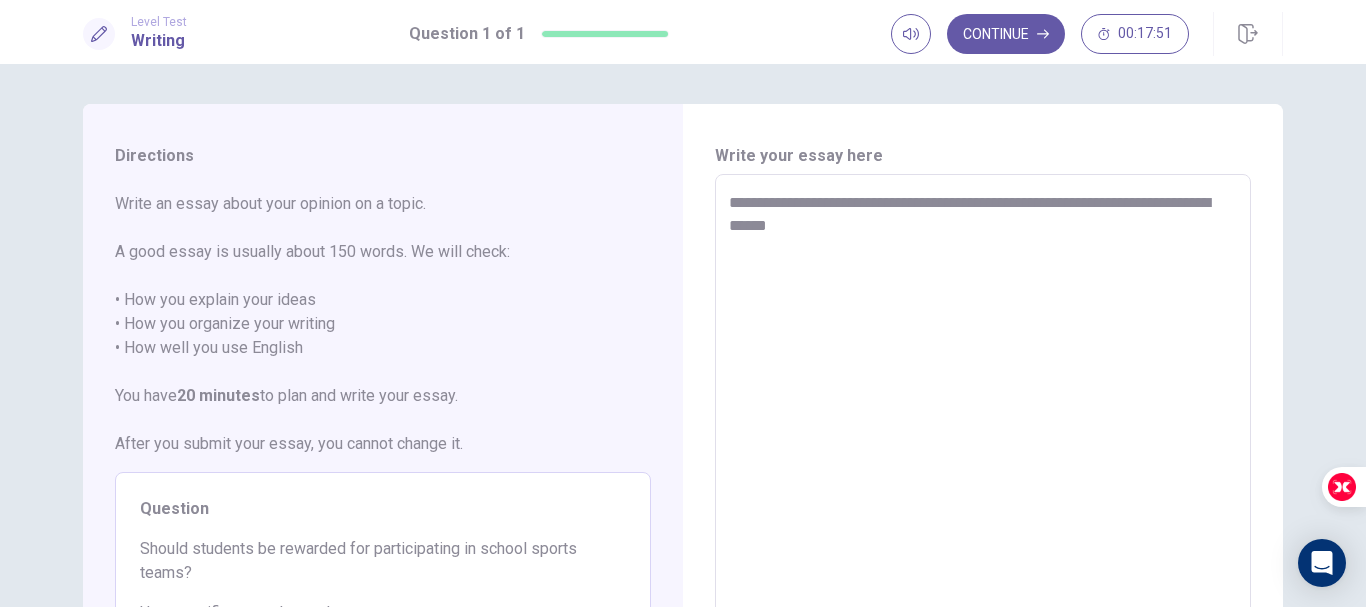 type on "*" 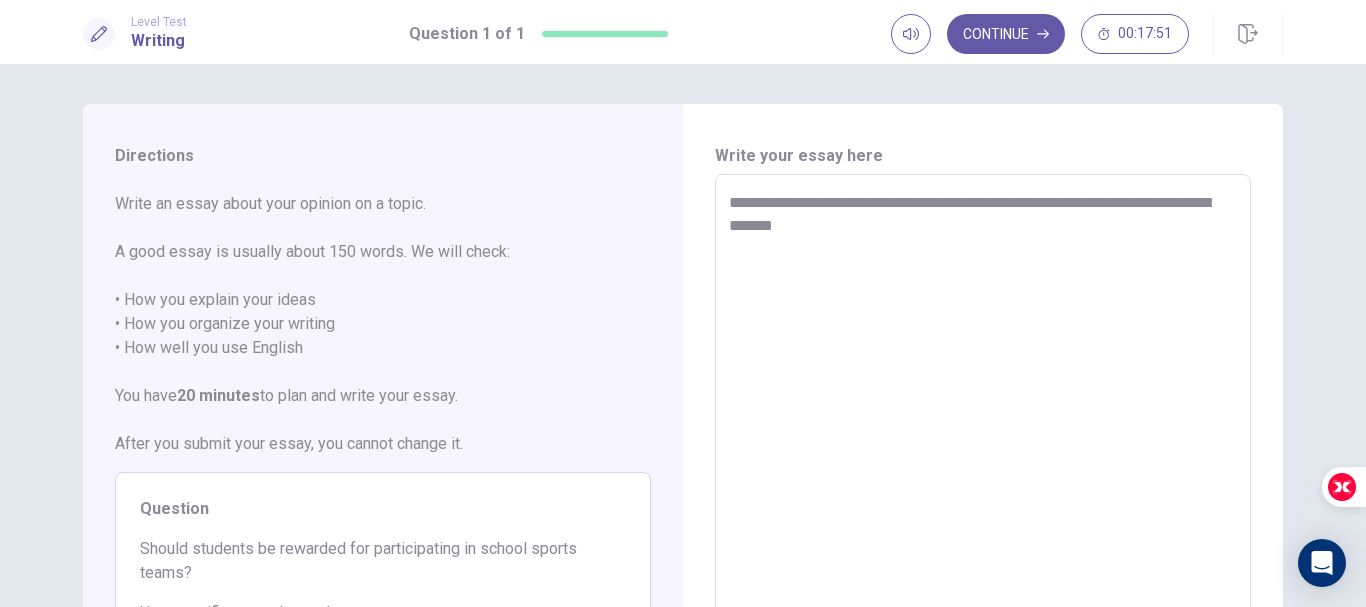 type on "*" 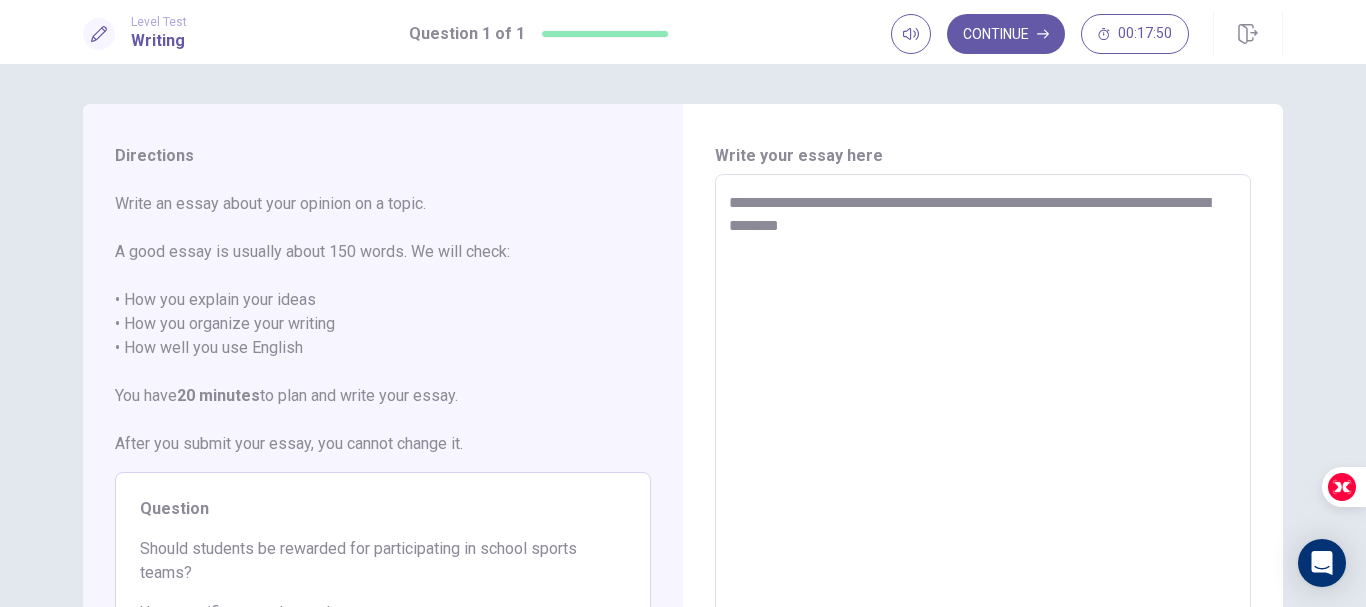 type on "*" 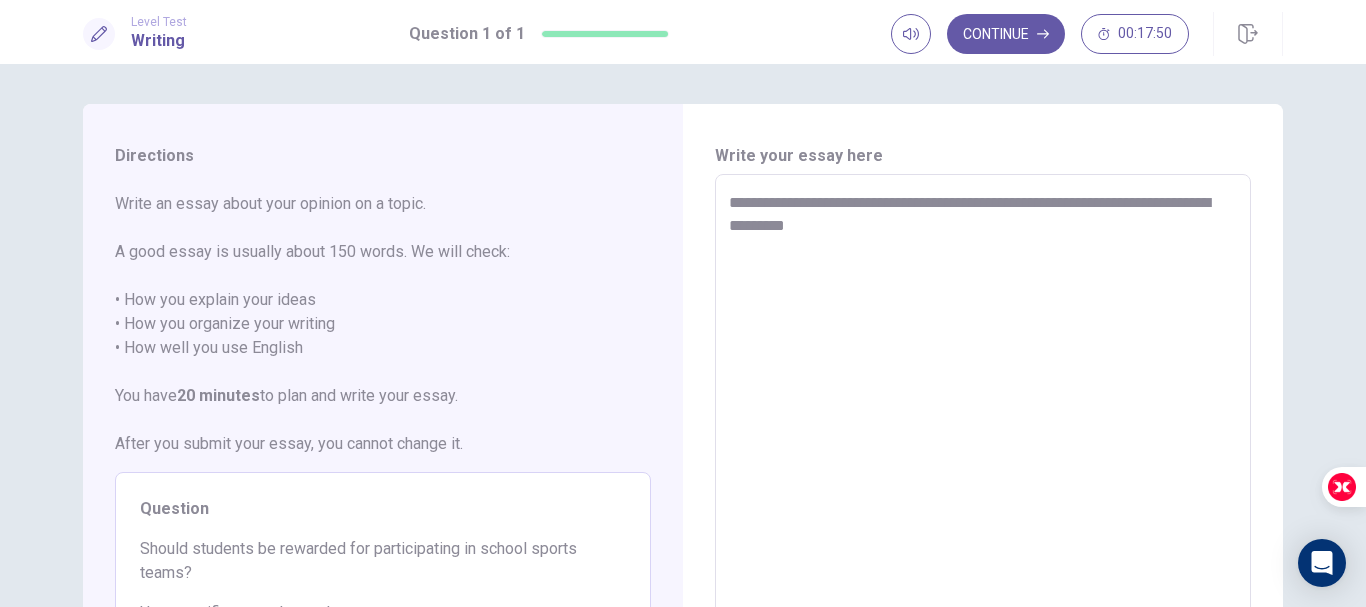 type on "*" 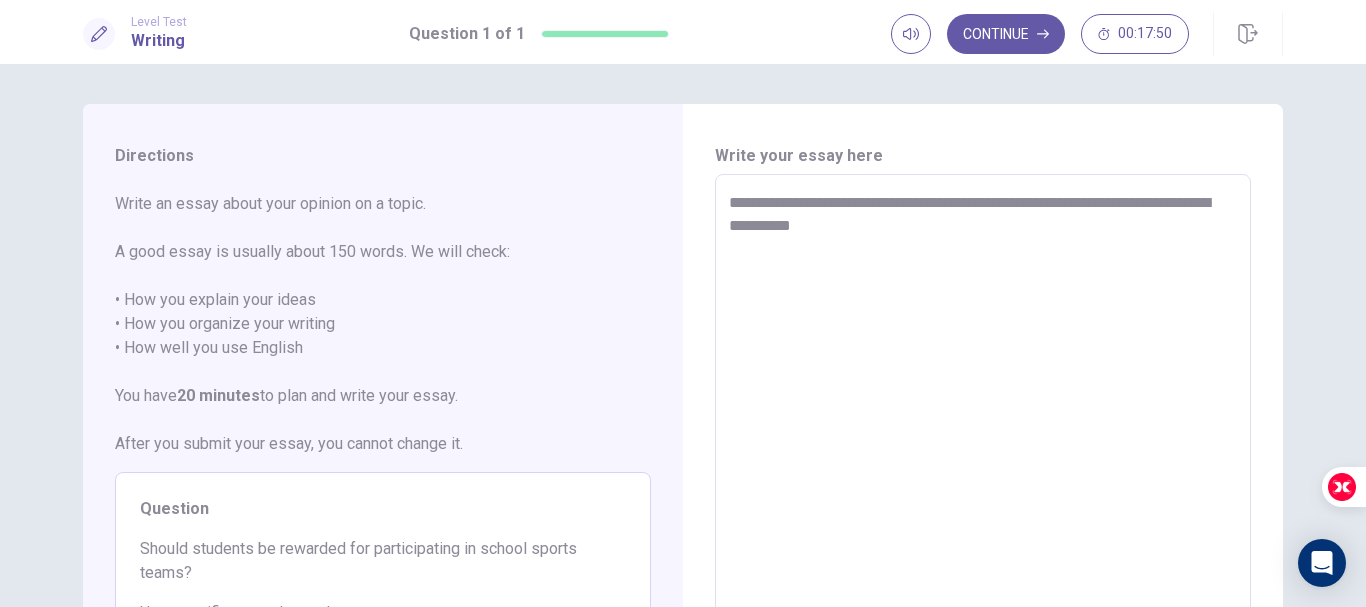 type on "*" 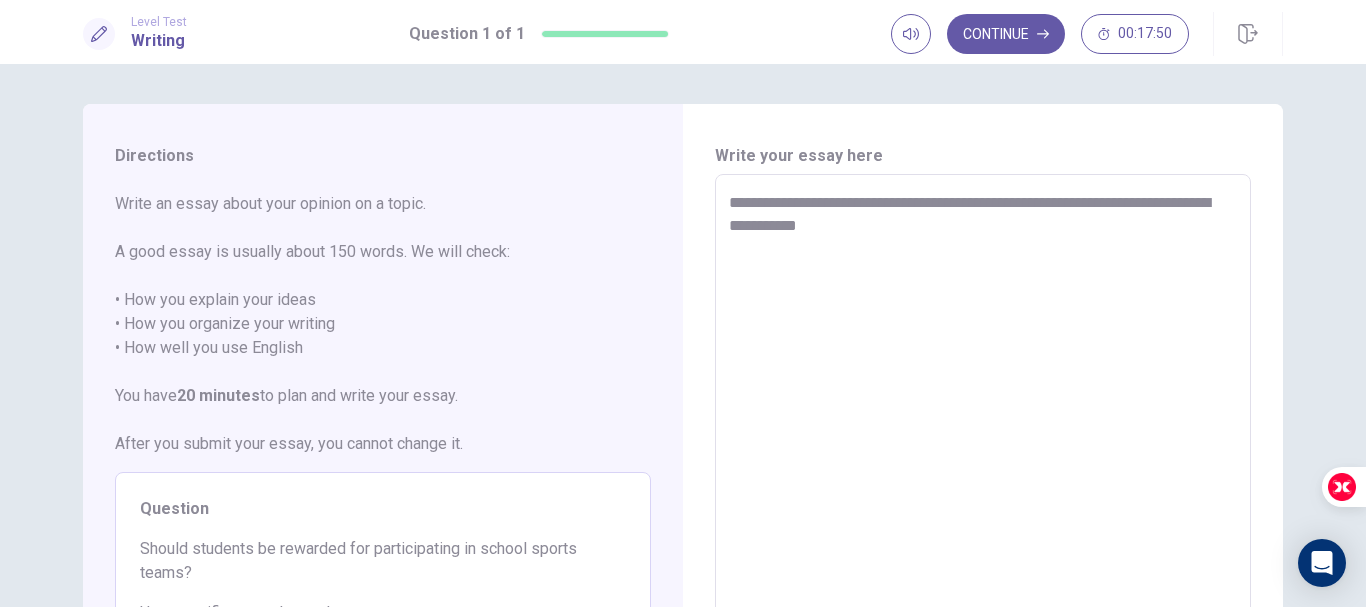 type on "*" 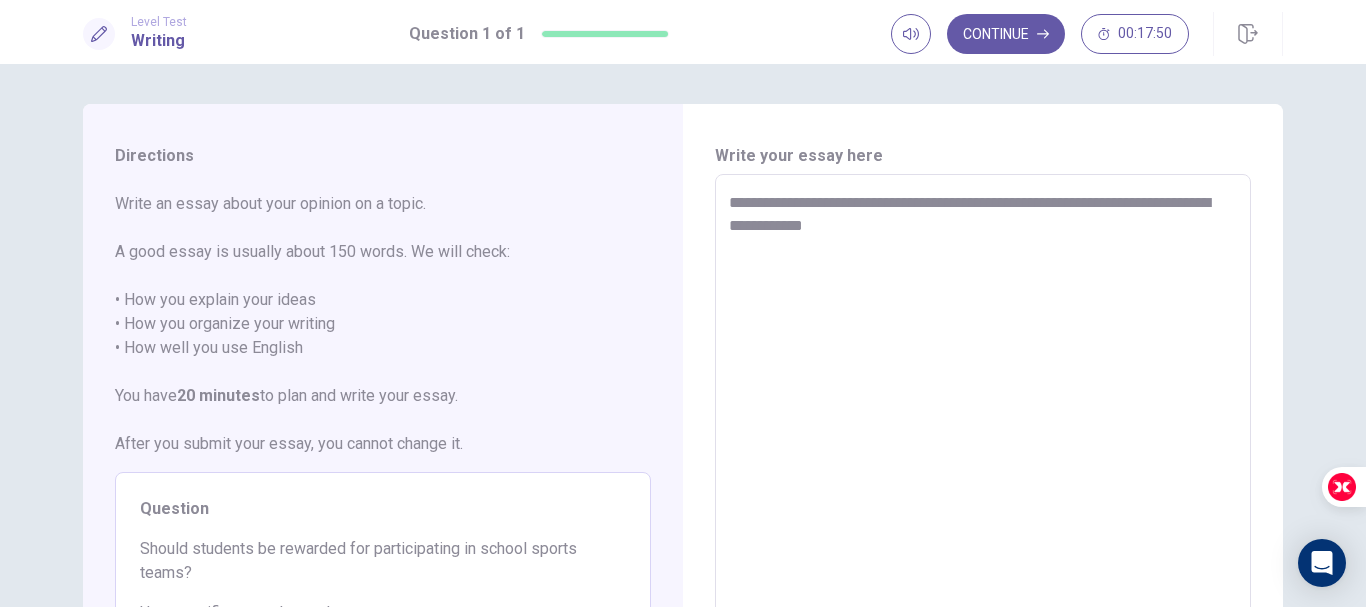 type on "*" 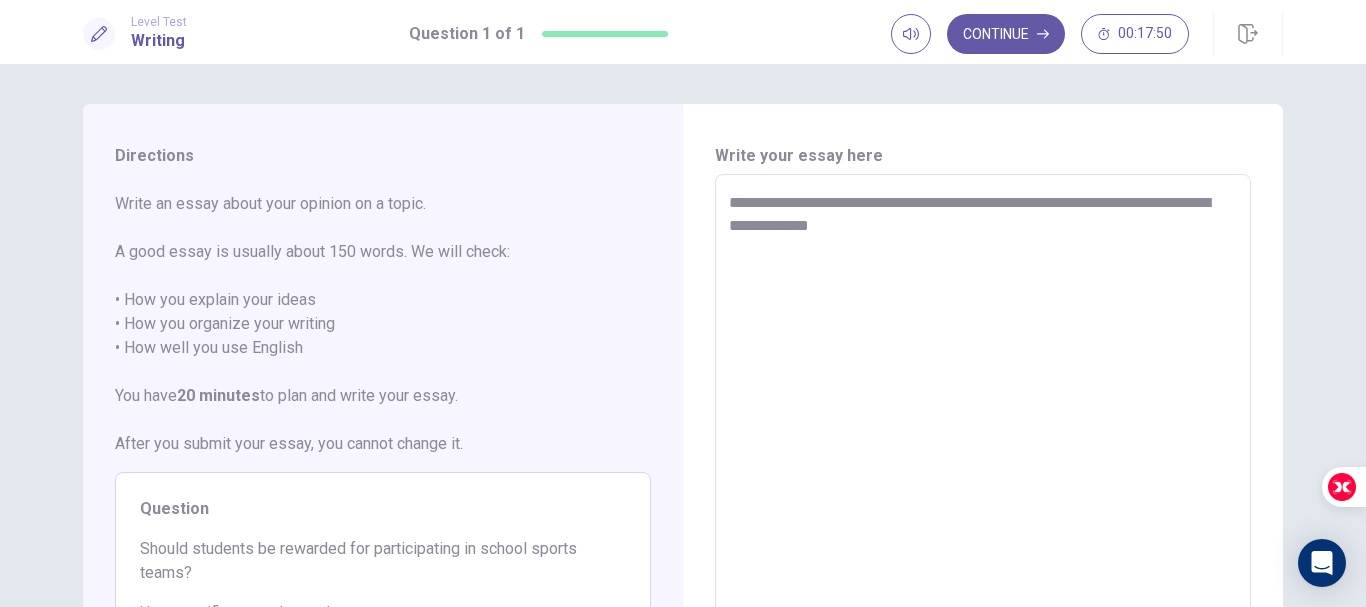 type on "*" 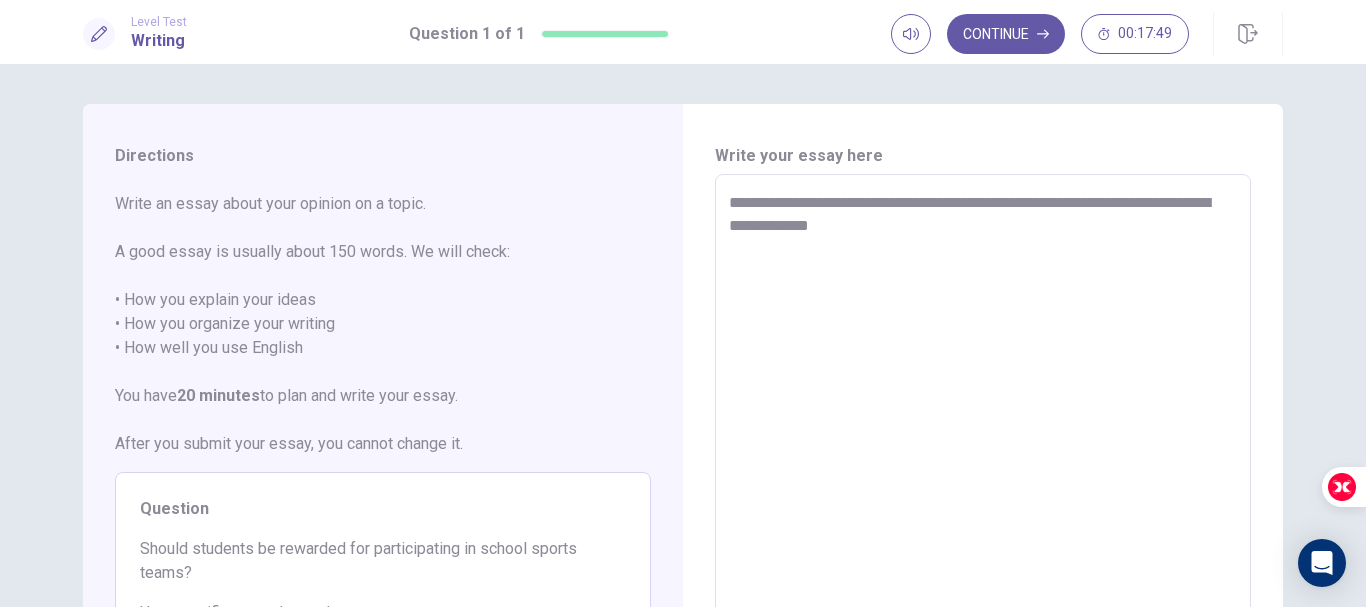 type on "**********" 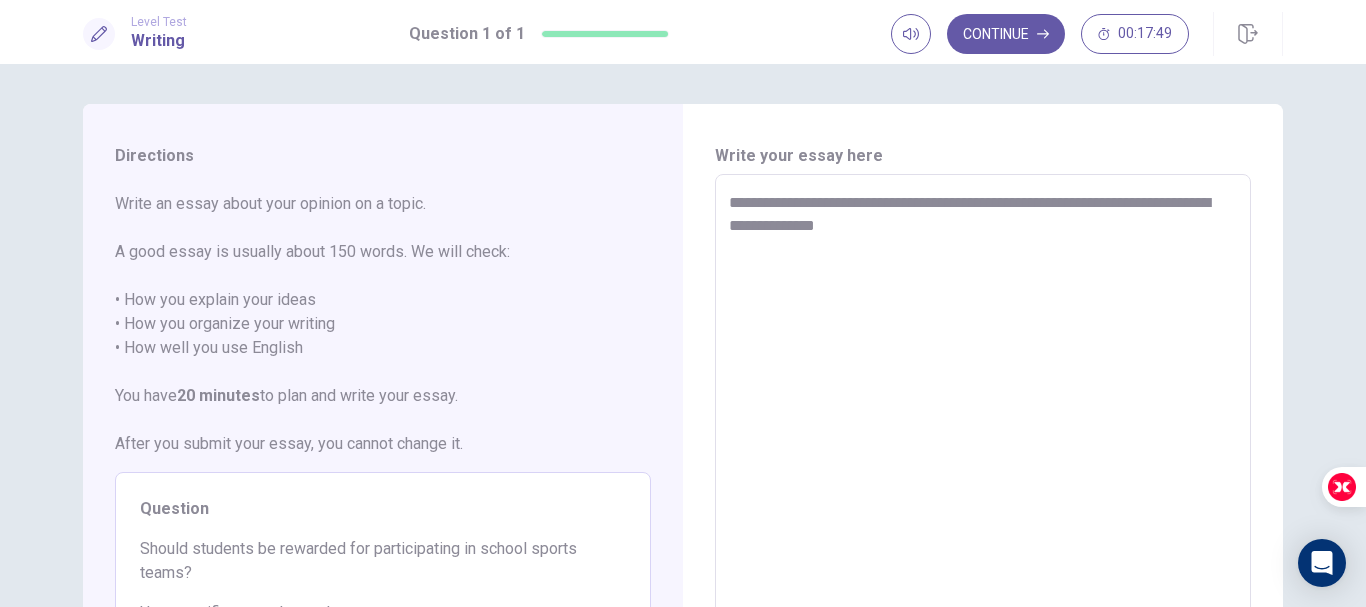 type on "*" 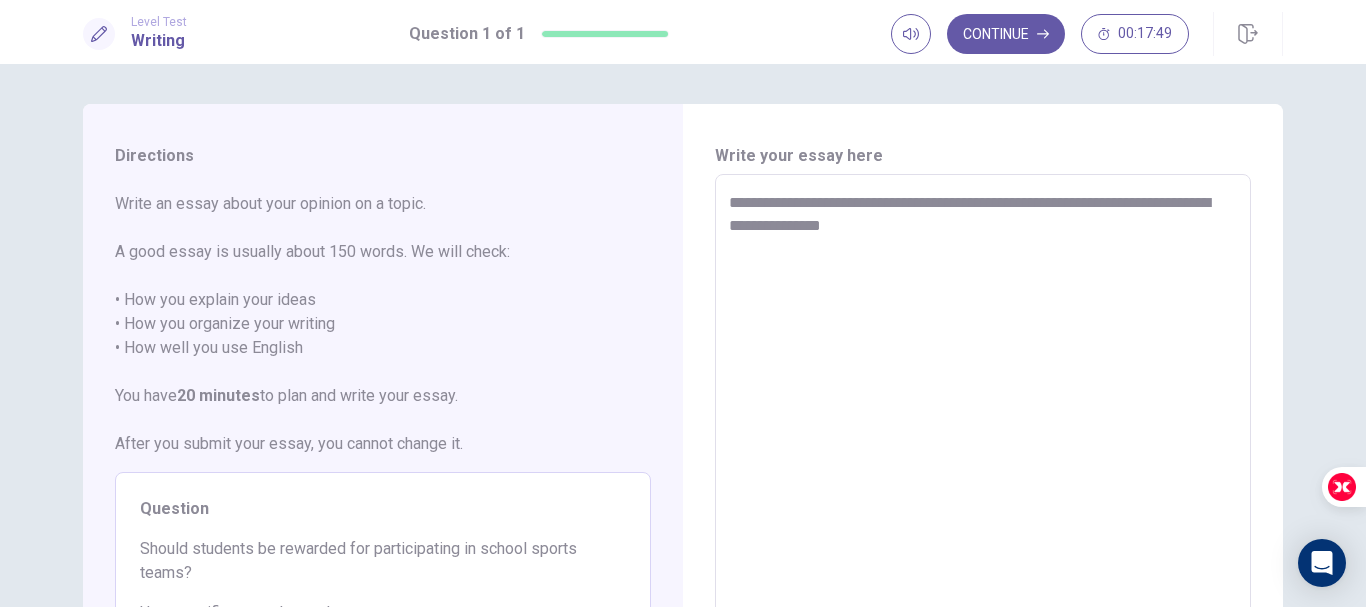 type on "**********" 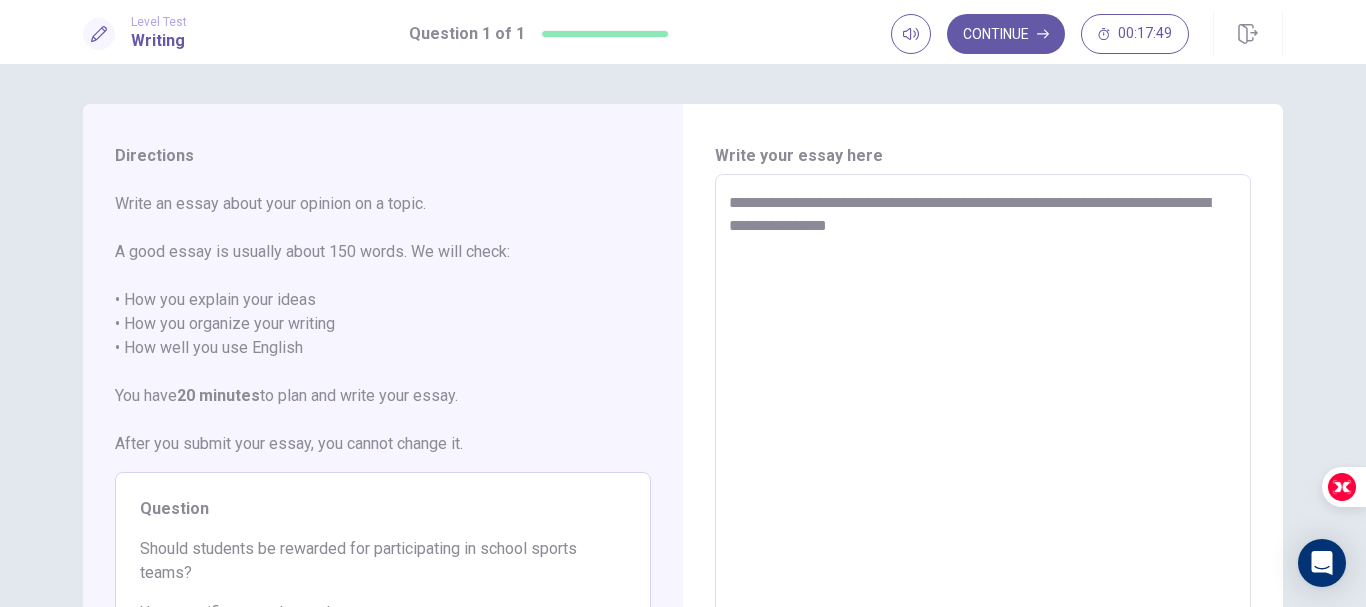 type on "*" 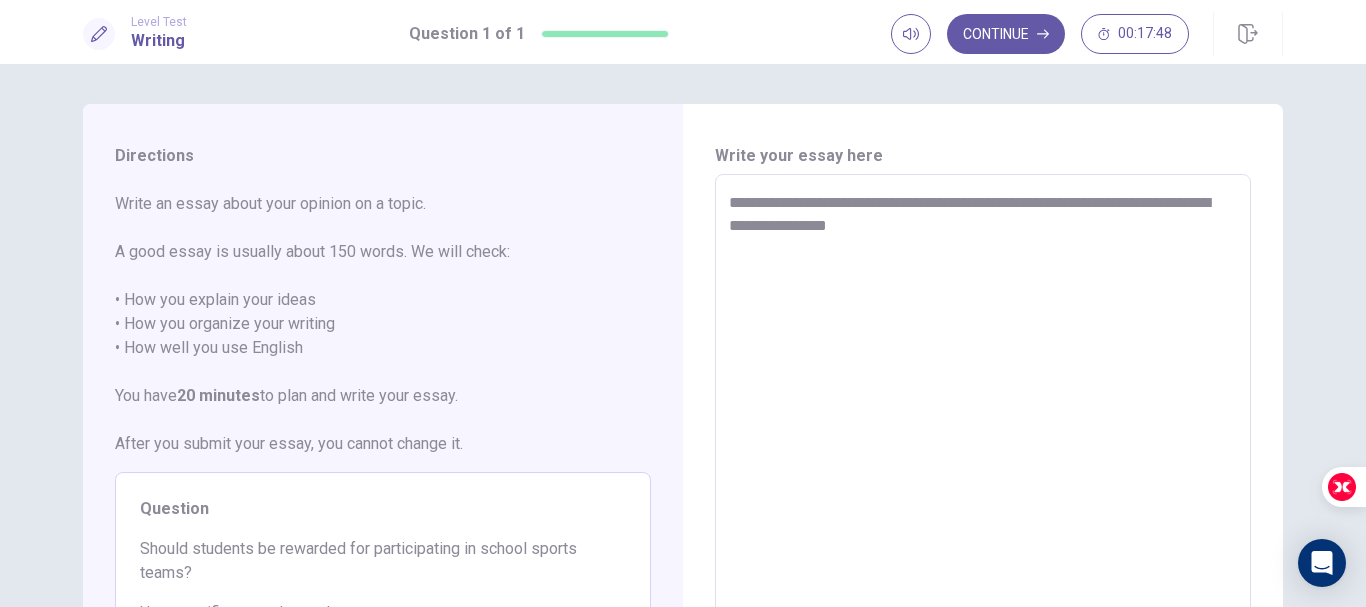 type on "**********" 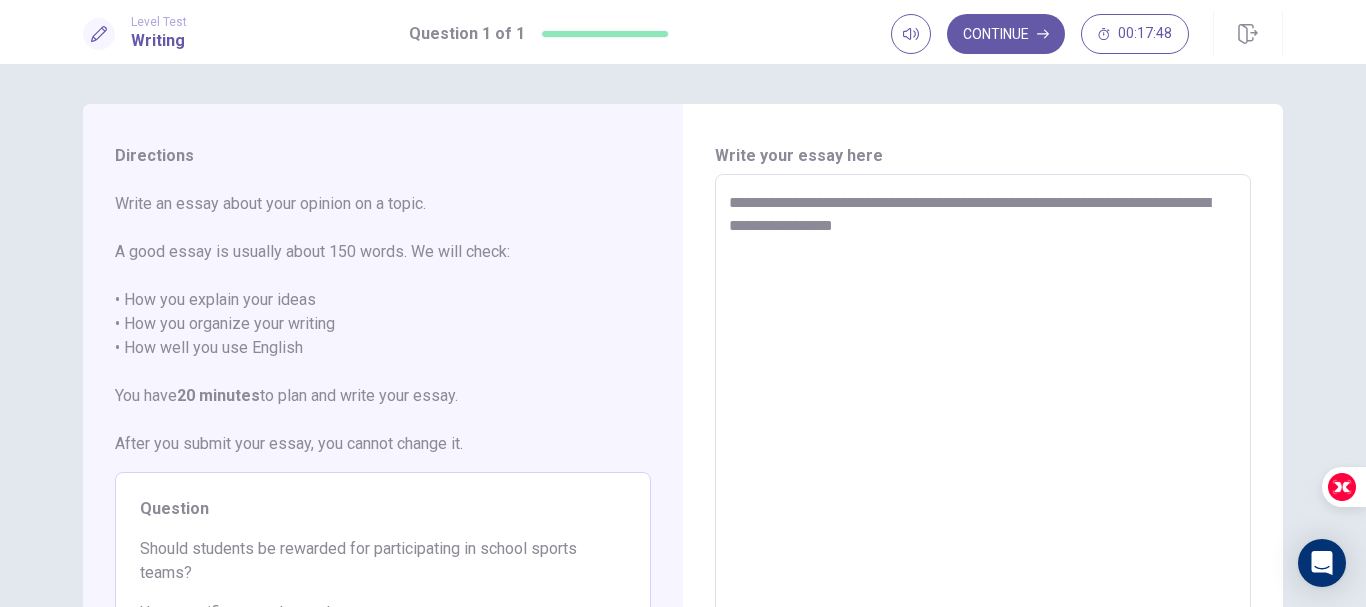 type on "*" 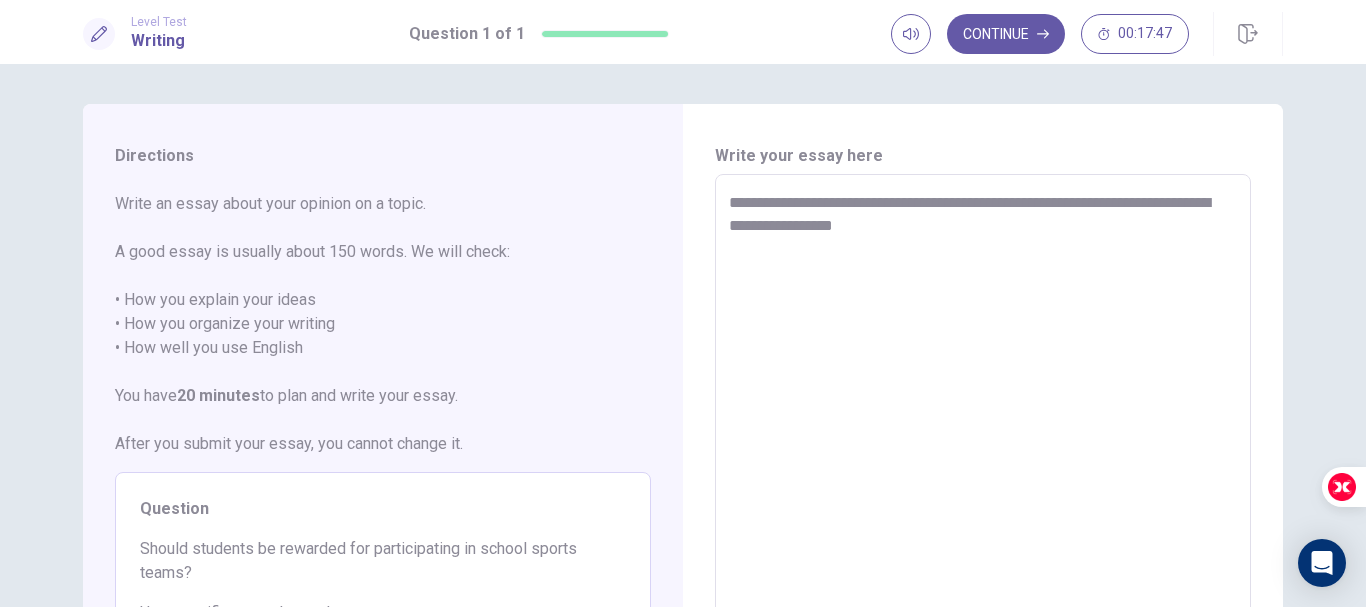 type on "**********" 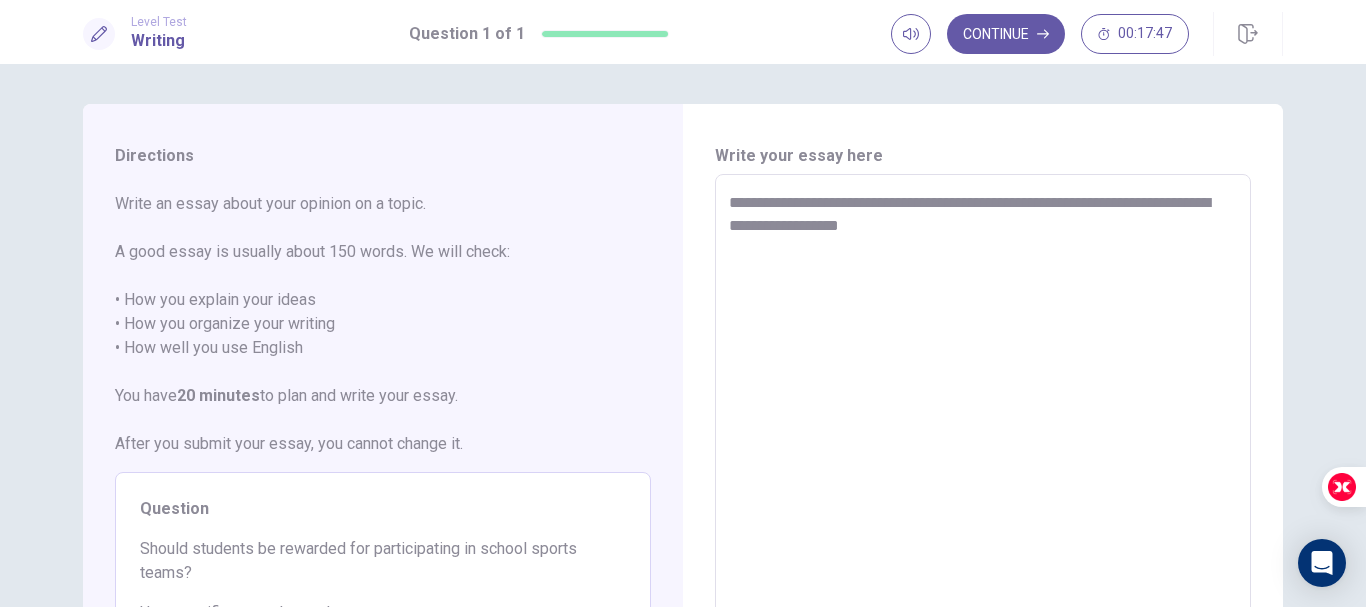 type on "*" 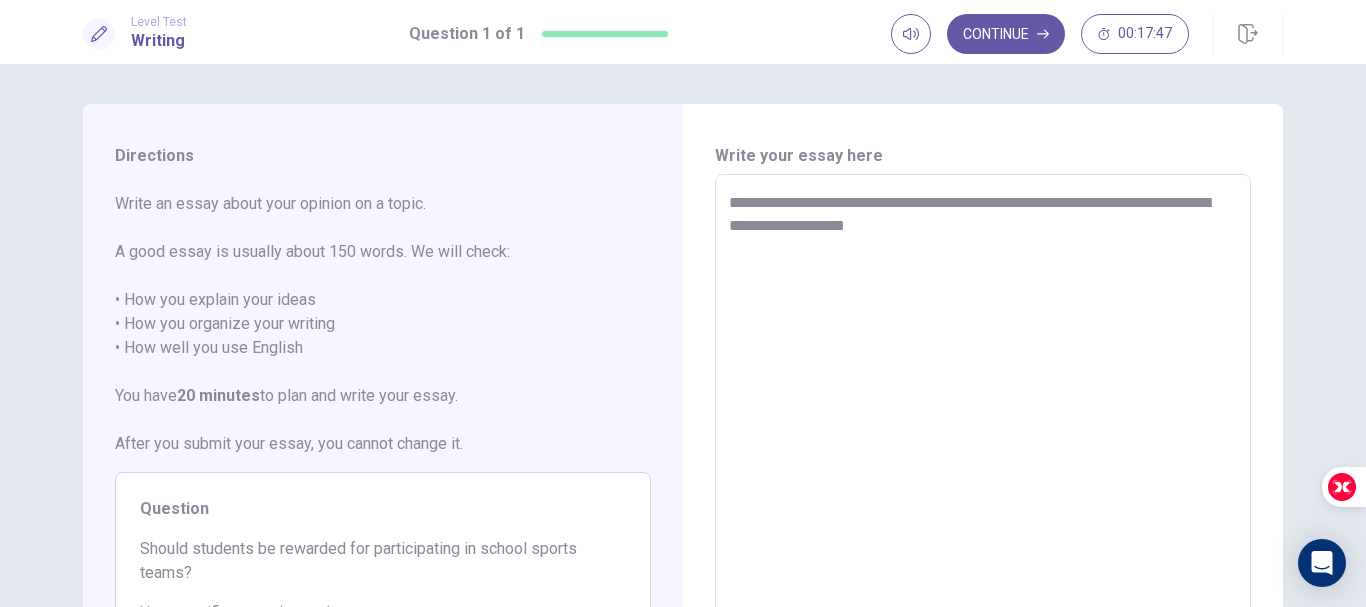 type on "*" 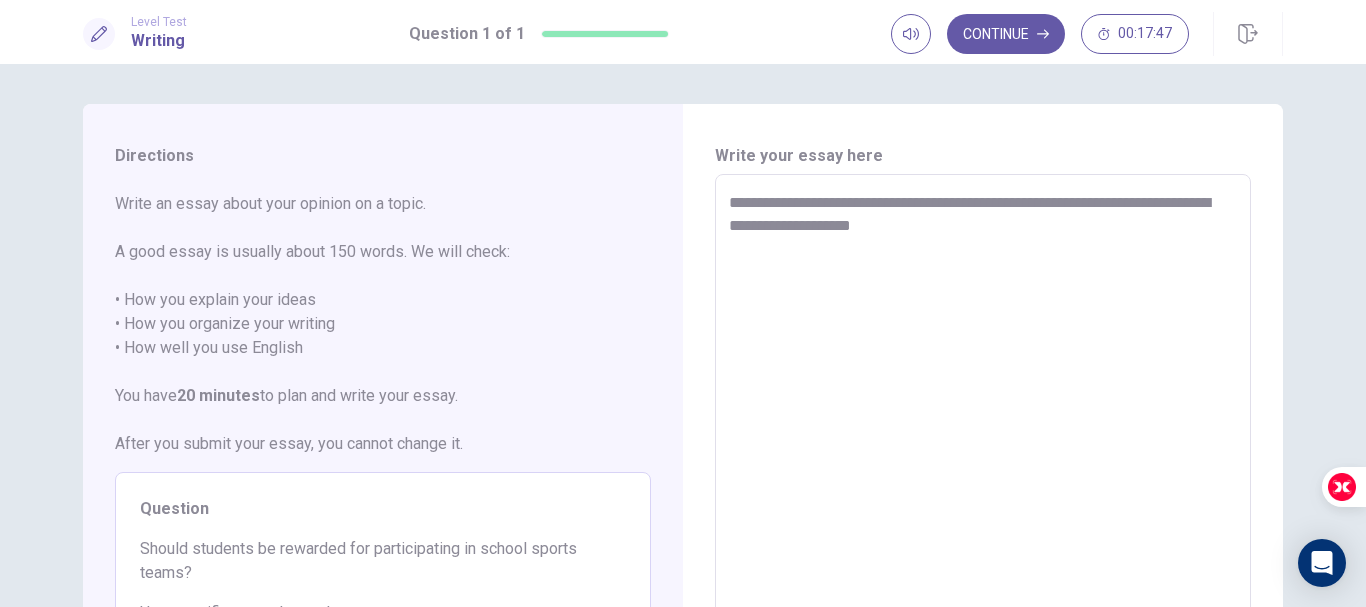 type on "*" 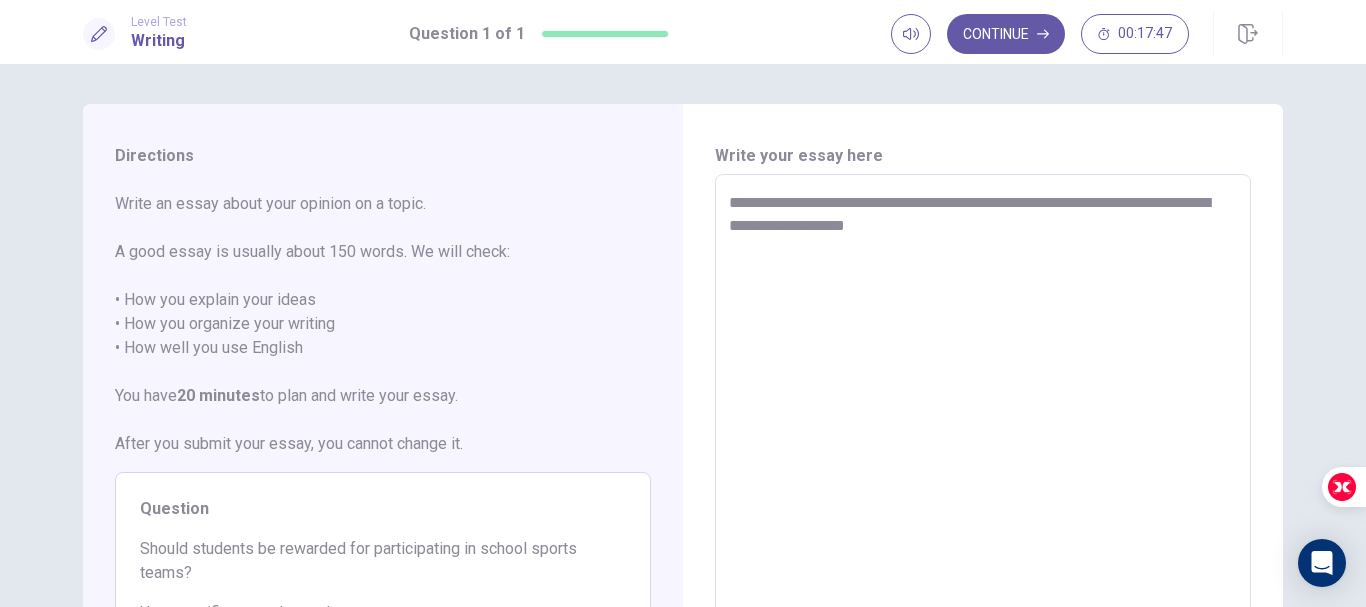 type 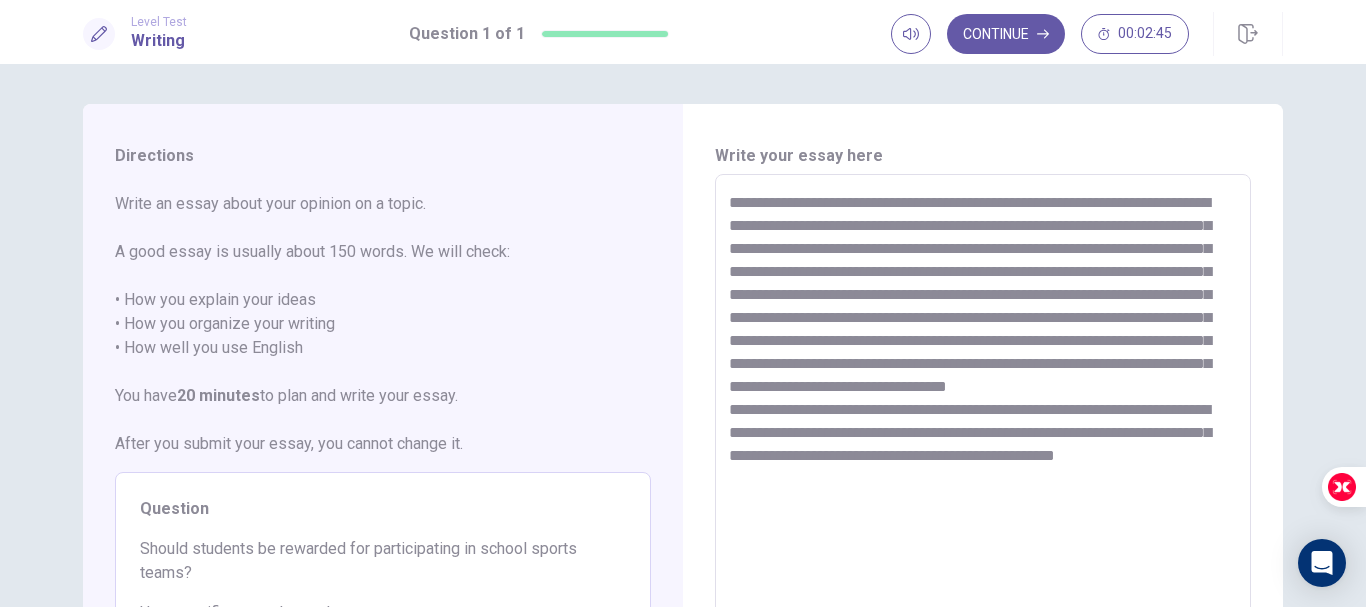 click on "**********" at bounding box center (983, 451) 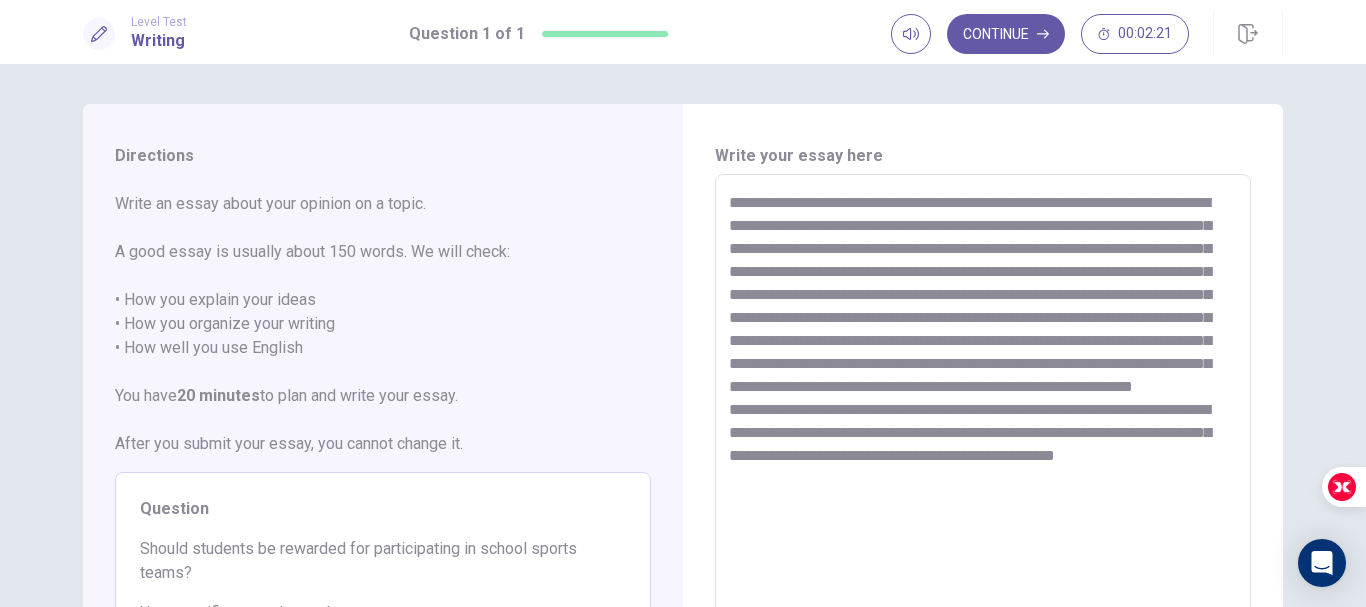 click on "**********" at bounding box center [983, 451] 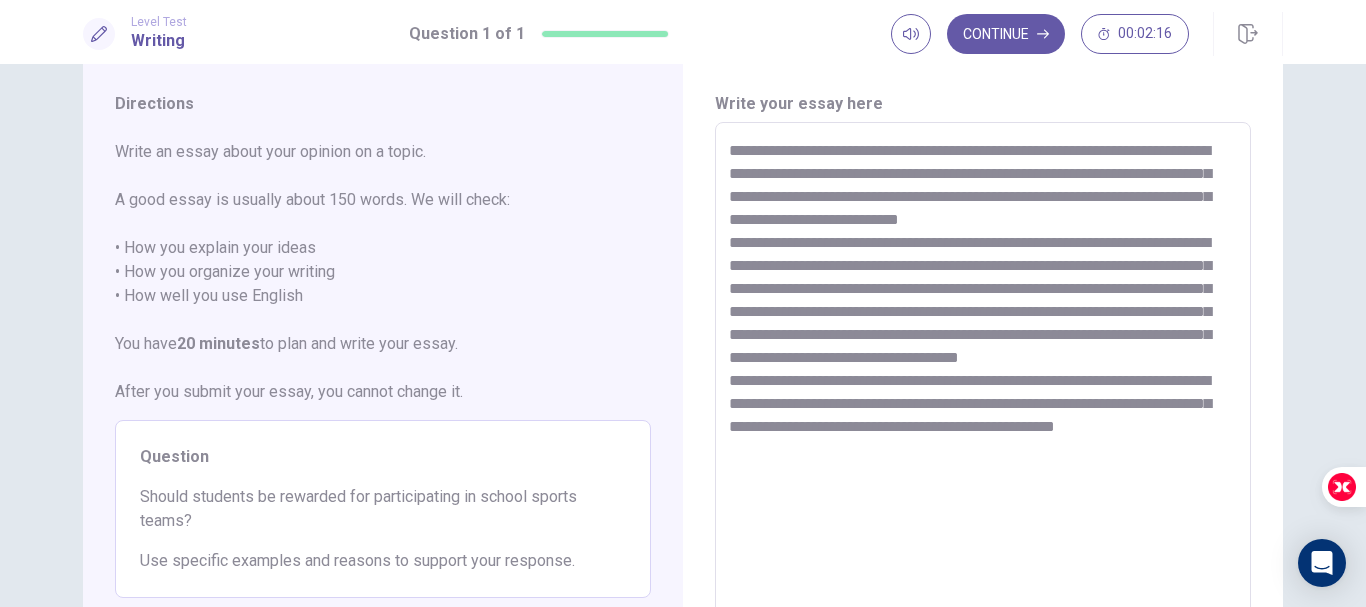 scroll, scrollTop: 100, scrollLeft: 0, axis: vertical 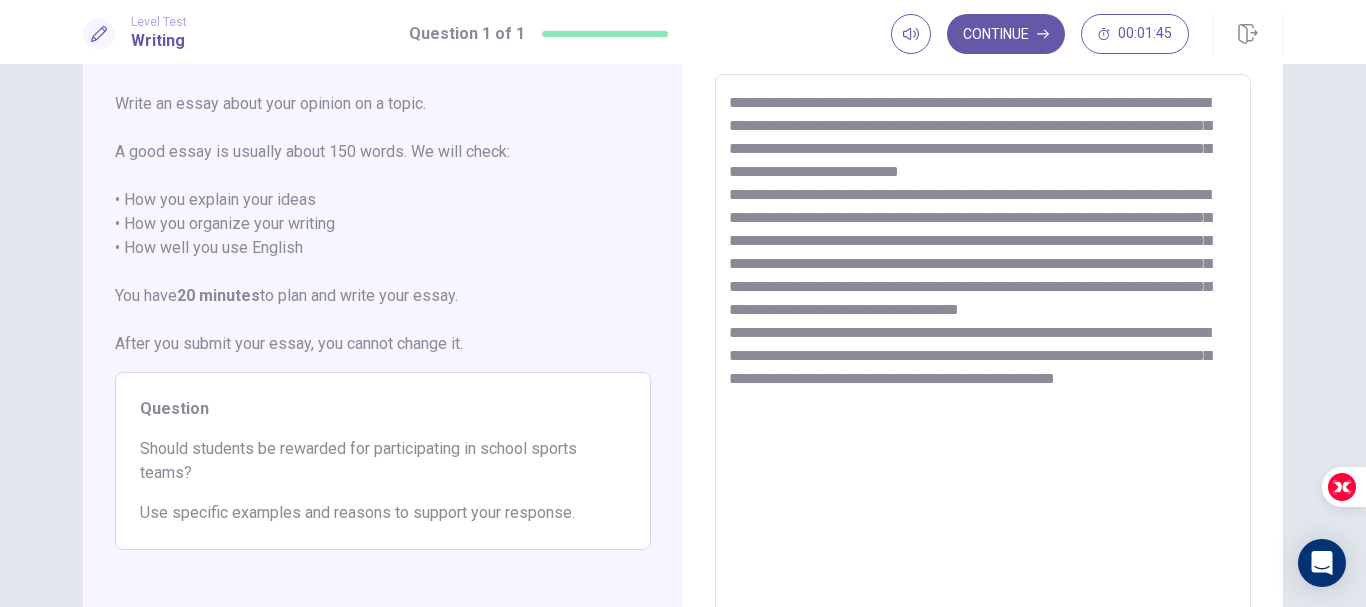 click on "**********" at bounding box center [983, 351] 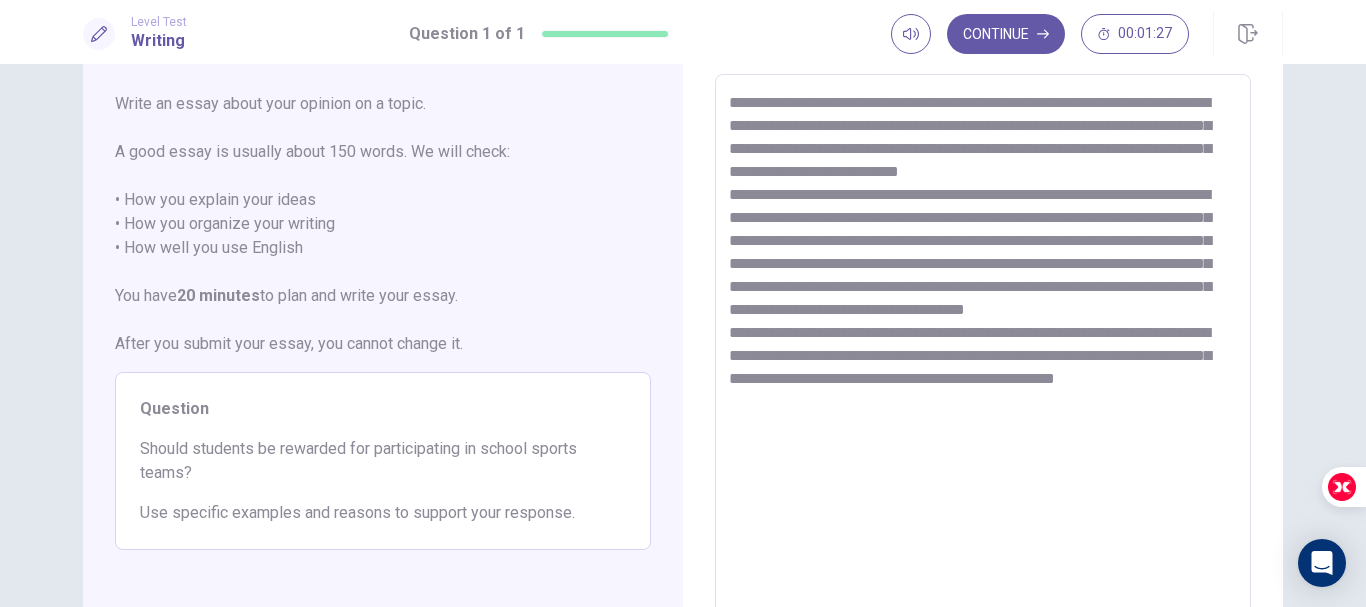 scroll, scrollTop: 0, scrollLeft: 0, axis: both 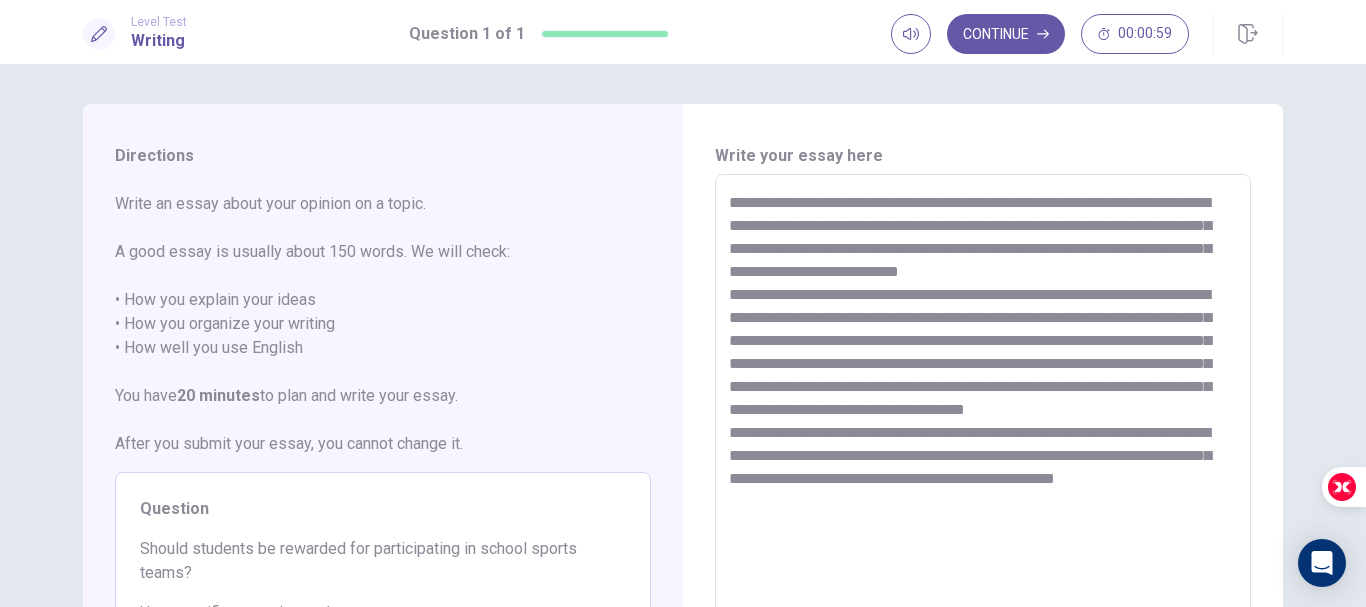 click on "**********" at bounding box center [983, 451] 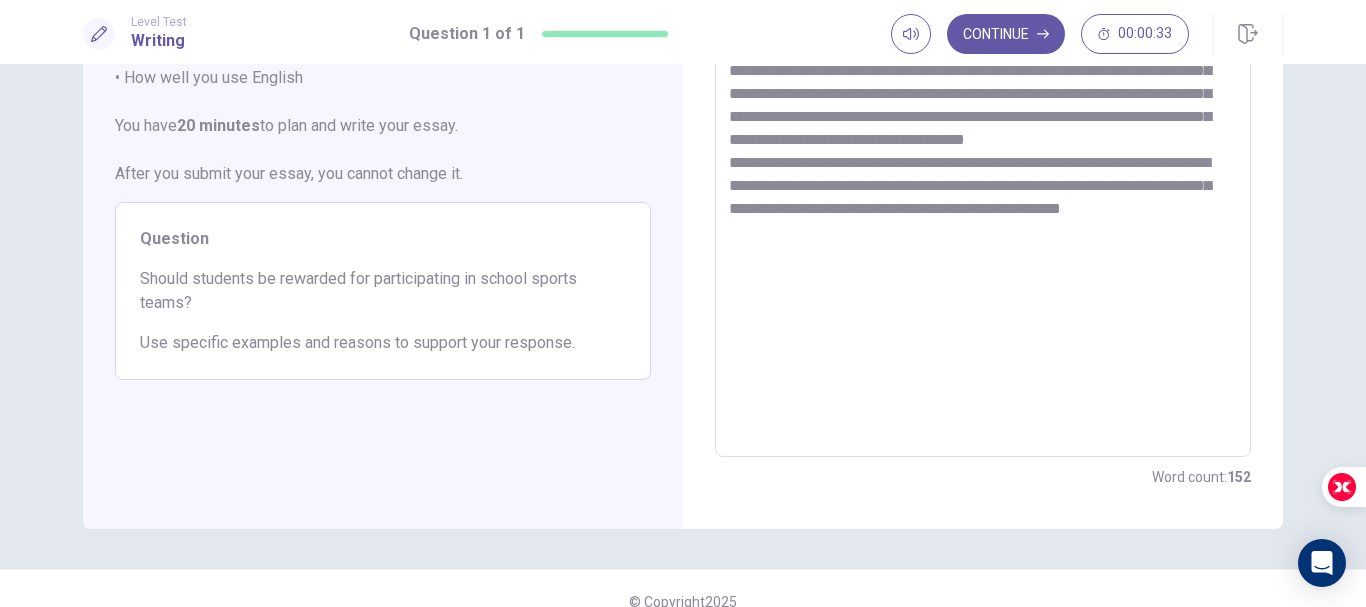 scroll, scrollTop: 96, scrollLeft: 0, axis: vertical 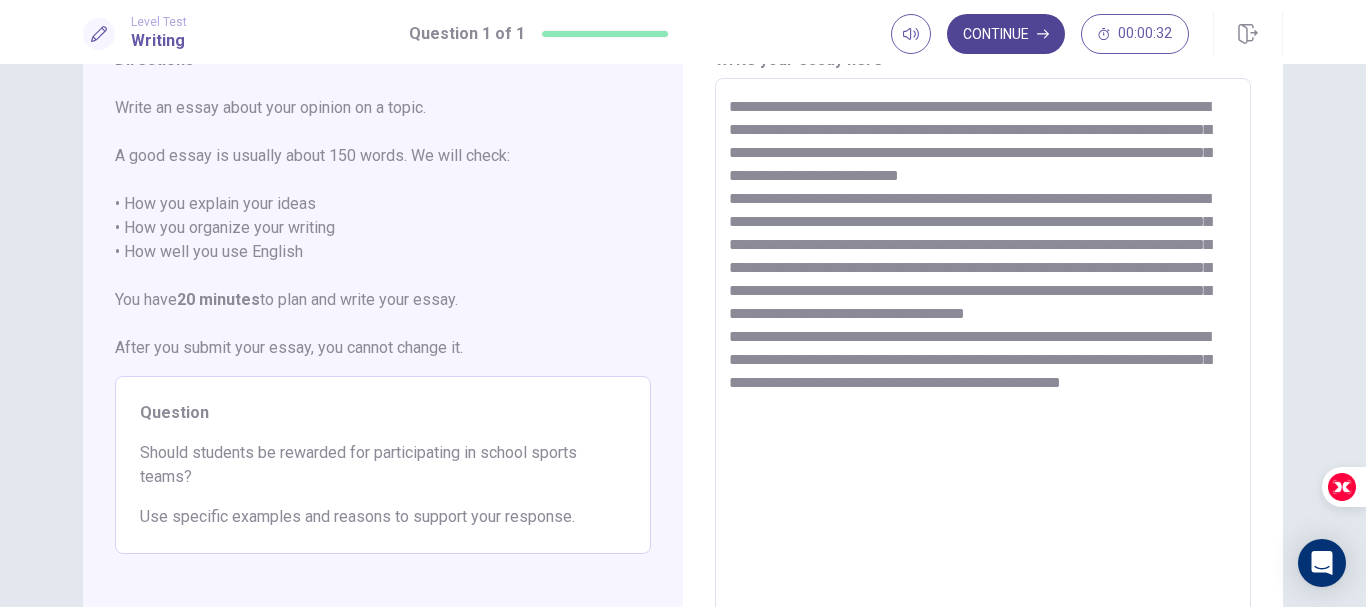 click on "Continue" at bounding box center (1006, 34) 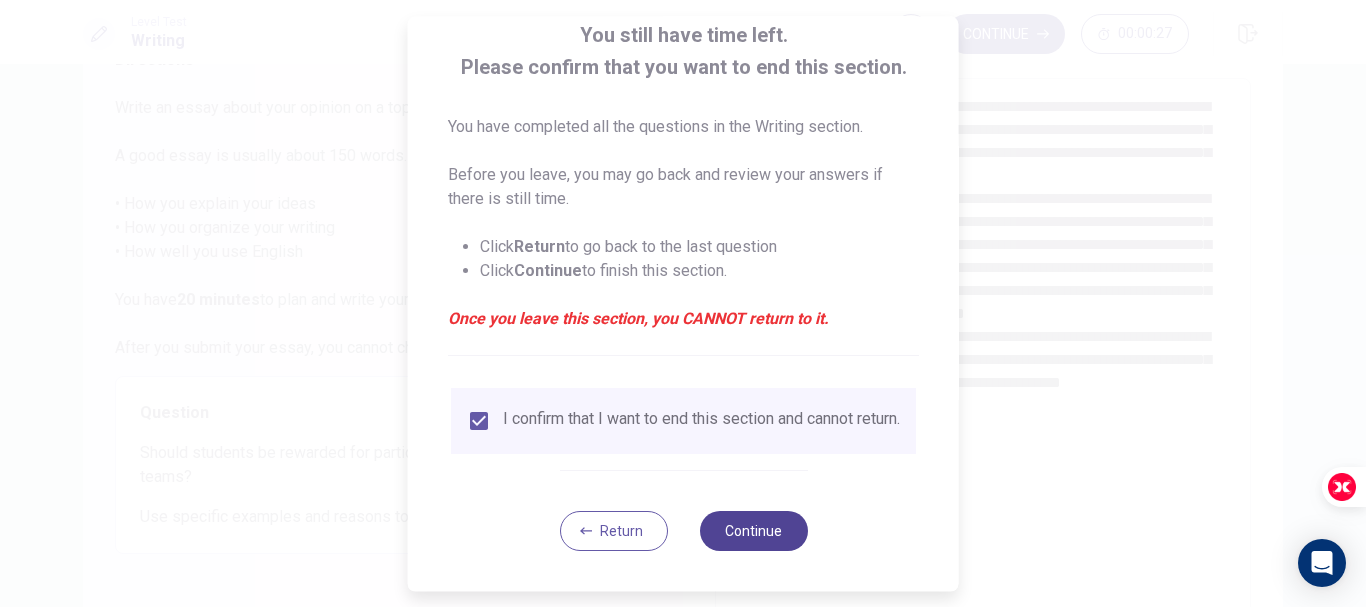 scroll, scrollTop: 139, scrollLeft: 0, axis: vertical 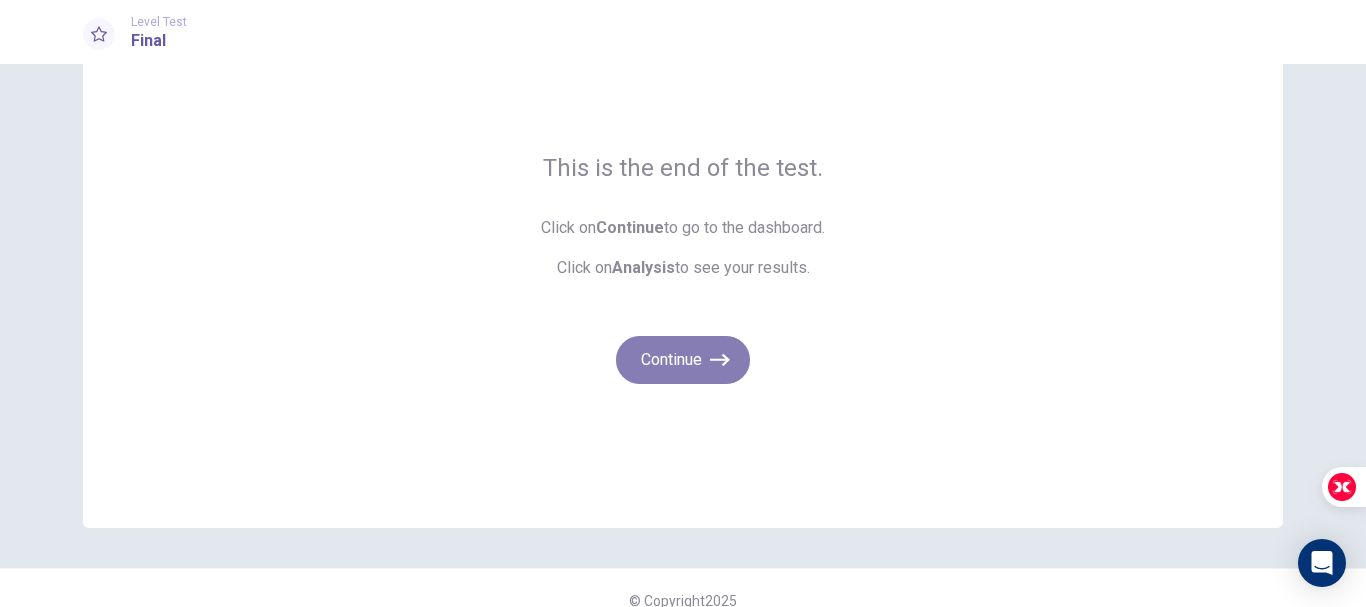 click on "Continue" at bounding box center (683, 360) 